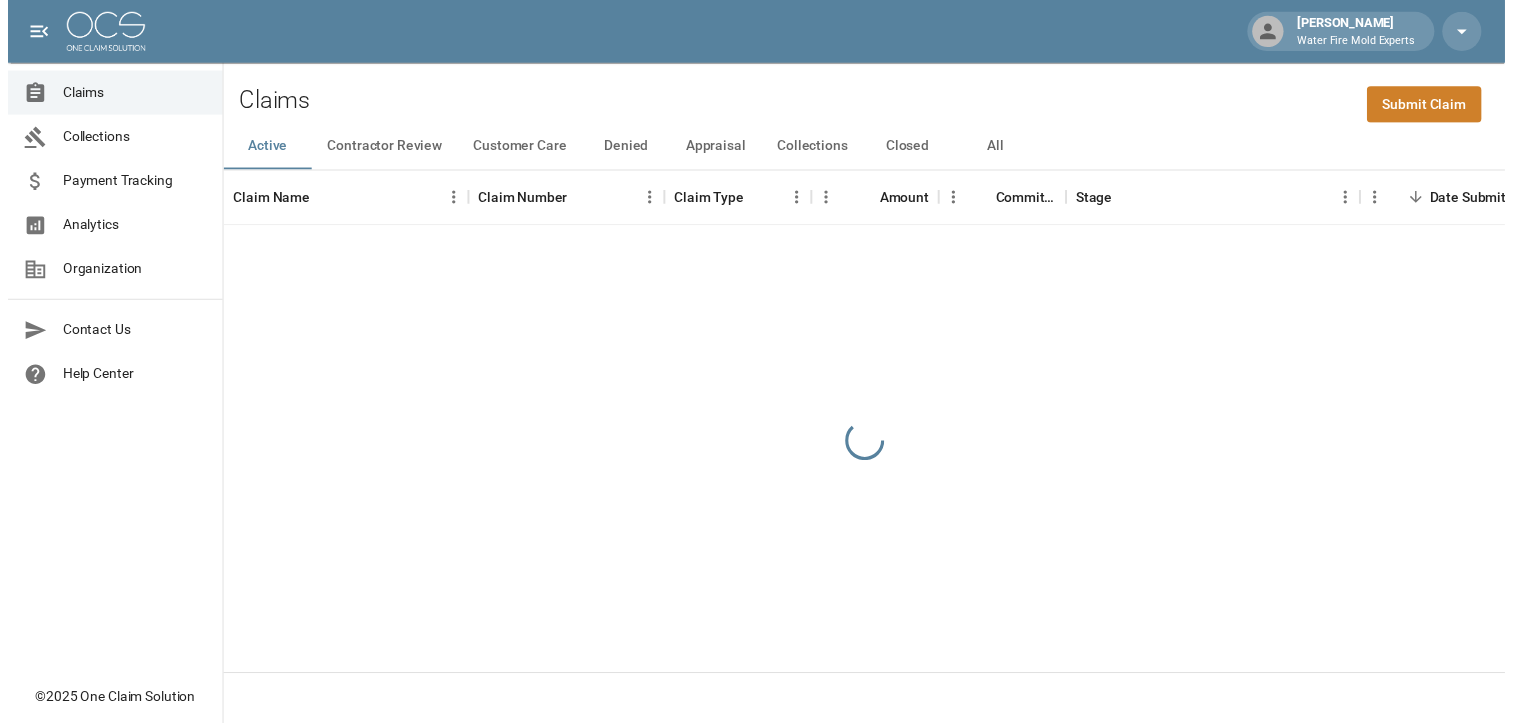 scroll, scrollTop: 0, scrollLeft: 0, axis: both 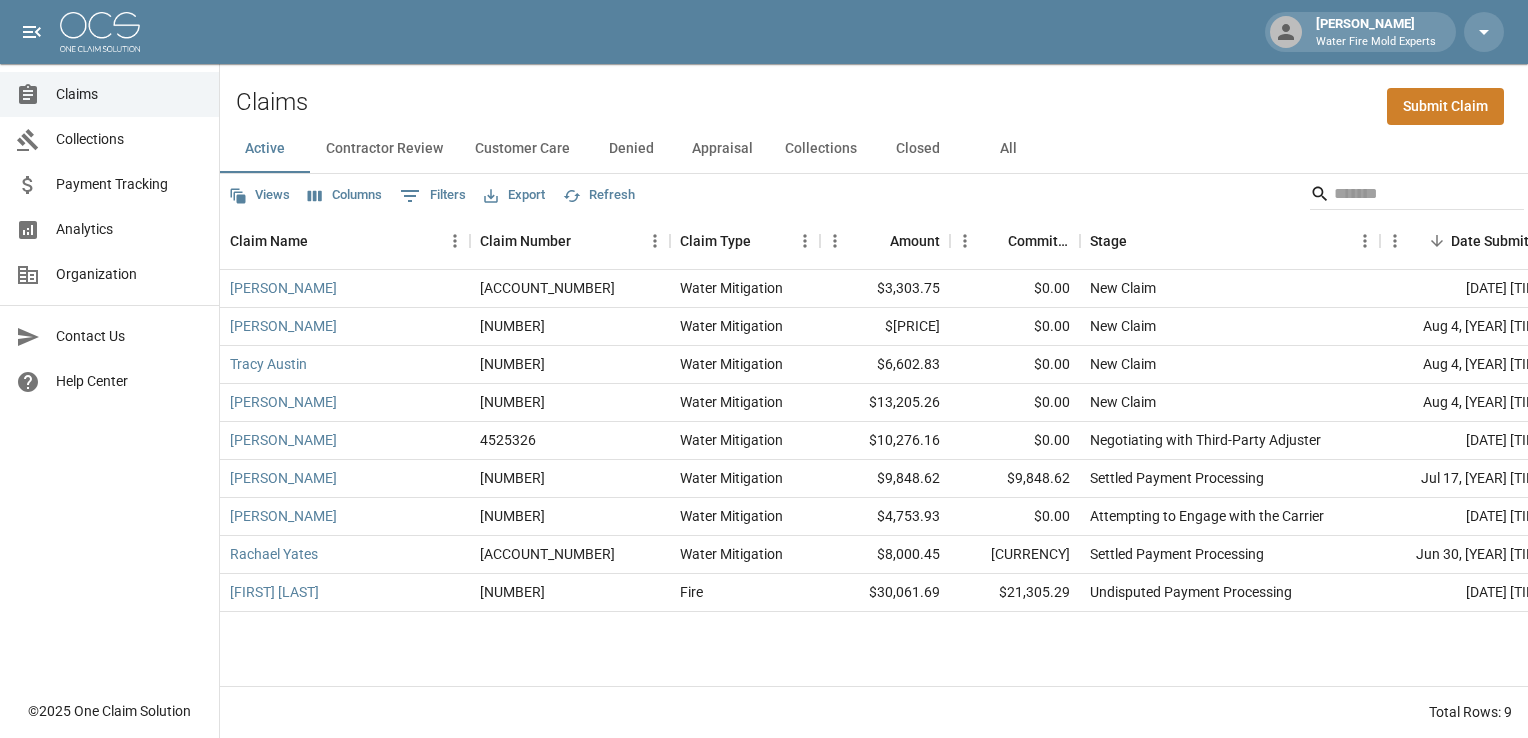 click on "Submit Claim" at bounding box center (1445, 106) 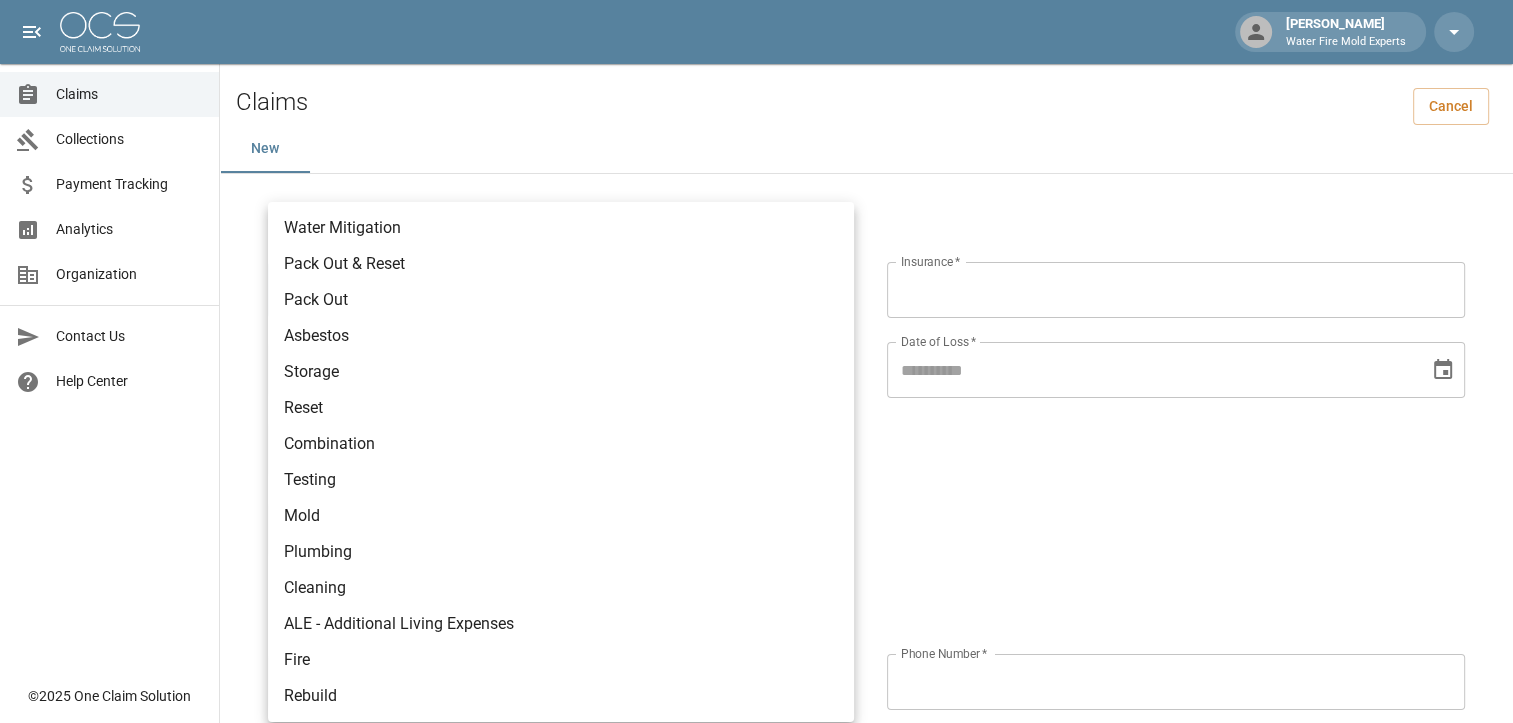 click on "MAPFRE Insurance United Specialty insurance group [FIRST] [LAST] | Claims | One Claim Solution Farm Bureau (Tennesee) Pure Insurance Mike Perry Water Fire Mold Experts  Claims Collections Payment Tracking Analytics Organization Contact Us Help Center ©  2025   One Claim Solution Claims Cancel New Claim Information Claim Type   * ​ Claim Type   * Claim Name   * Claim Name   * Claim Number   * Claim Number   * Amount   * Amount   * Insurance   * Insurance   * Date of Loss   * Date of Loss   * Insured's Information Property Owner   * Property Owner   * Mailing Address   * Mailing Address   * Mailing City   * Mailing City   * Mailing State   * Mailing State   * Mailing Zip   * Mailing Zip   * Phone Number   * Phone Number   * Alt. Phone Number Alt. Phone Number Email Email Documentation Invoice (PDF)* ​ Upload file(s) Invoice (PDF)* Work Authorization* ​ Upload file(s) Work Authorization* Photo Link Photo Link Paperwork (dry logs, supporting documentation) ​ Upload file(s) Paperwork (dry logs, supporting documentation) Testing ​ Upload file(s) Testing Photos (PDF) ​ * ​" at bounding box center (756, 836) 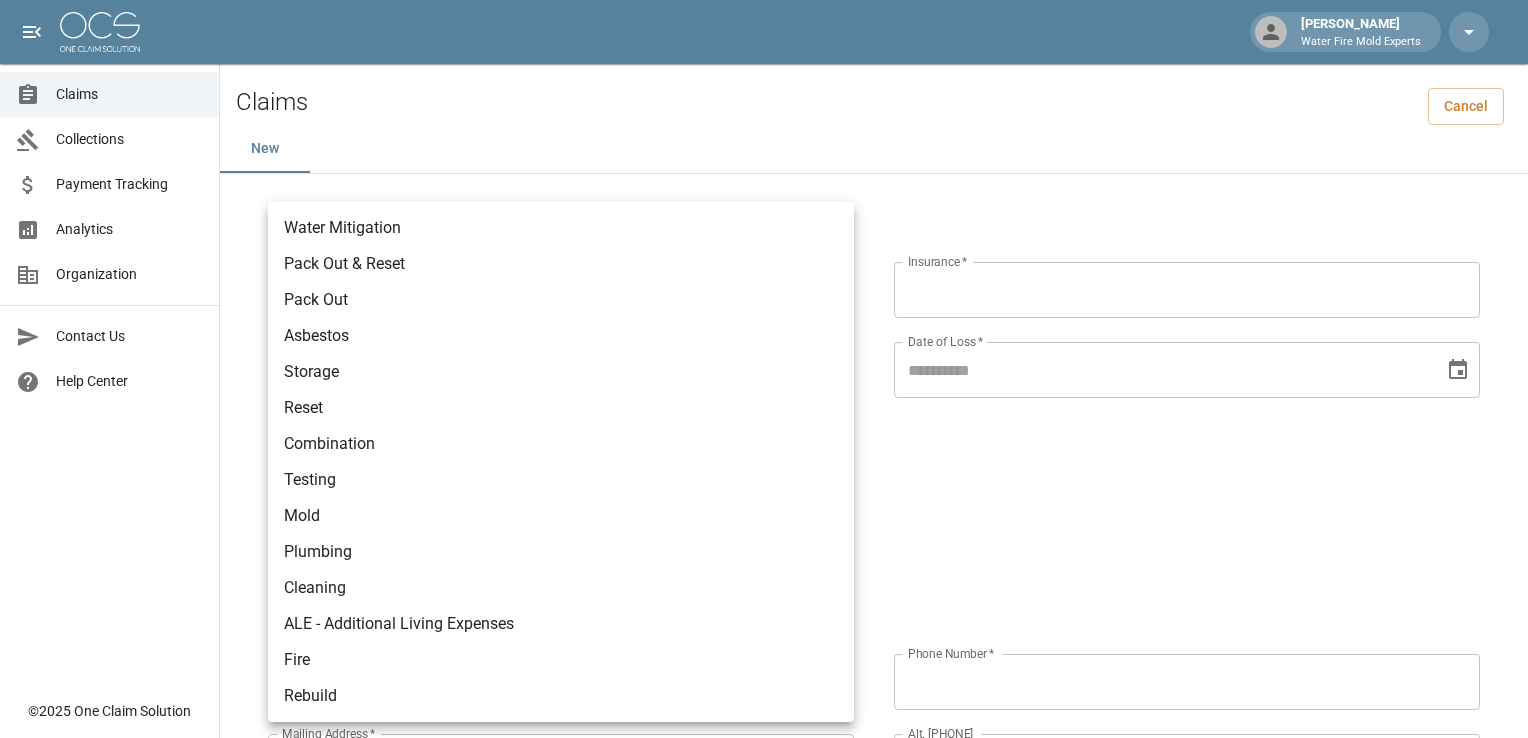click on "Fire" at bounding box center (561, 660) 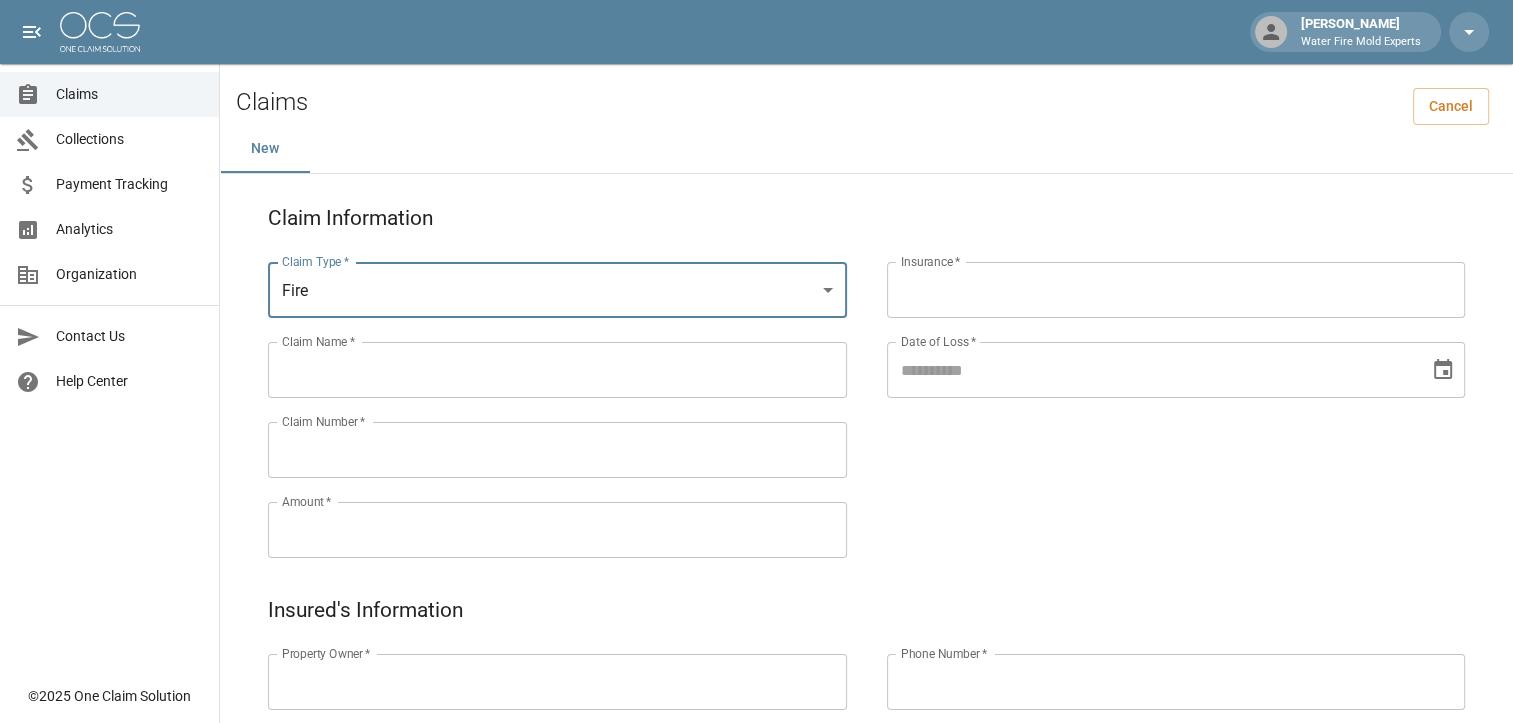 click on "Claim Name   *" at bounding box center (557, 370) 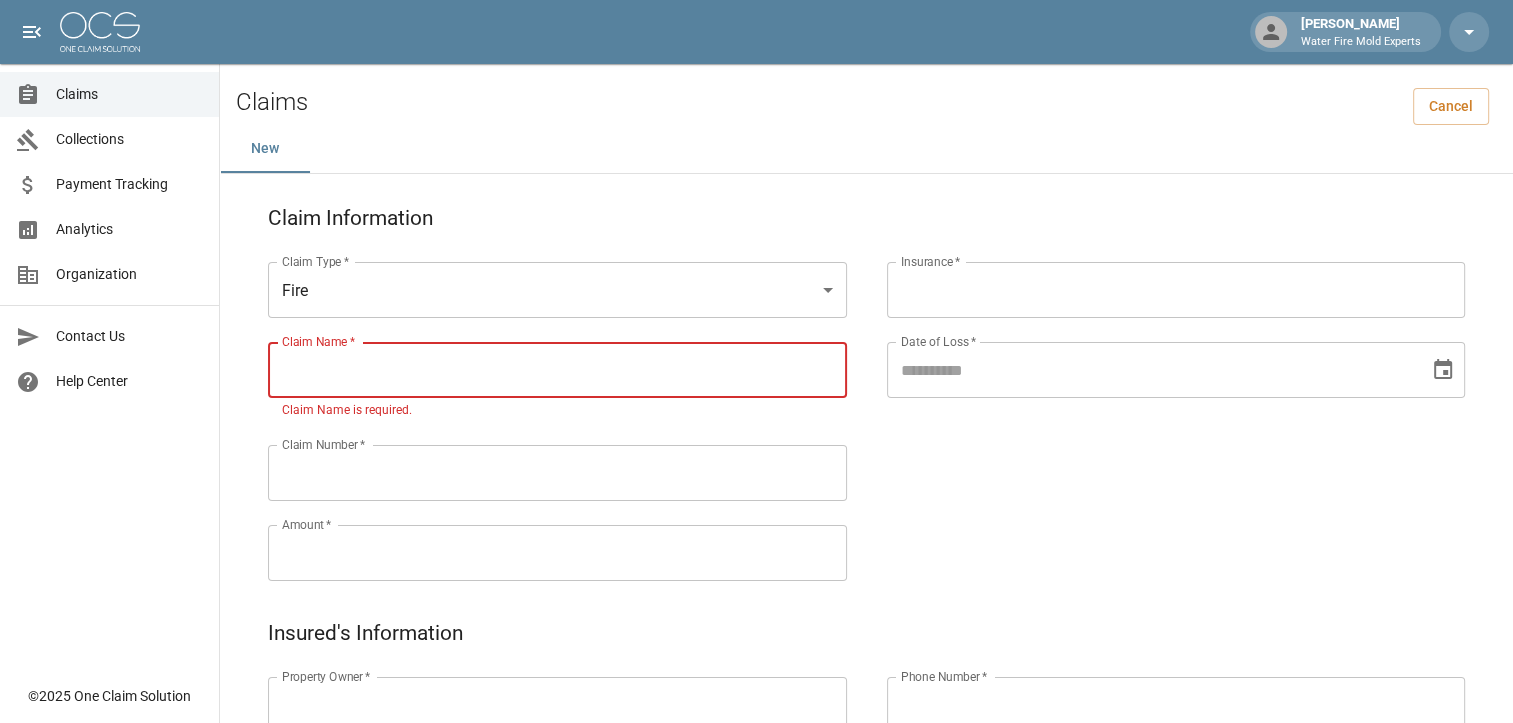 click on "Claim Name   *" at bounding box center [557, 370] 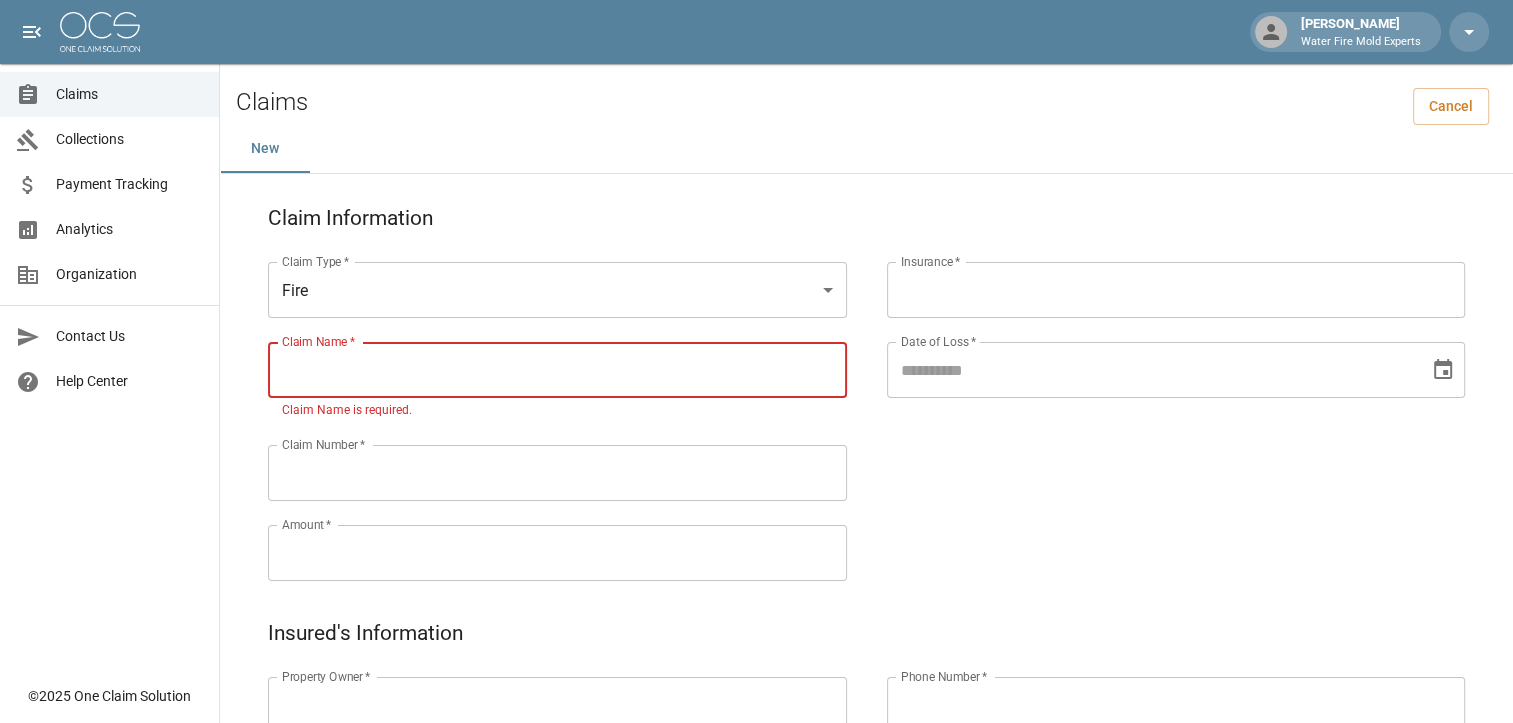 paste on "**********" 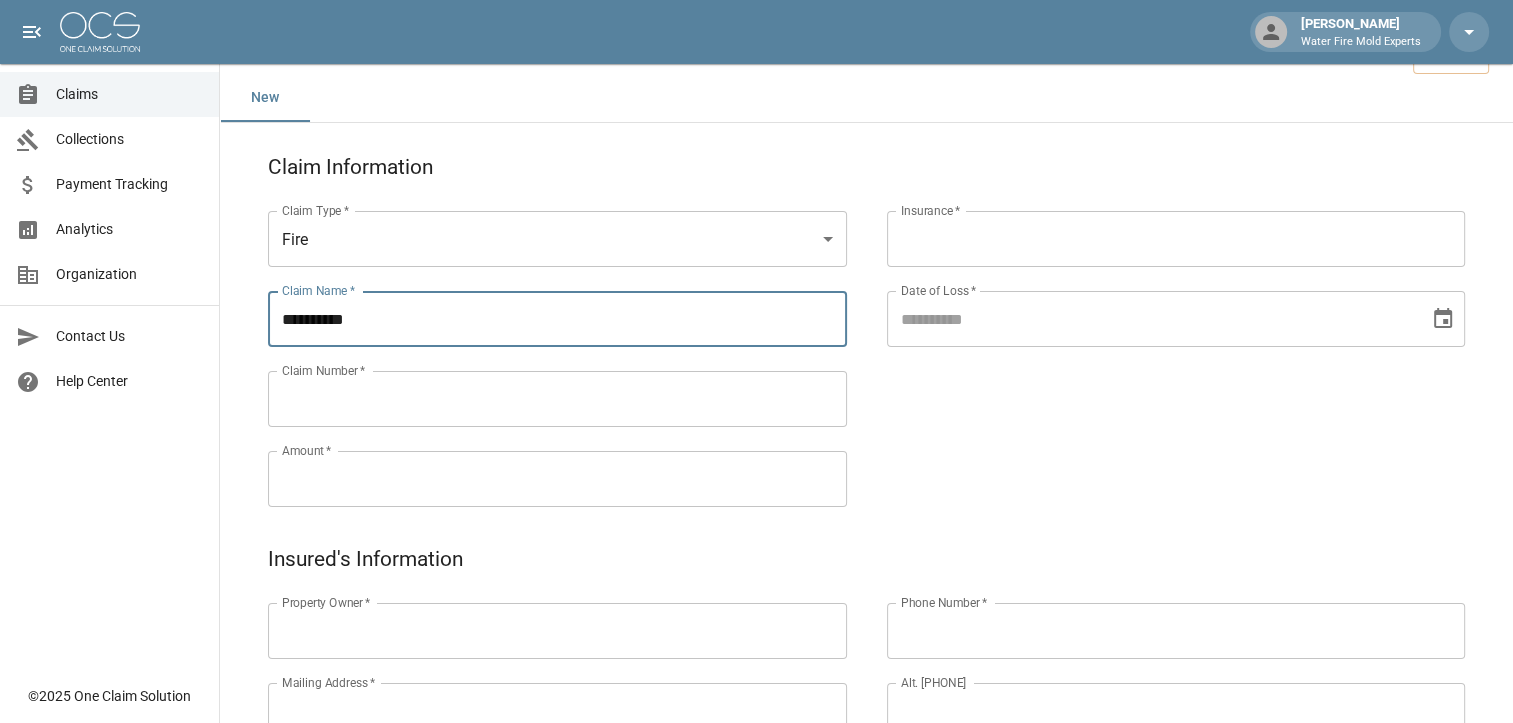 scroll, scrollTop: 200, scrollLeft: 0, axis: vertical 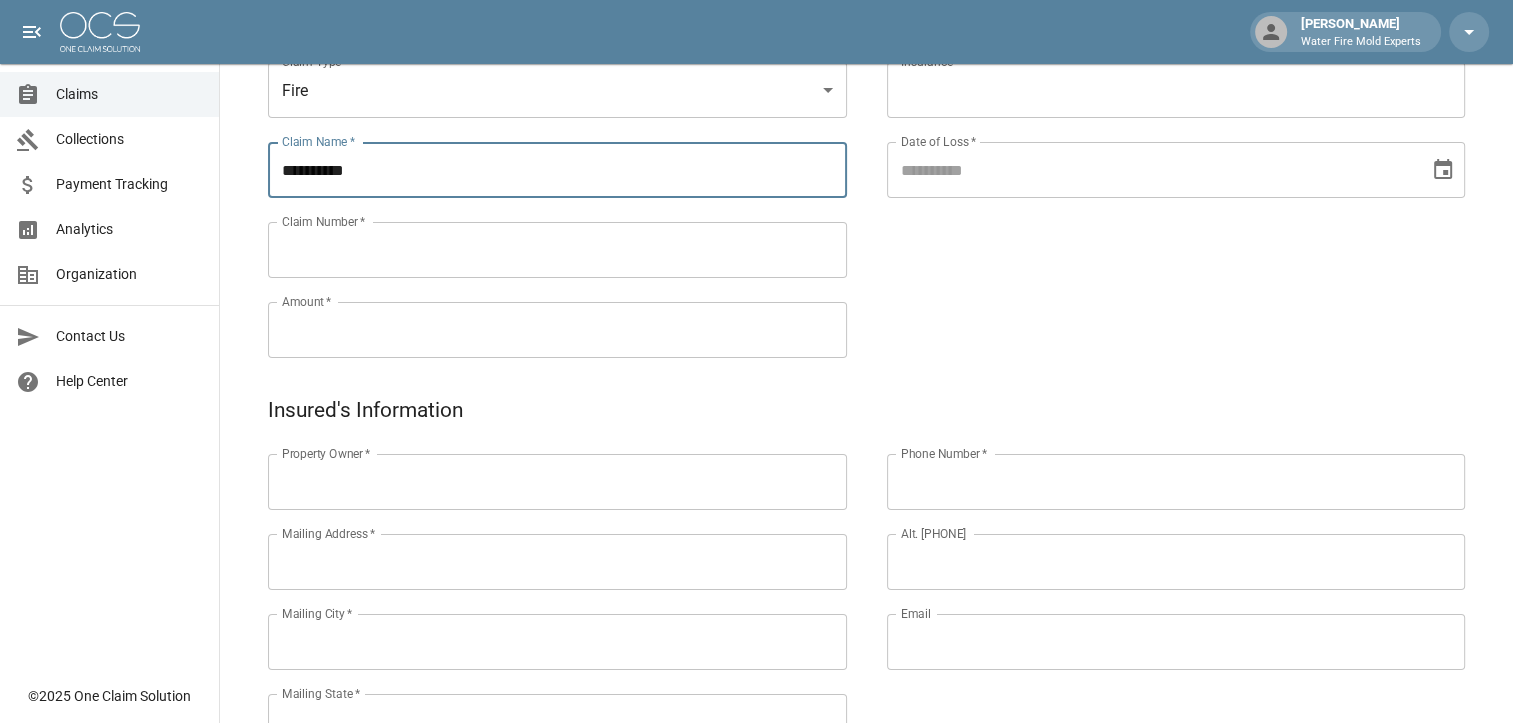 type on "**********" 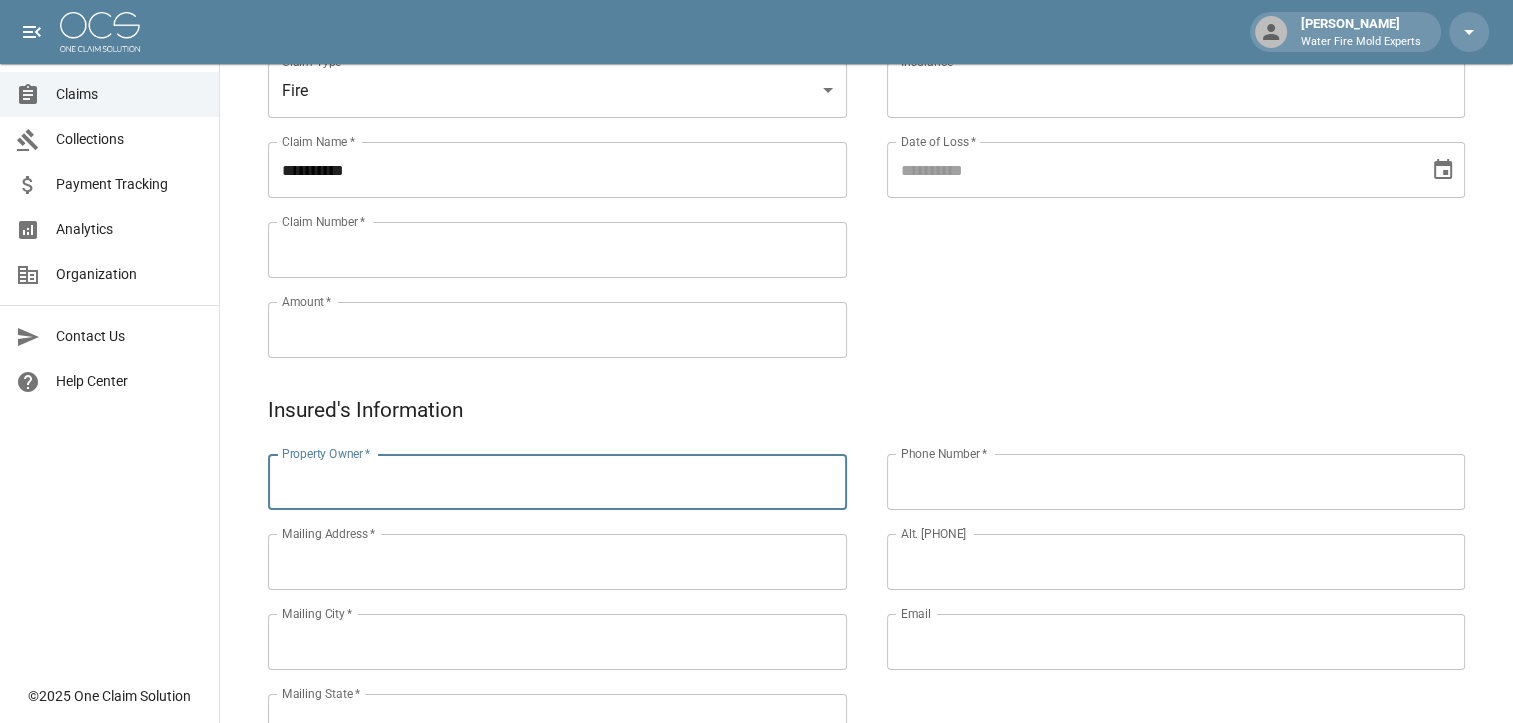 click on "Property Owner   *" at bounding box center (557, 482) 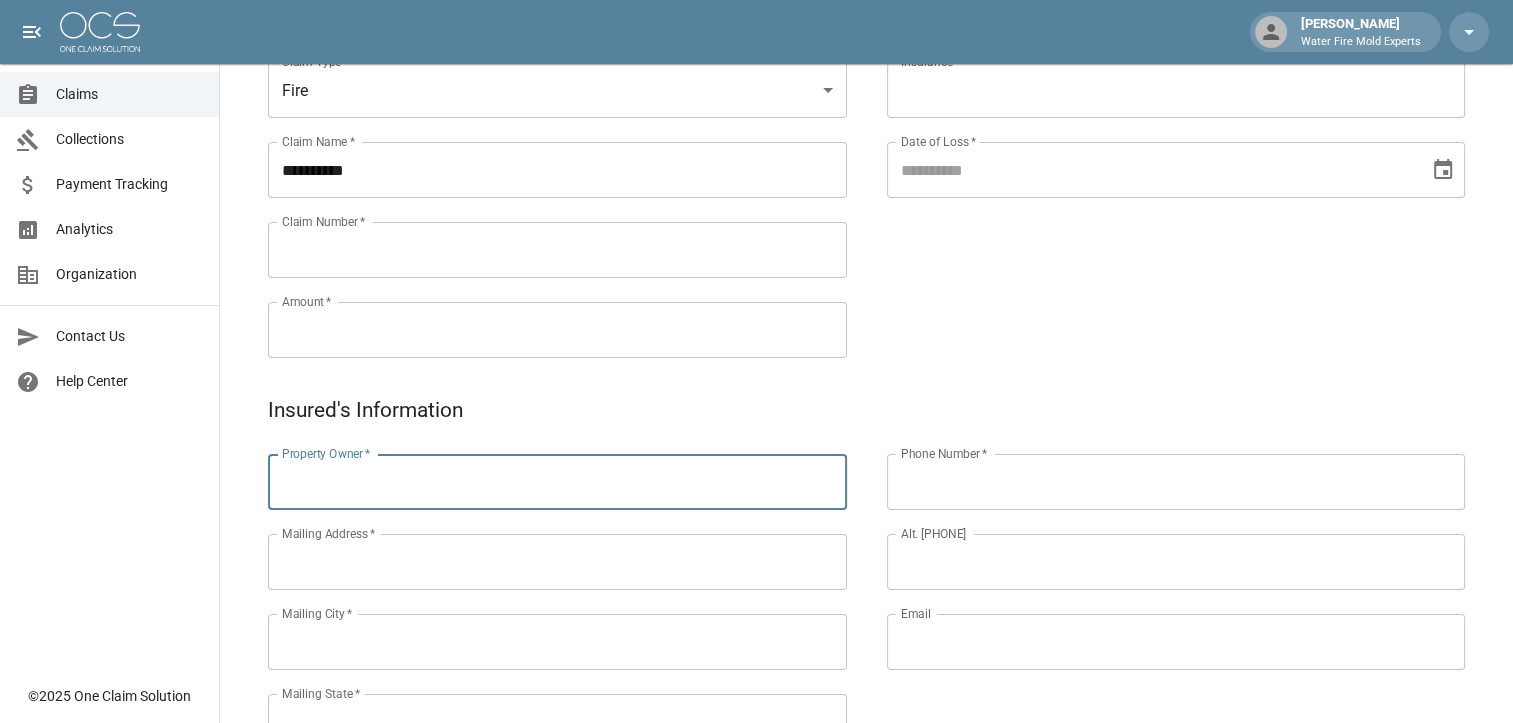 paste on "**********" 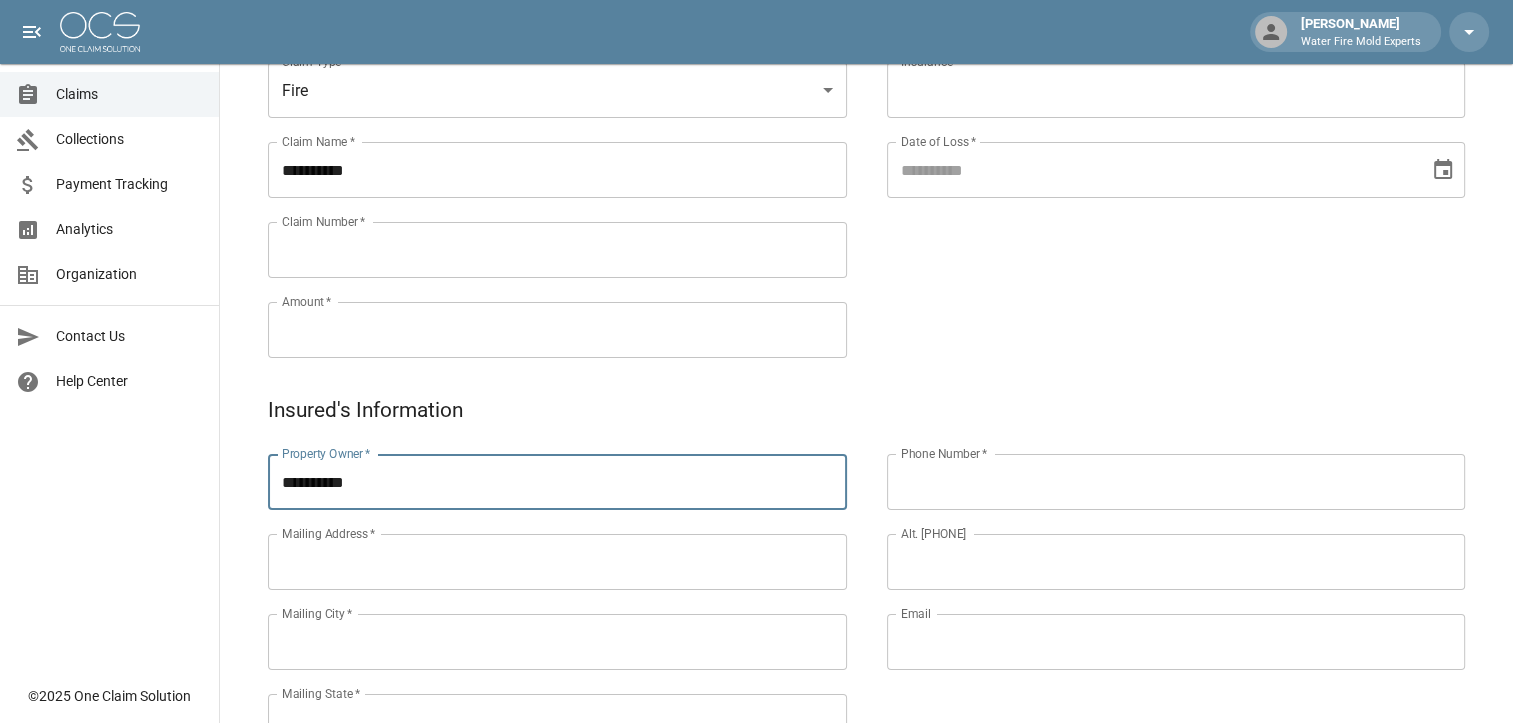 type on "**********" 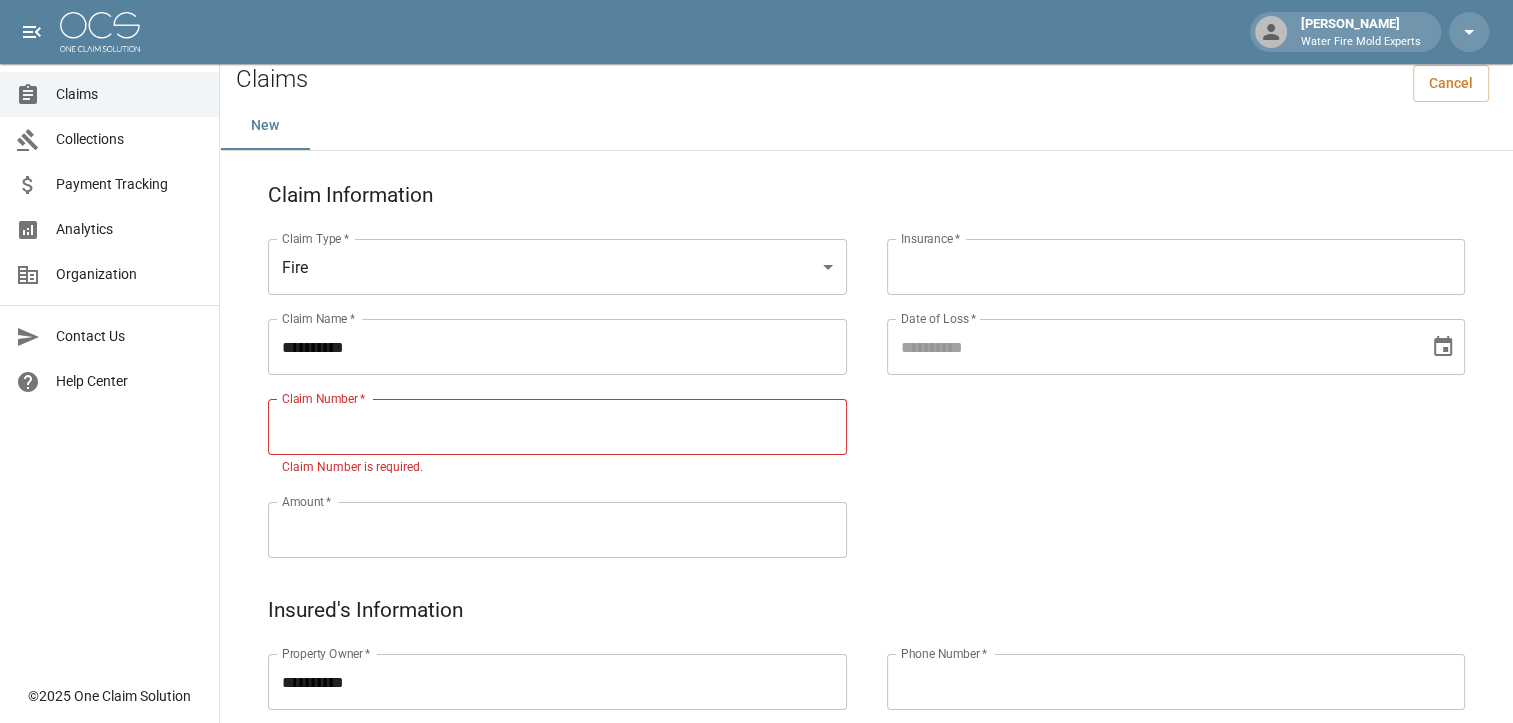 scroll, scrollTop: 0, scrollLeft: 0, axis: both 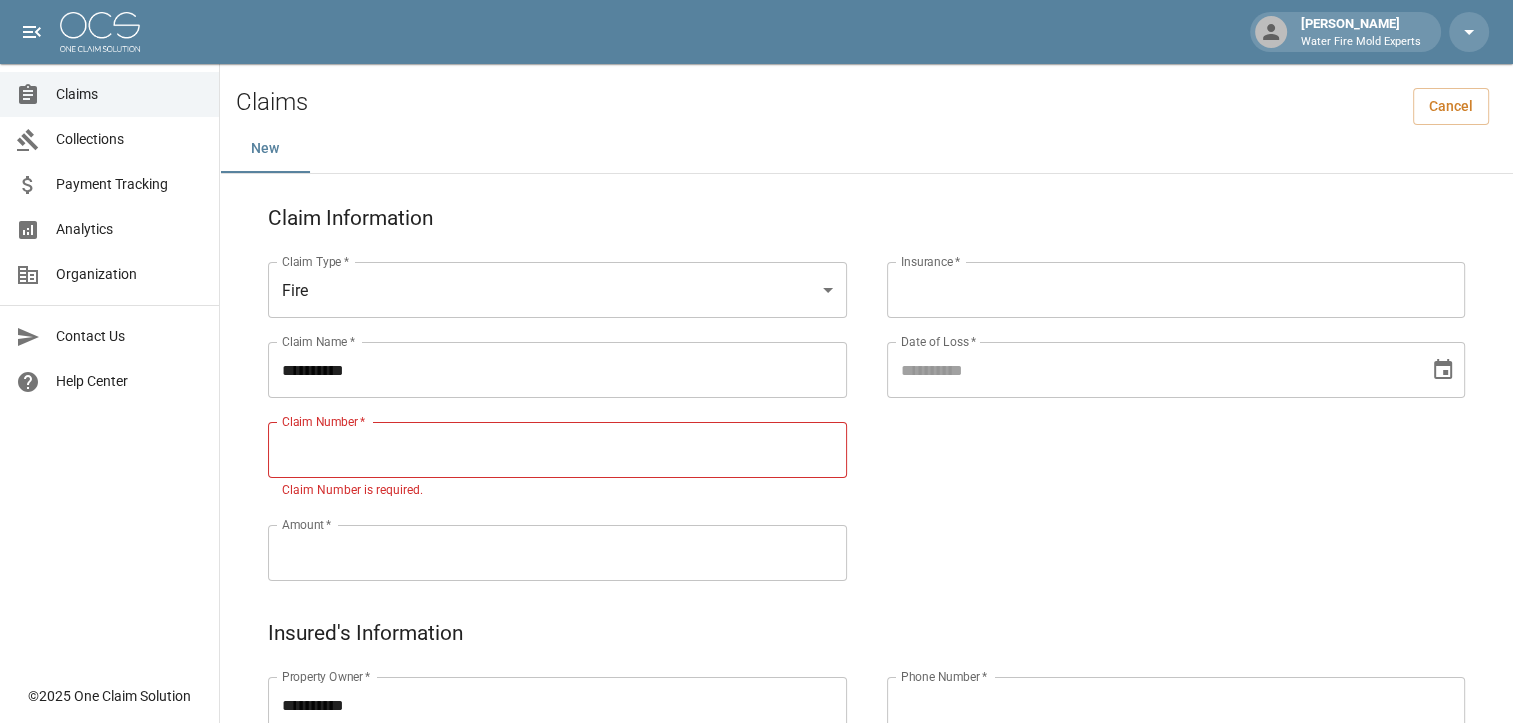 click on "Insurance   *" at bounding box center [1176, 290] 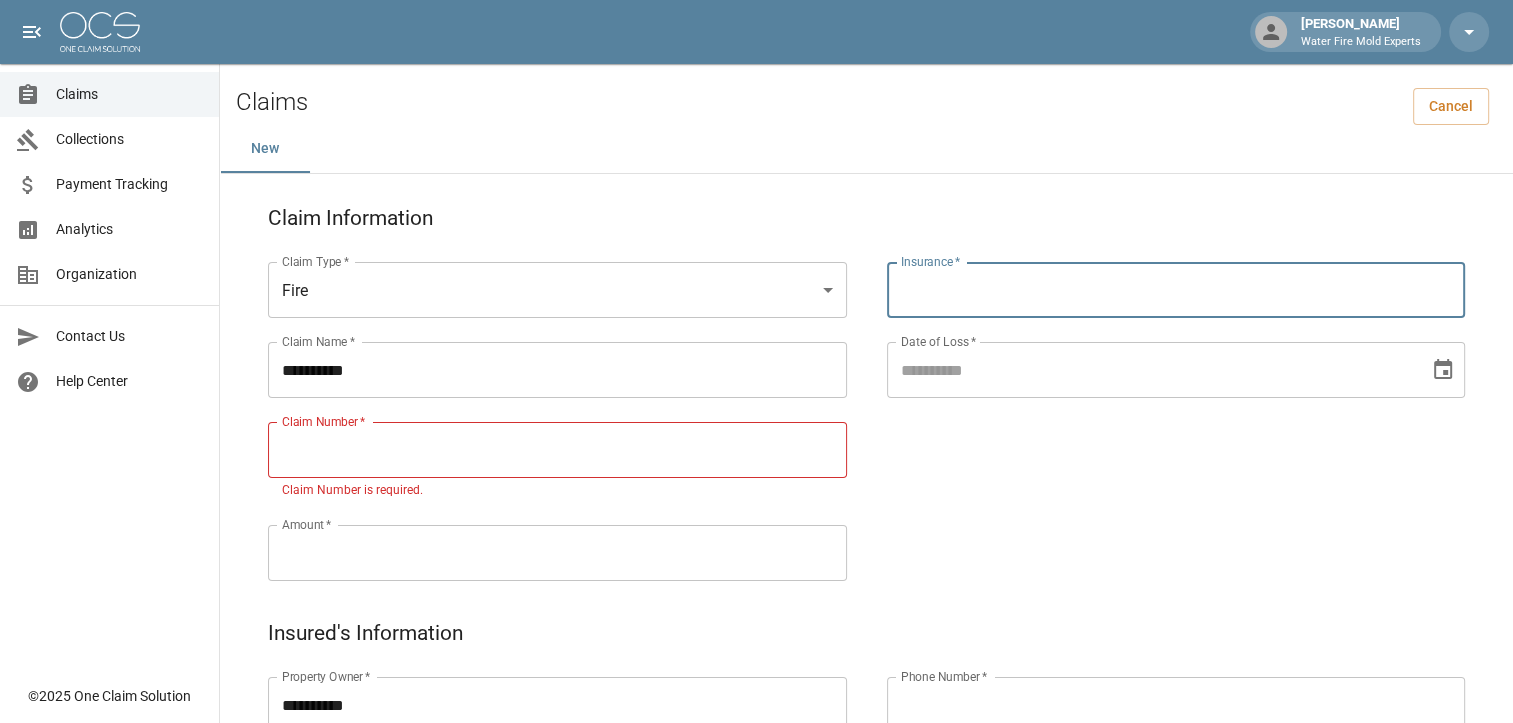 paste on "**********" 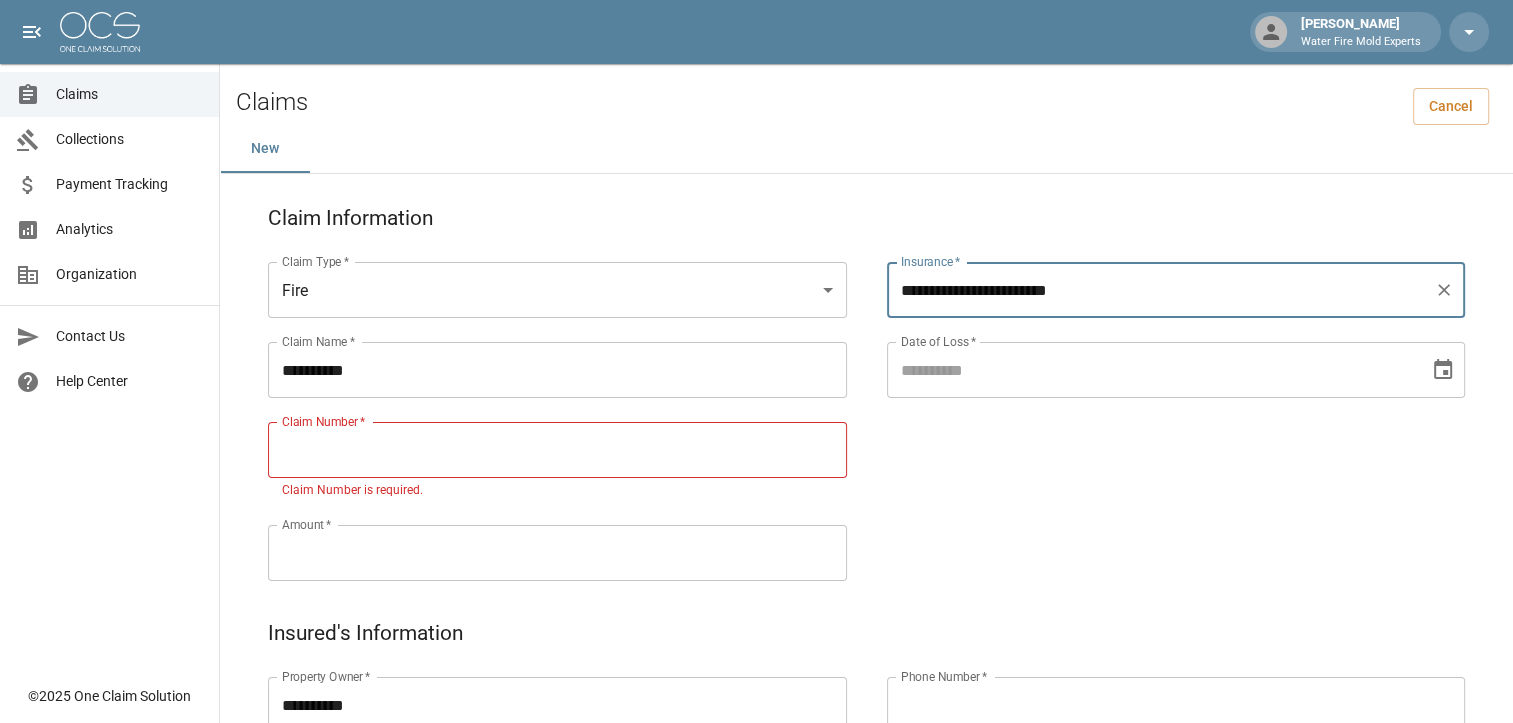 type on "**********" 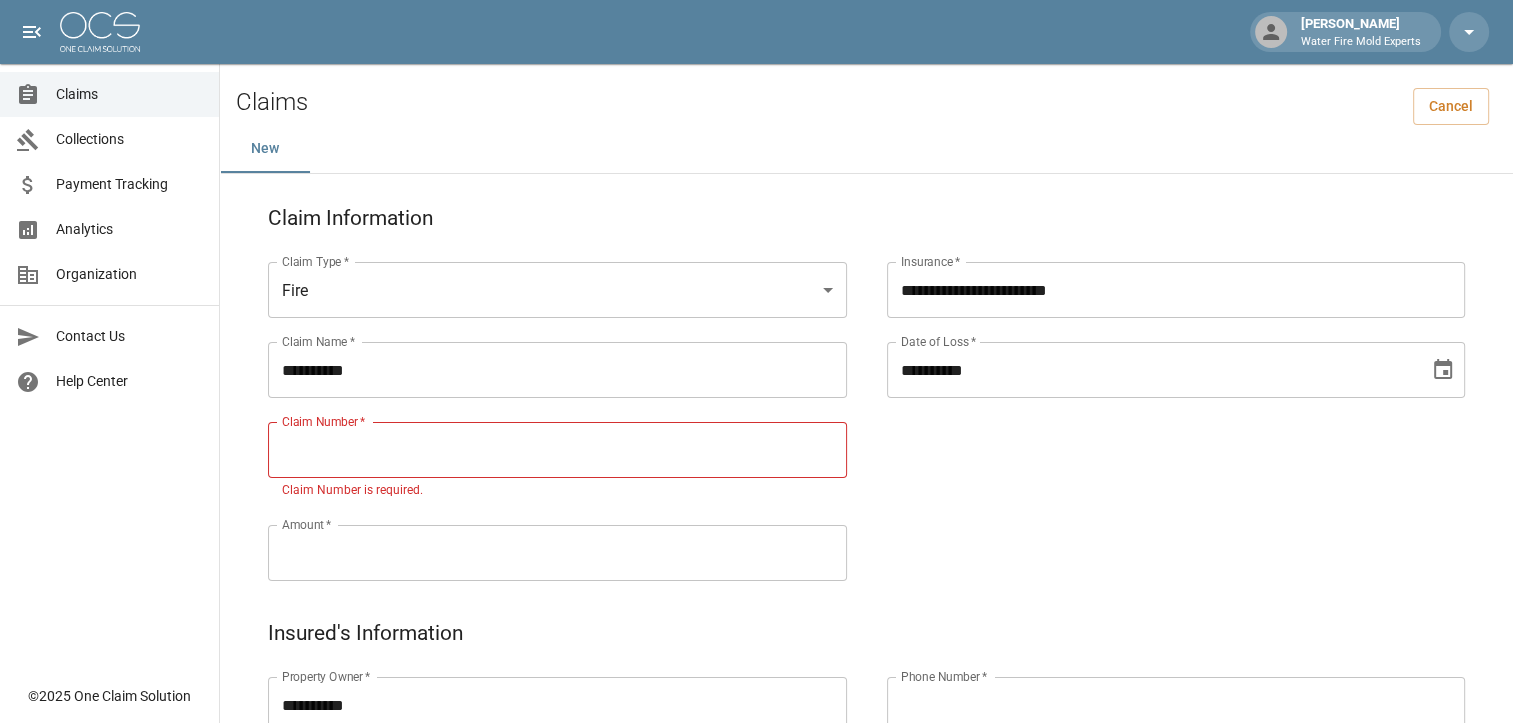 click on "**********" at bounding box center (1151, 370) 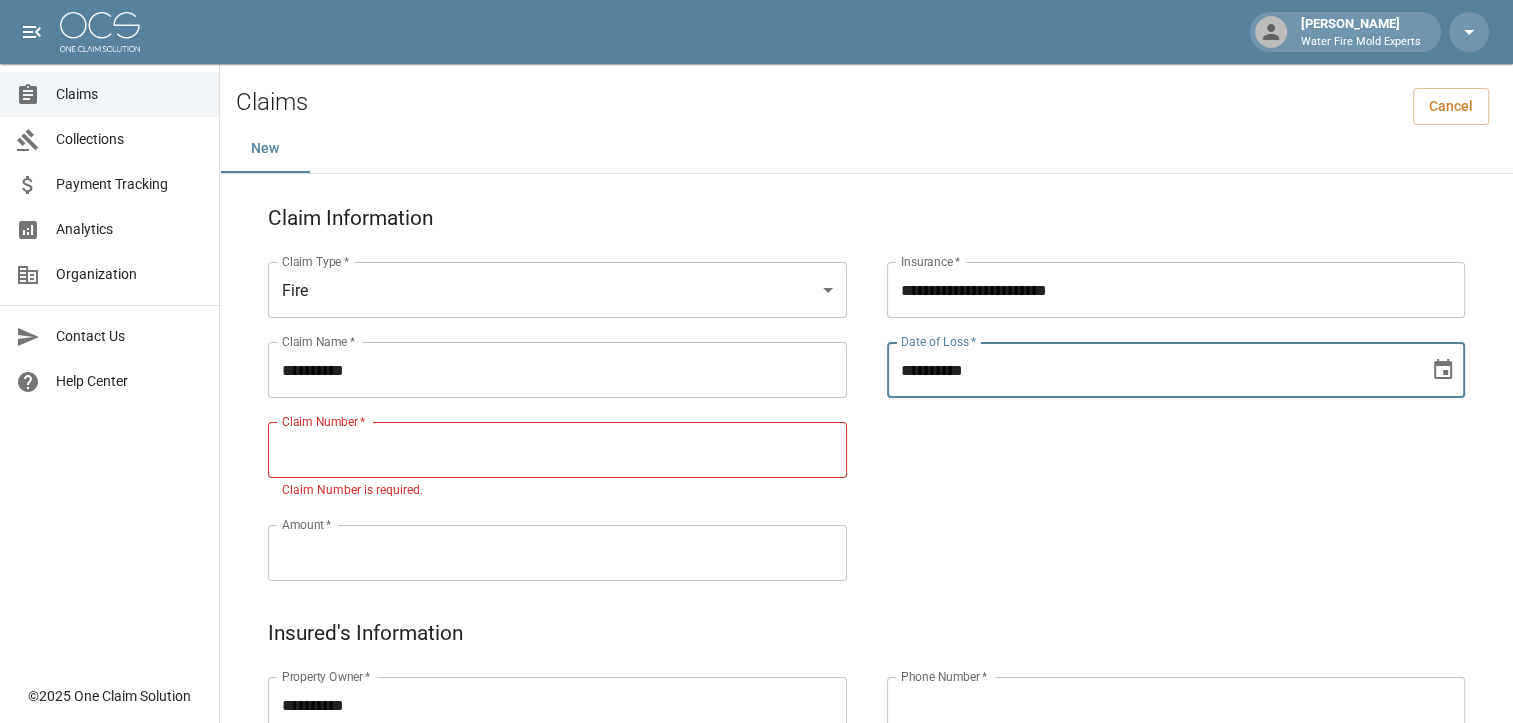 type on "**********" 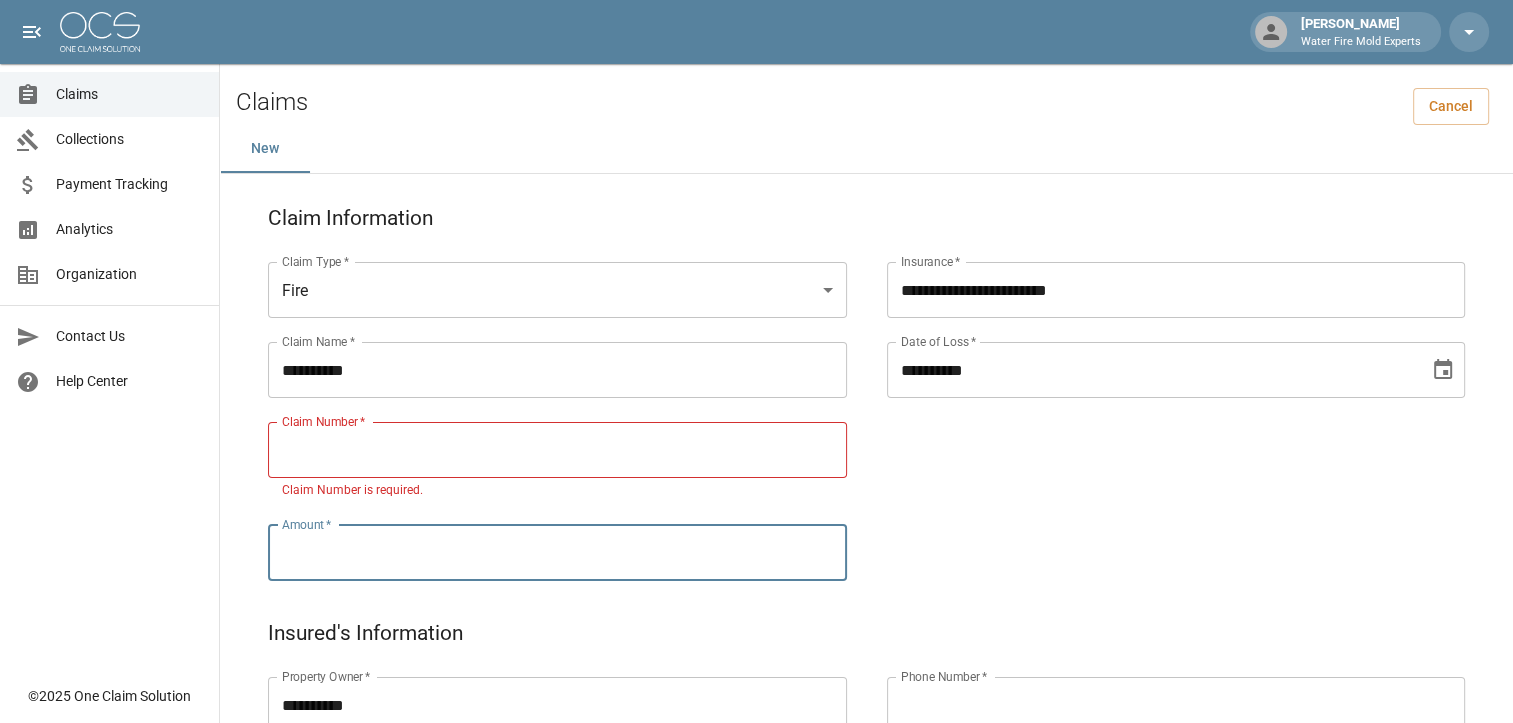 click on "Amount   *" at bounding box center (557, 553) 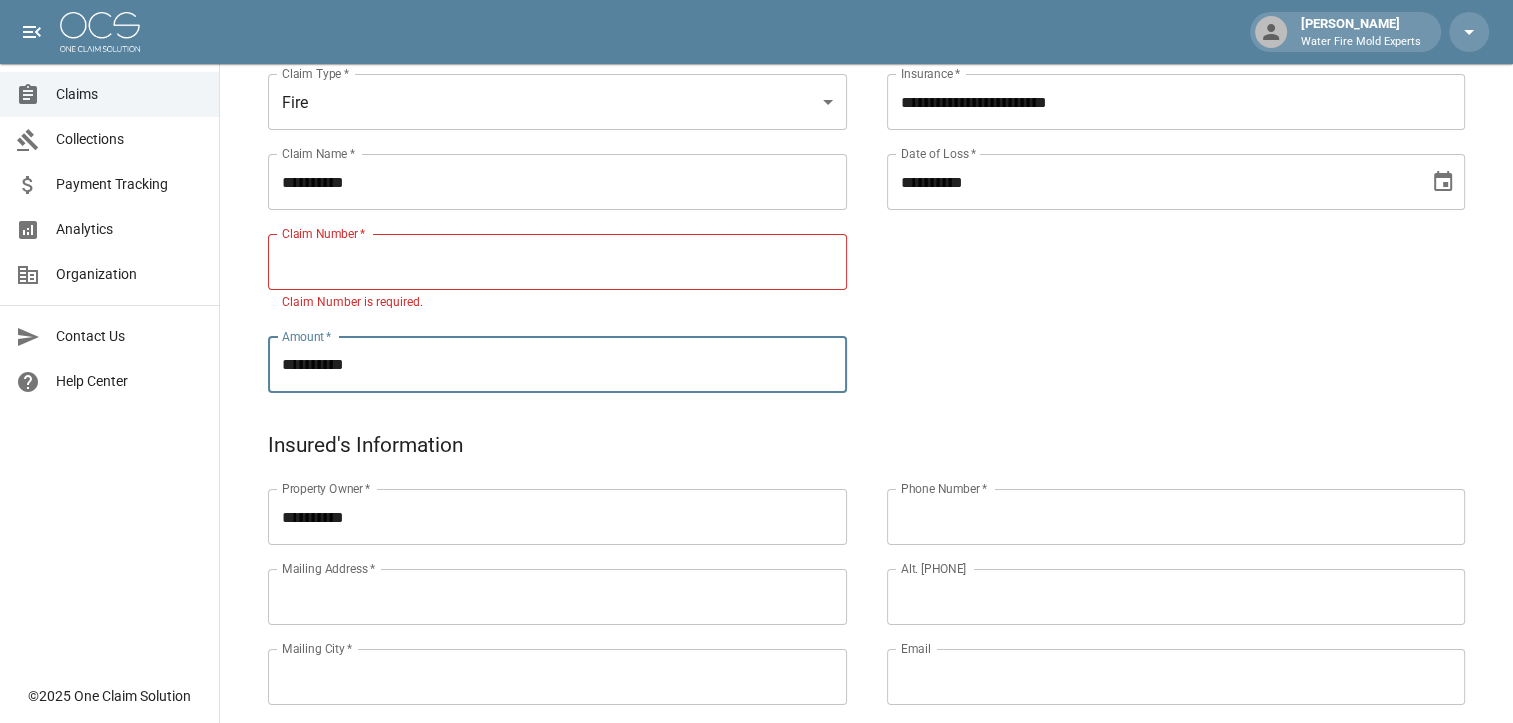 scroll, scrollTop: 200, scrollLeft: 0, axis: vertical 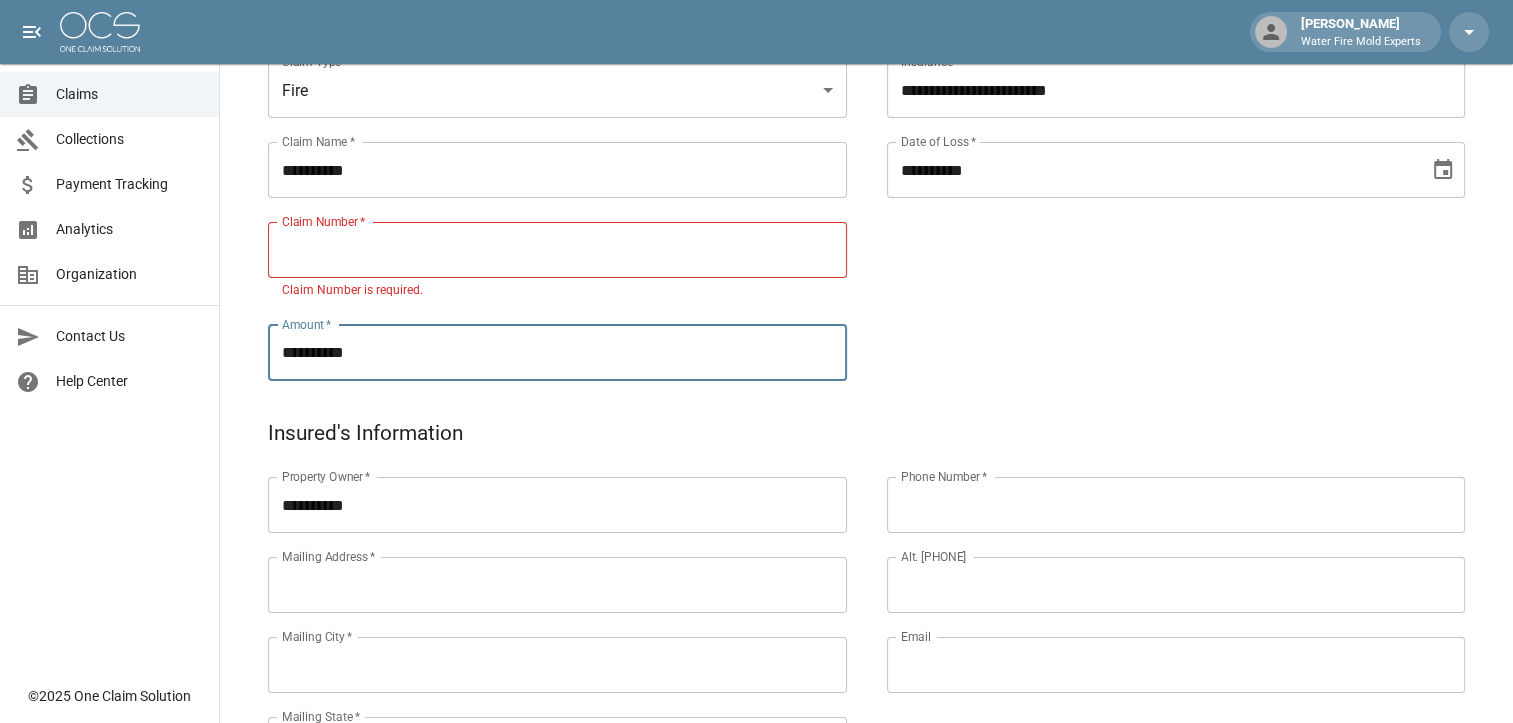 type on "**********" 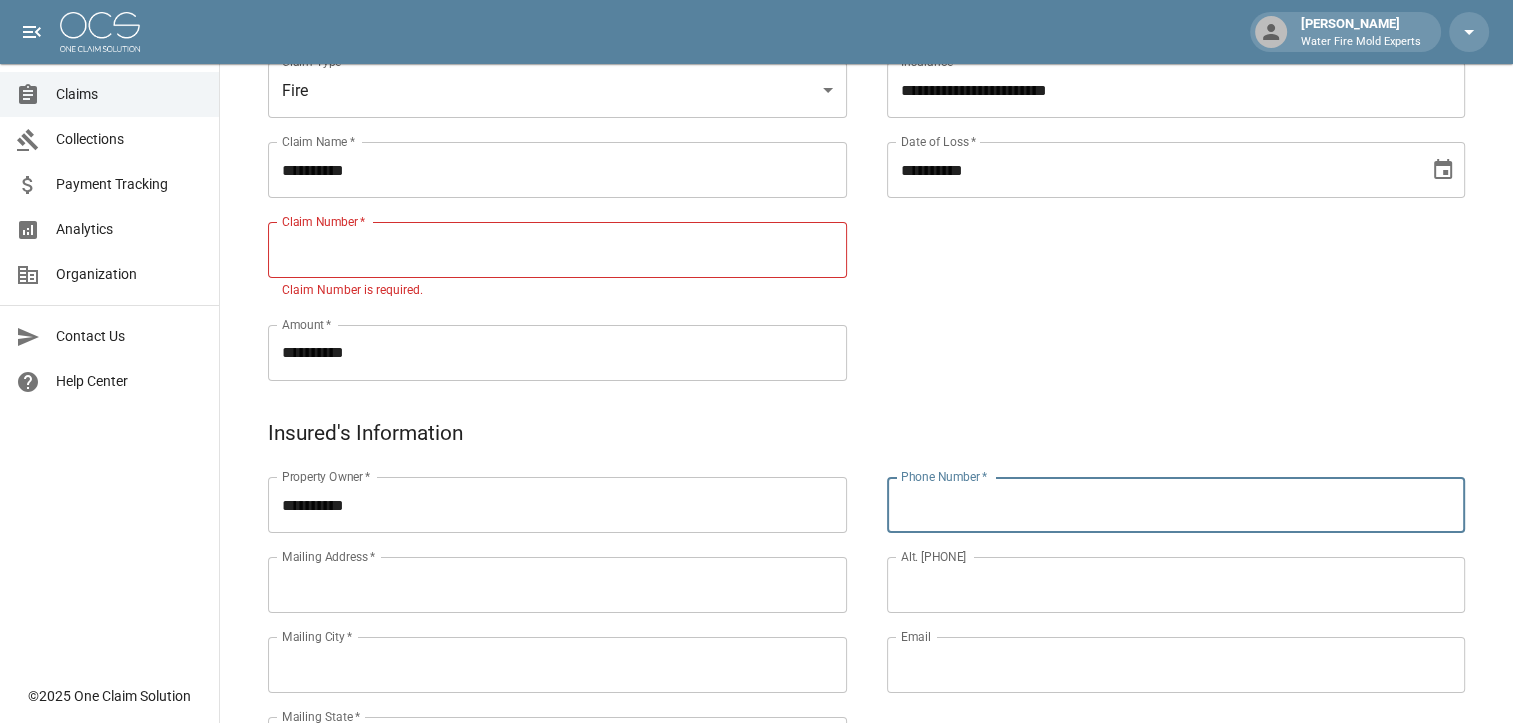 click on "[PHONE]   *" at bounding box center [1176, 505] 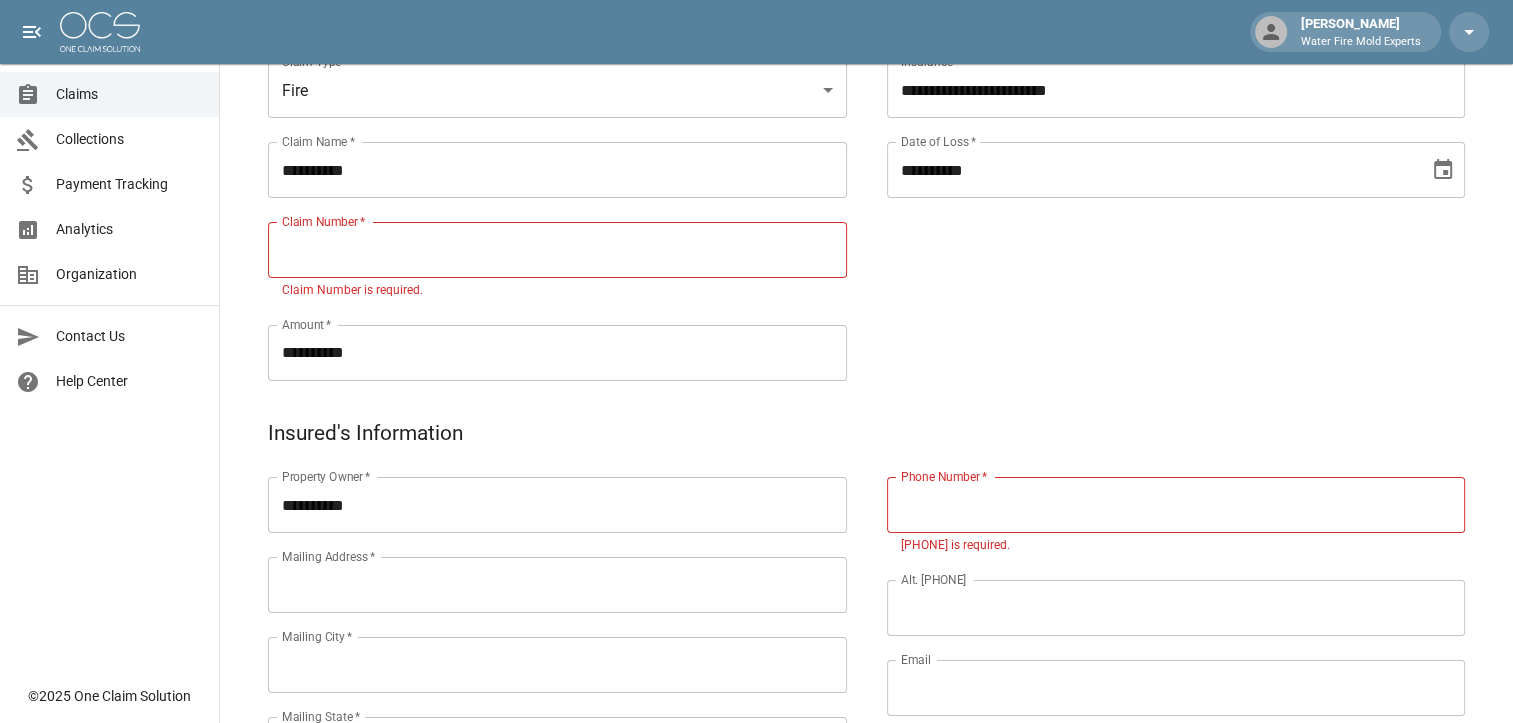 click on "[PHONE]   *" at bounding box center [1176, 505] 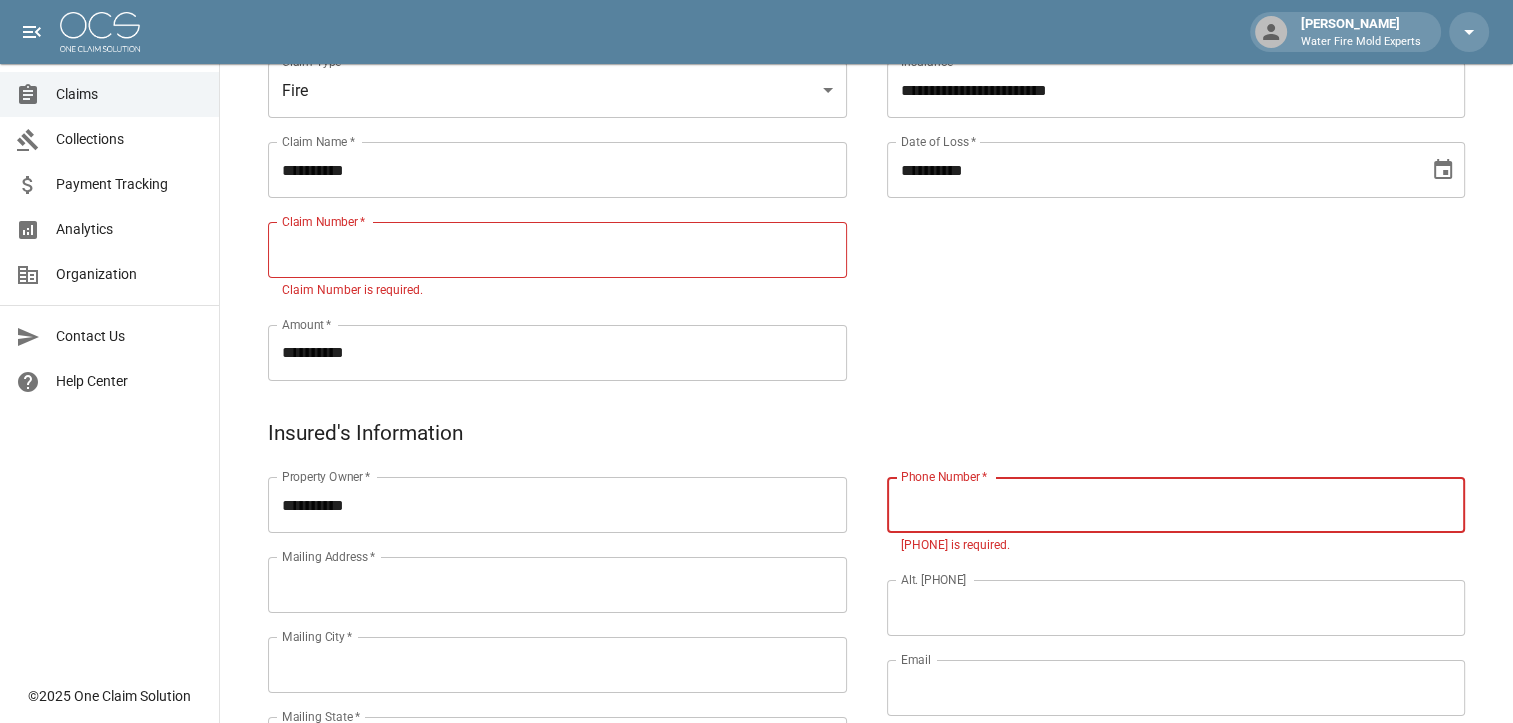 paste on "**********" 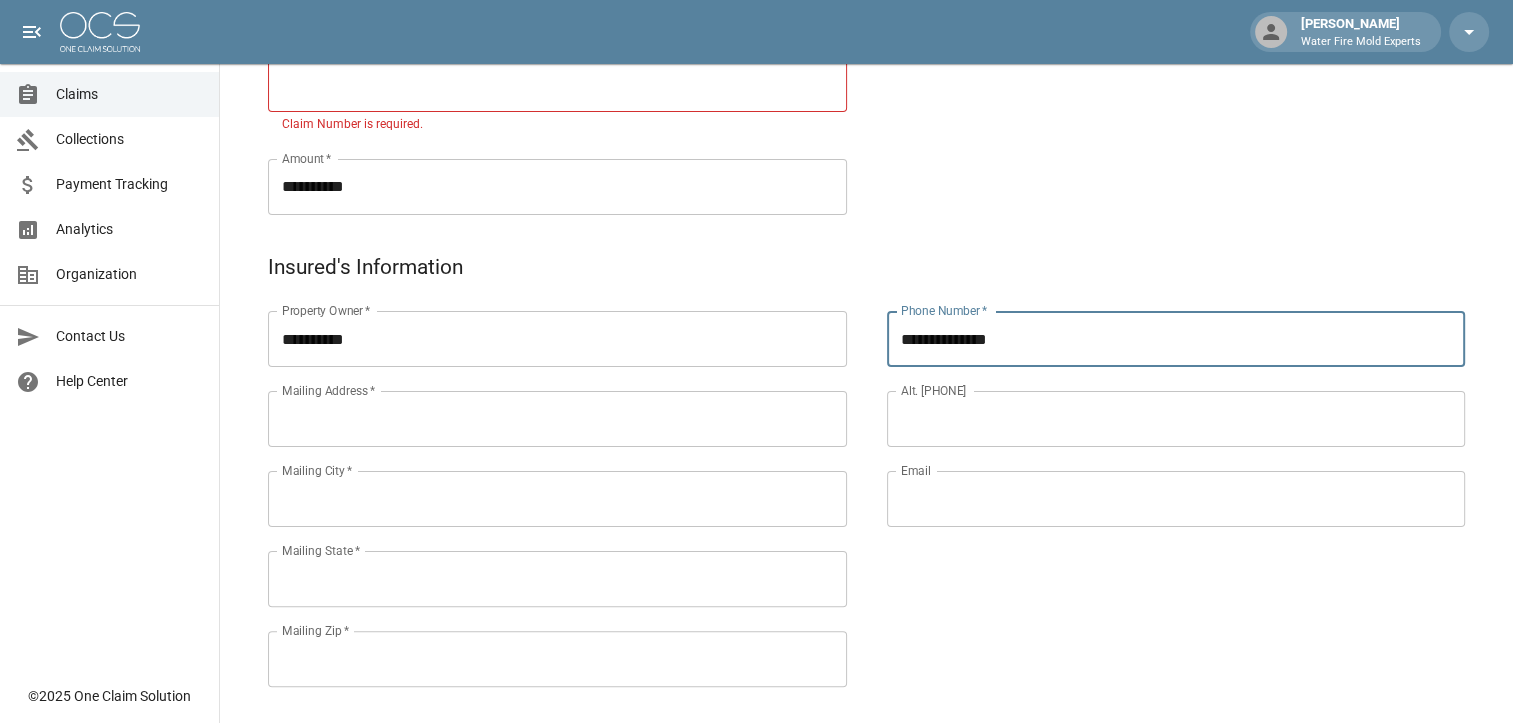 scroll, scrollTop: 400, scrollLeft: 0, axis: vertical 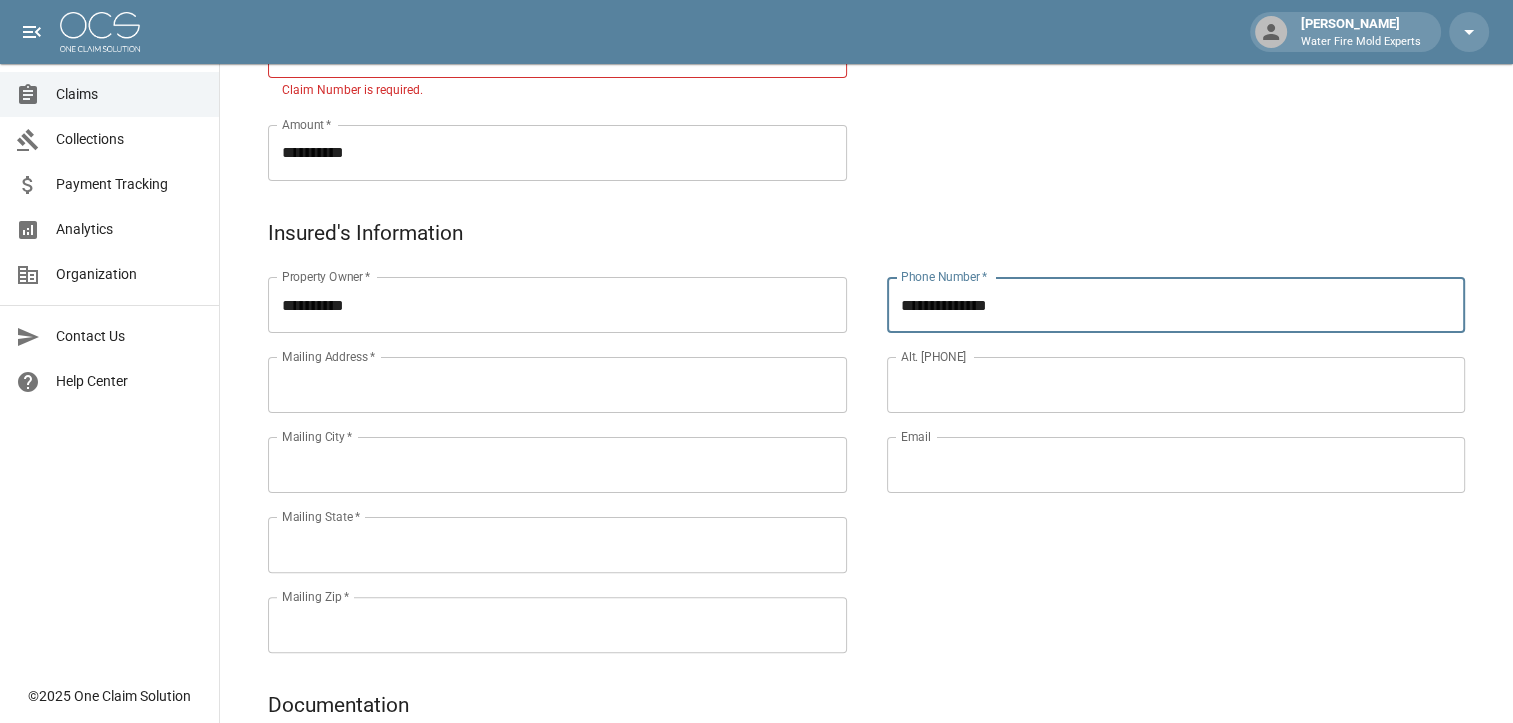 type on "**********" 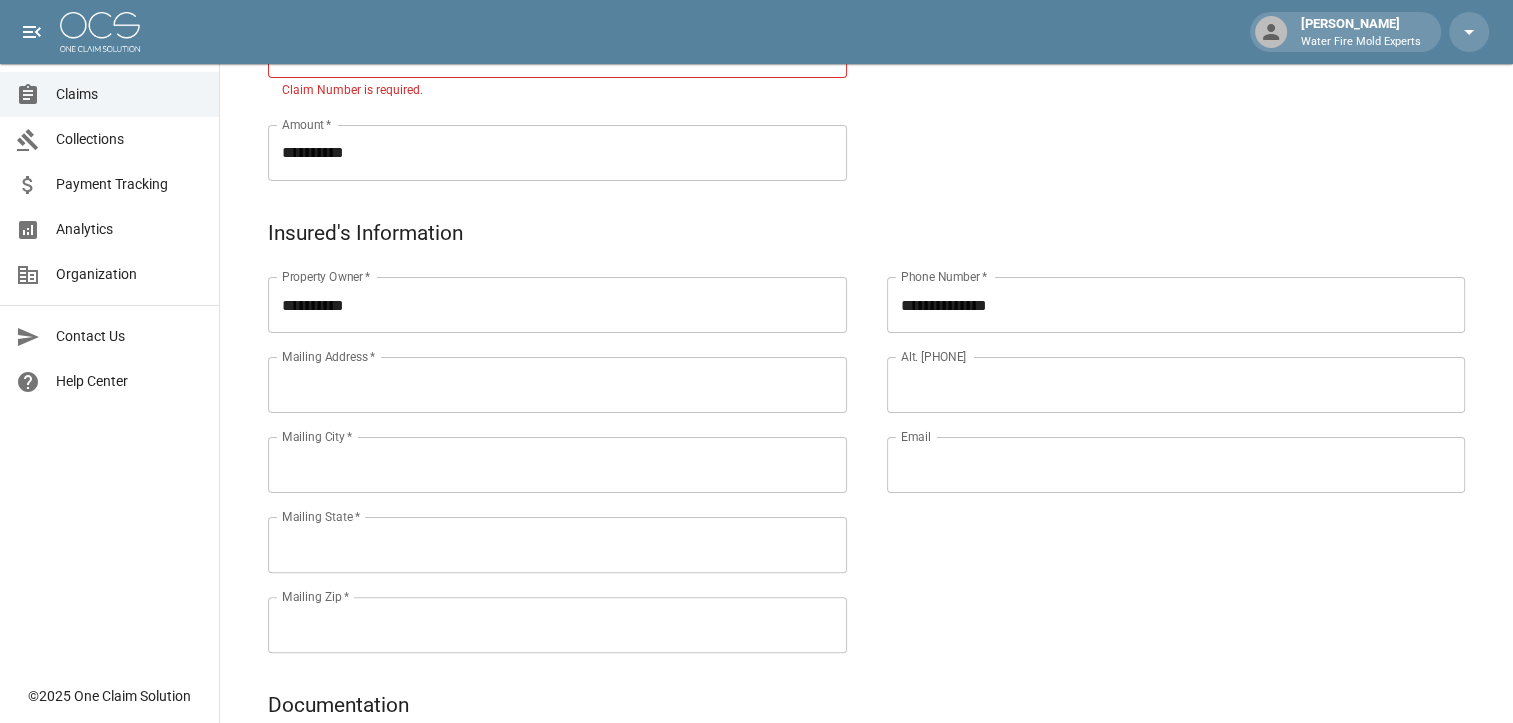 click on "Email" at bounding box center (1176, 465) 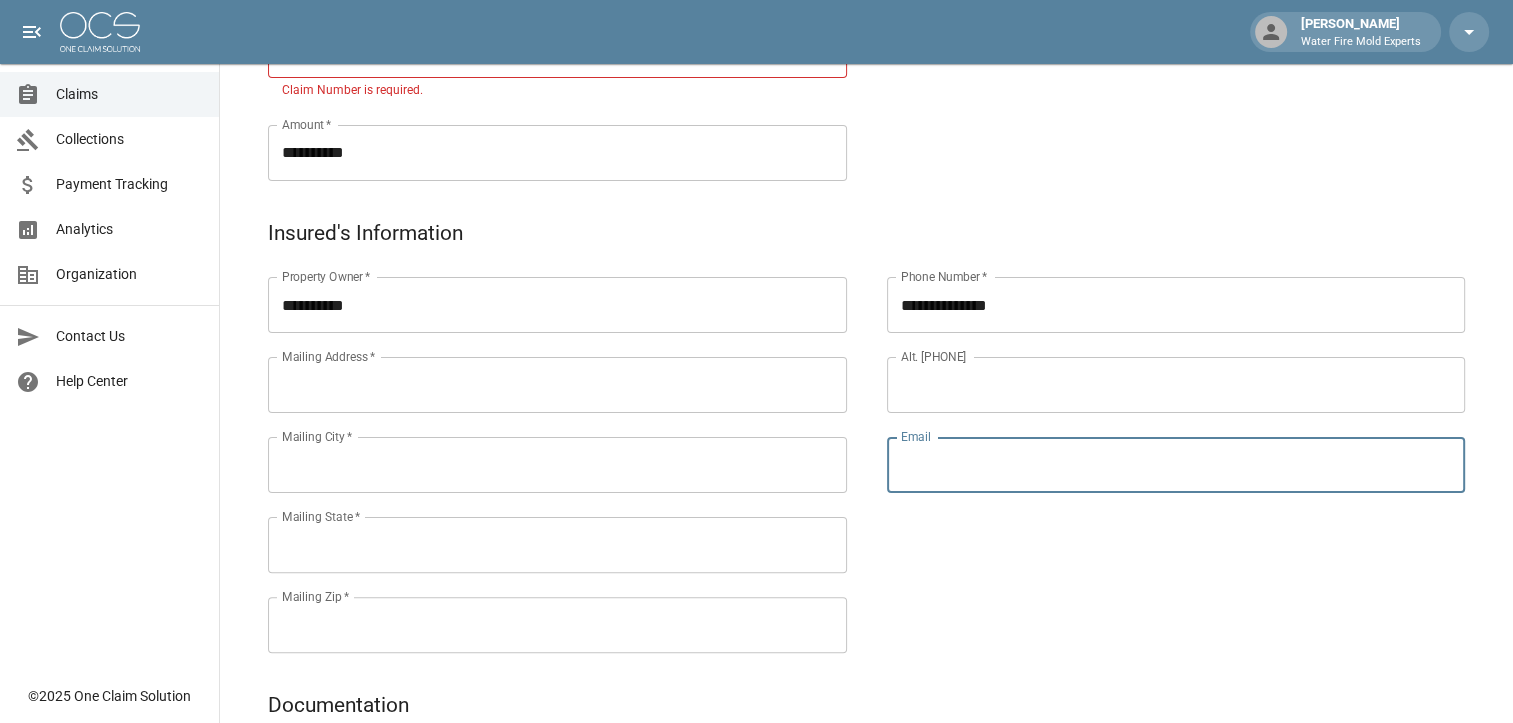 paste on "**********" 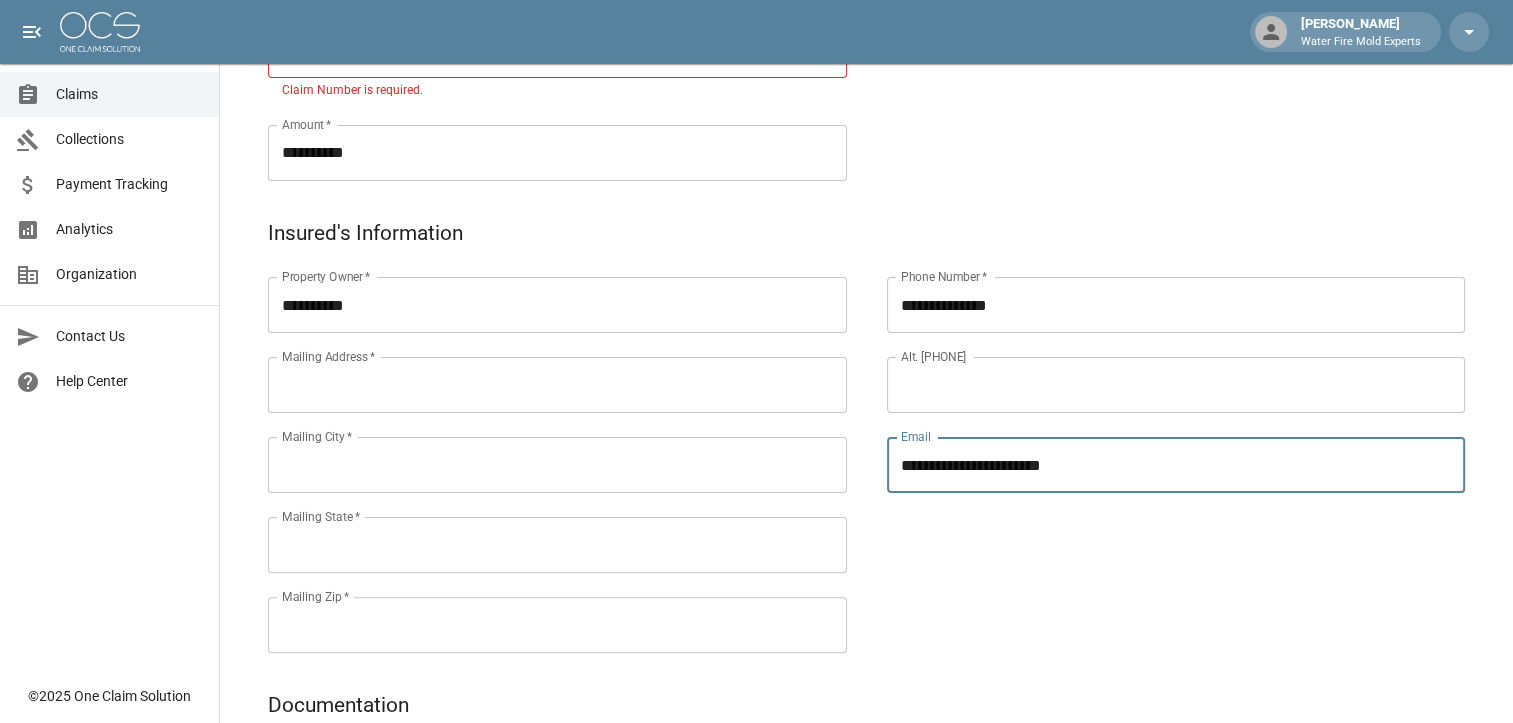 type on "**********" 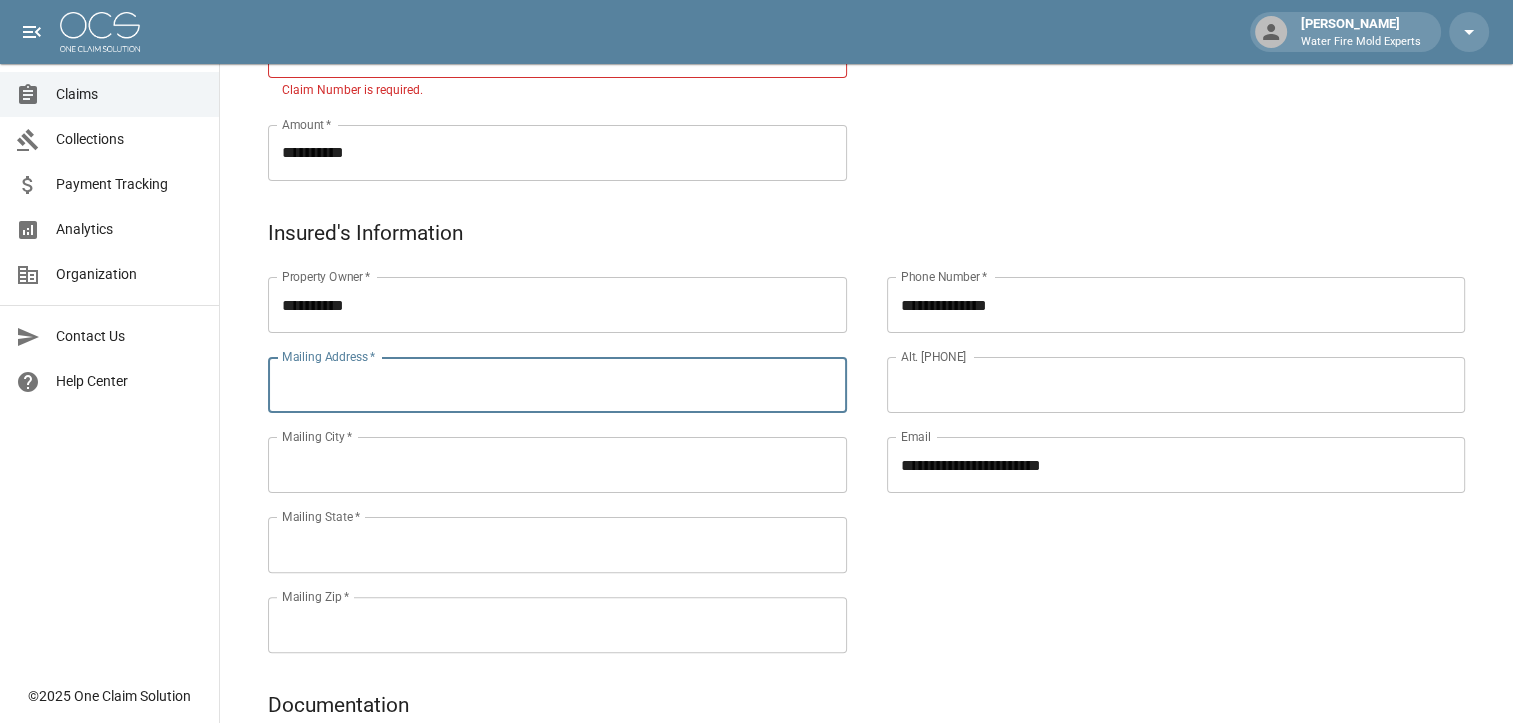 click on "Mailing Address   *" at bounding box center (557, 385) 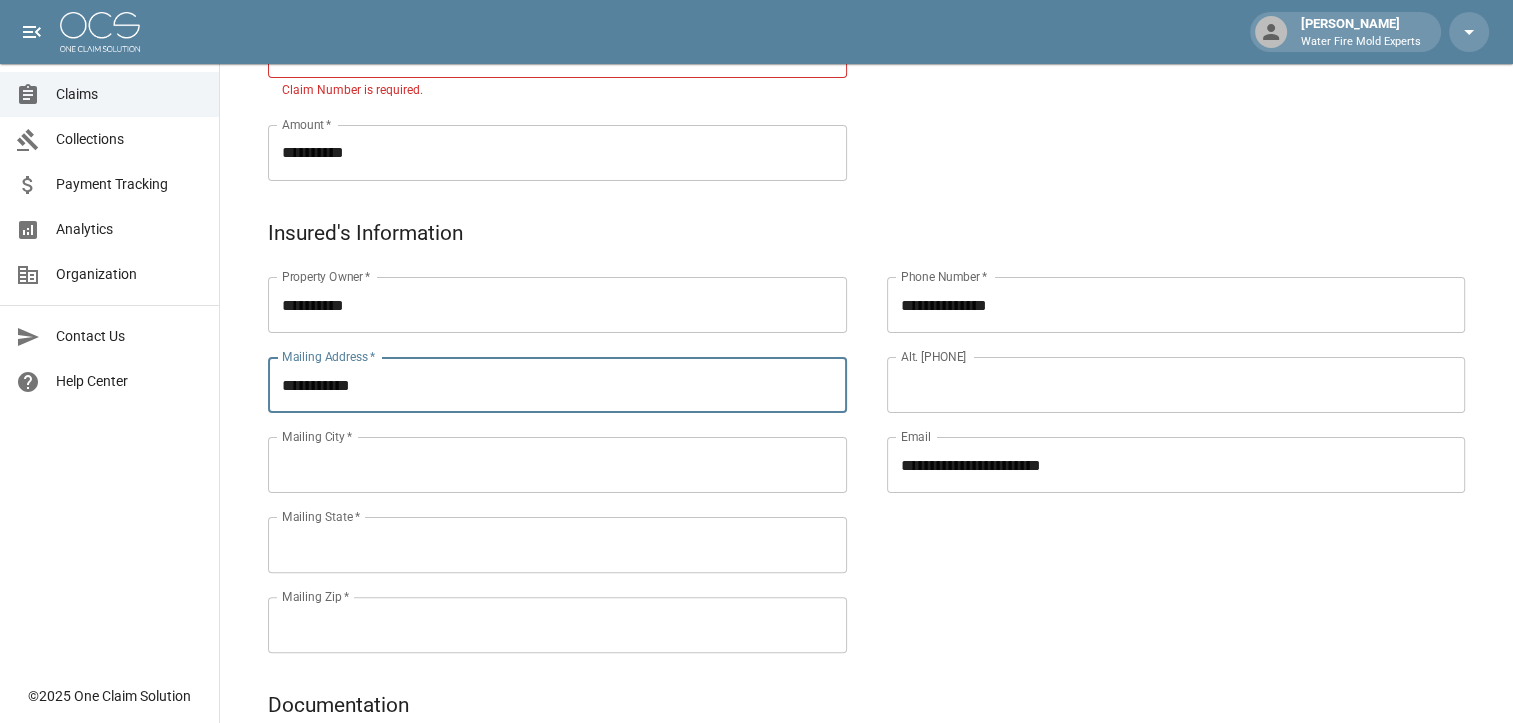 type on "****" 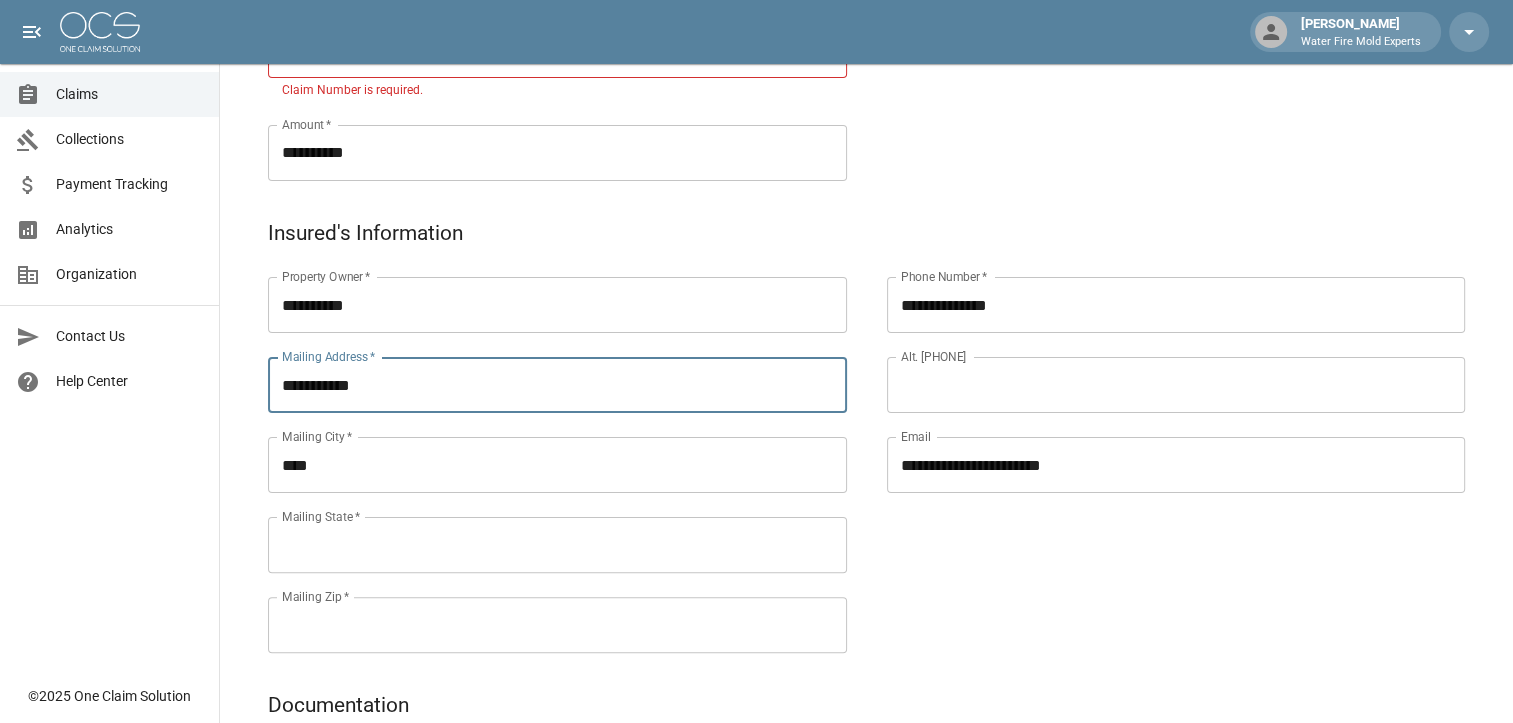 type on "******" 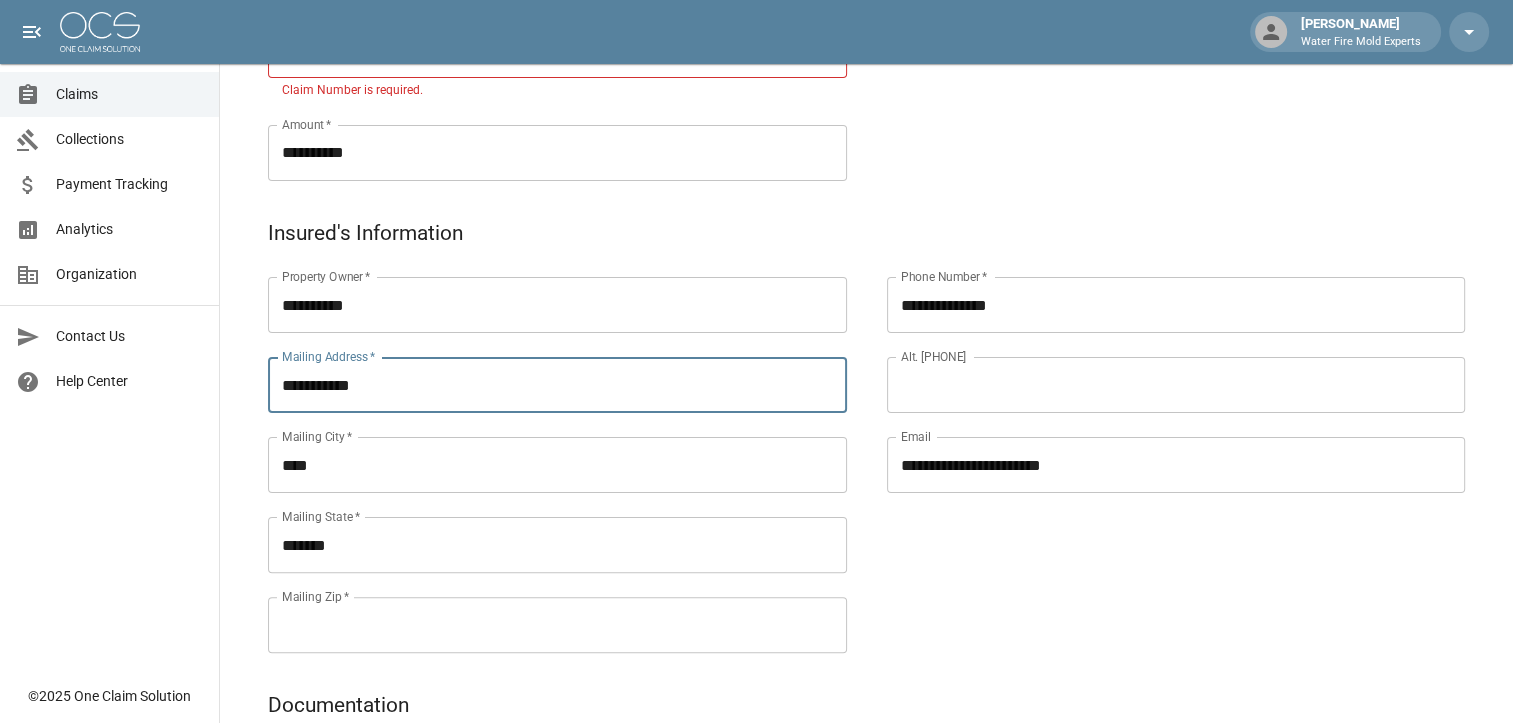 type on "*****" 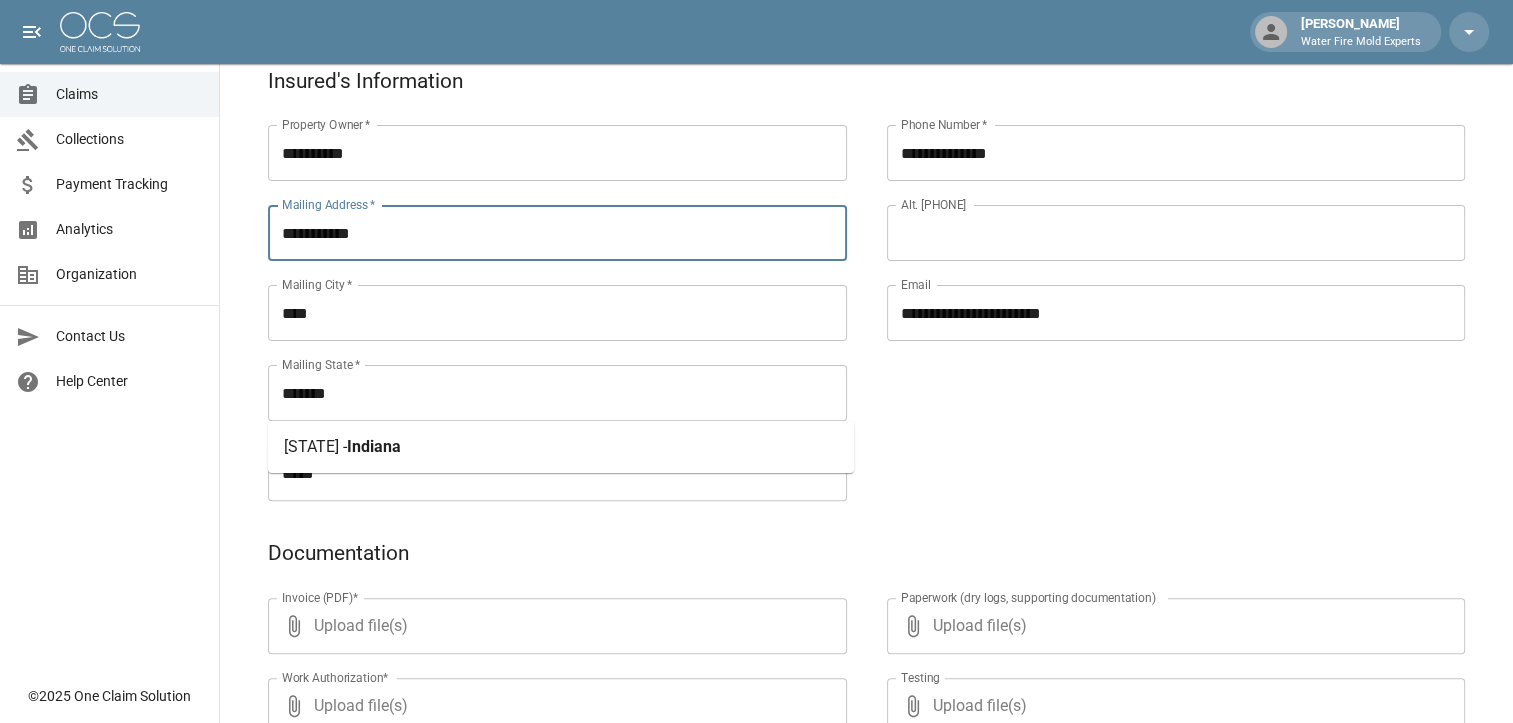 scroll, scrollTop: 600, scrollLeft: 0, axis: vertical 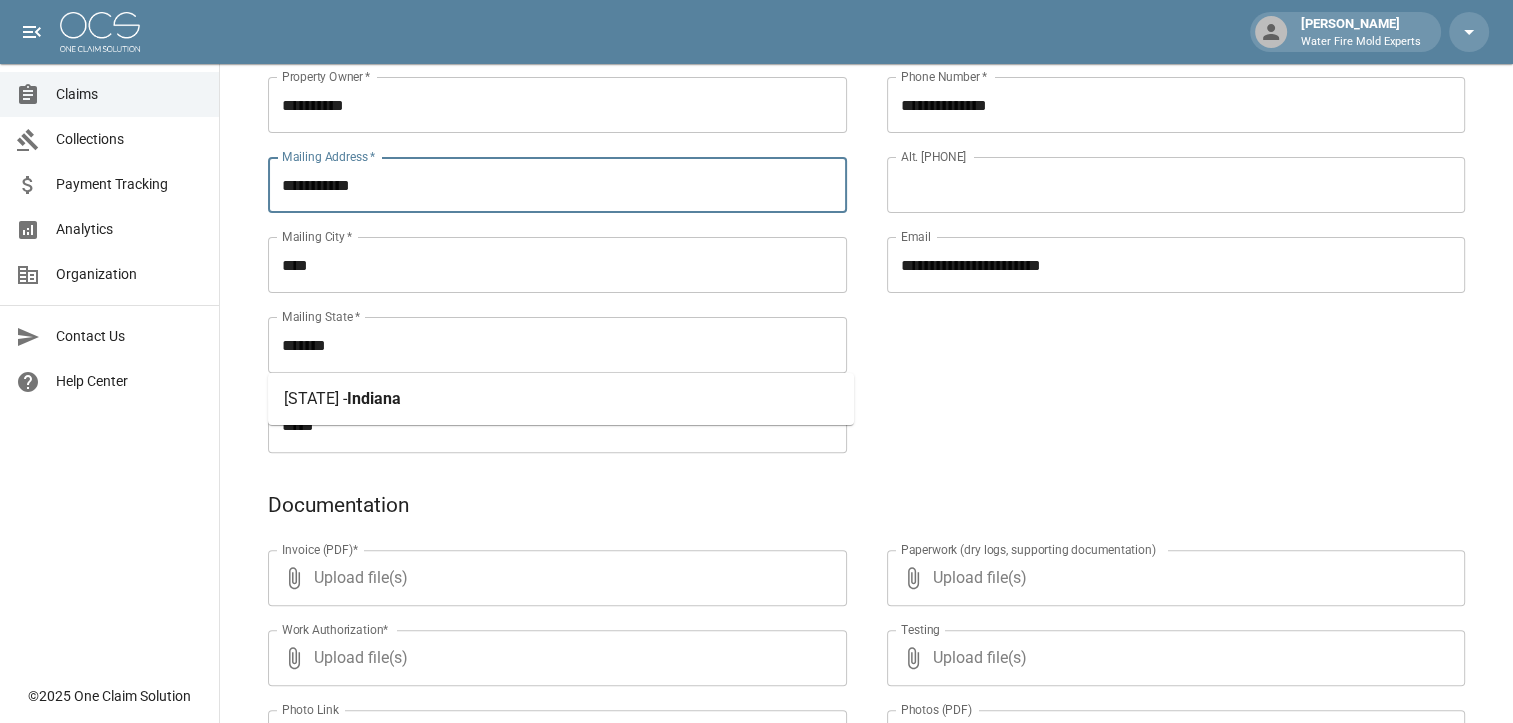 click on "[STATE_CODE] - [STATE]" at bounding box center [561, 399] 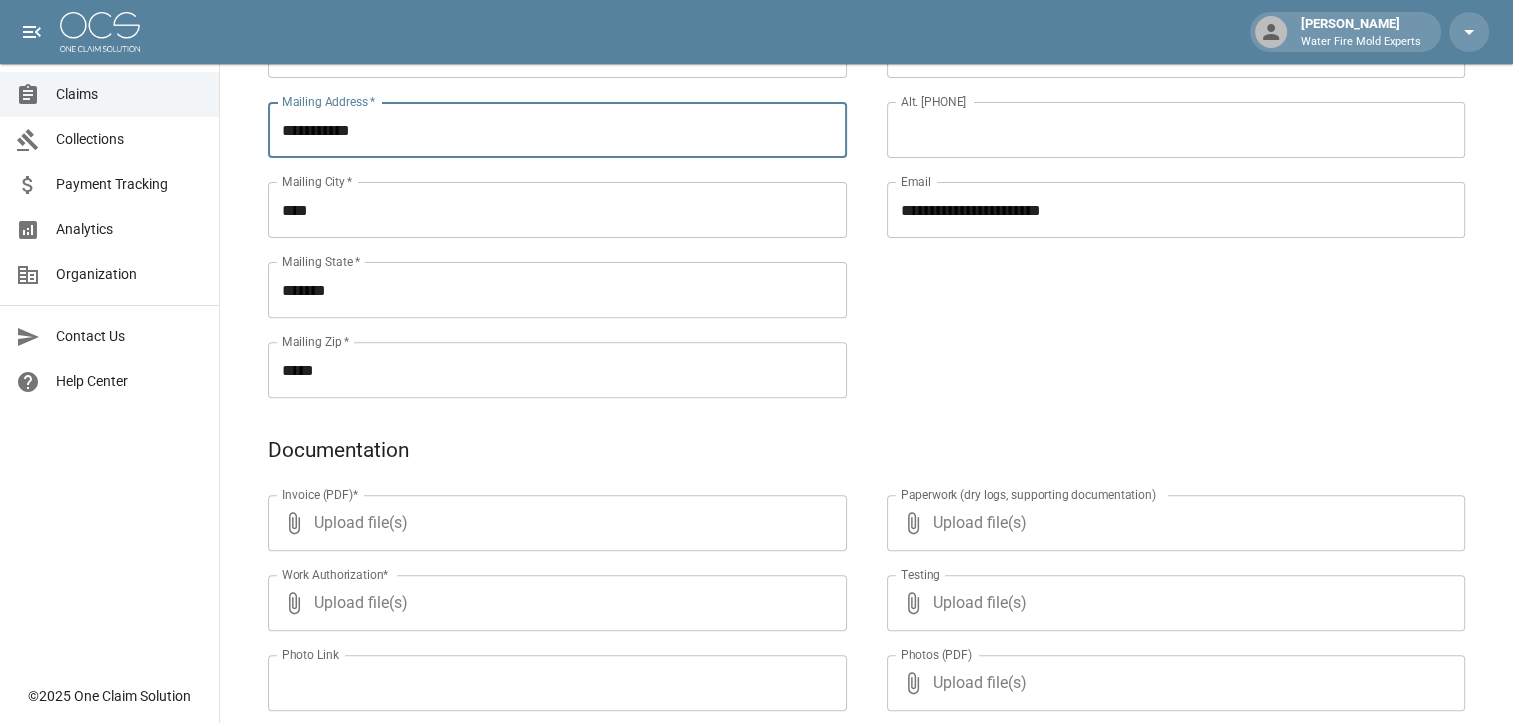 scroll, scrollTop: 700, scrollLeft: 0, axis: vertical 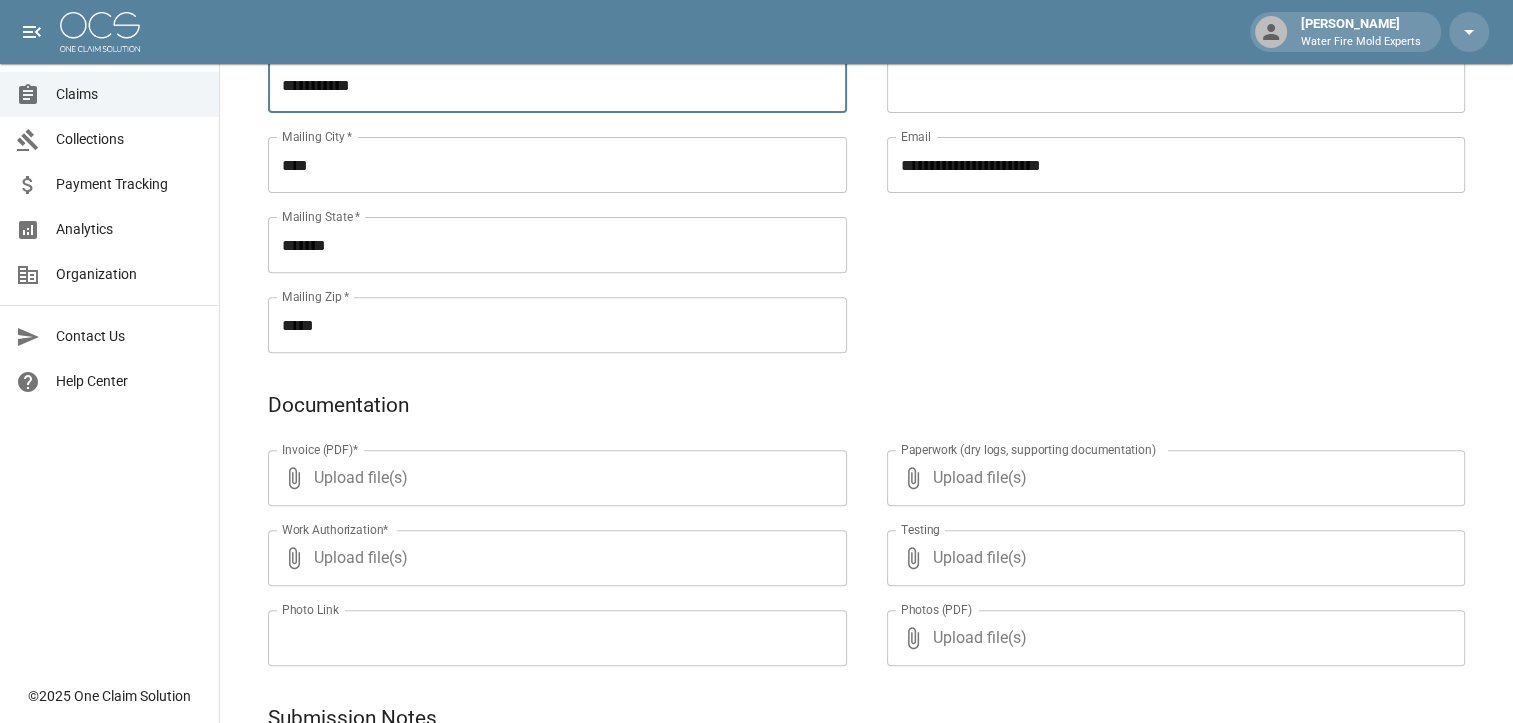 type on "**********" 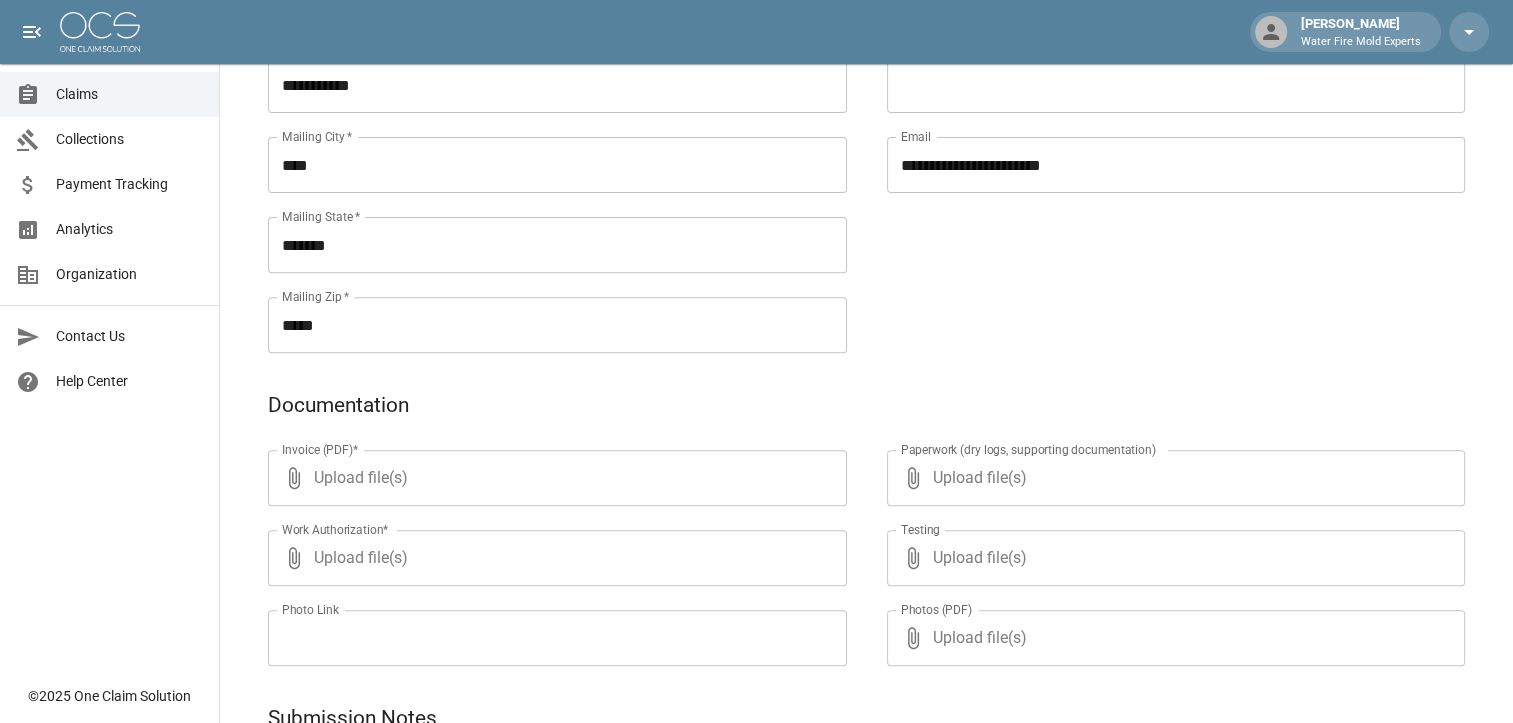 type on "**********" 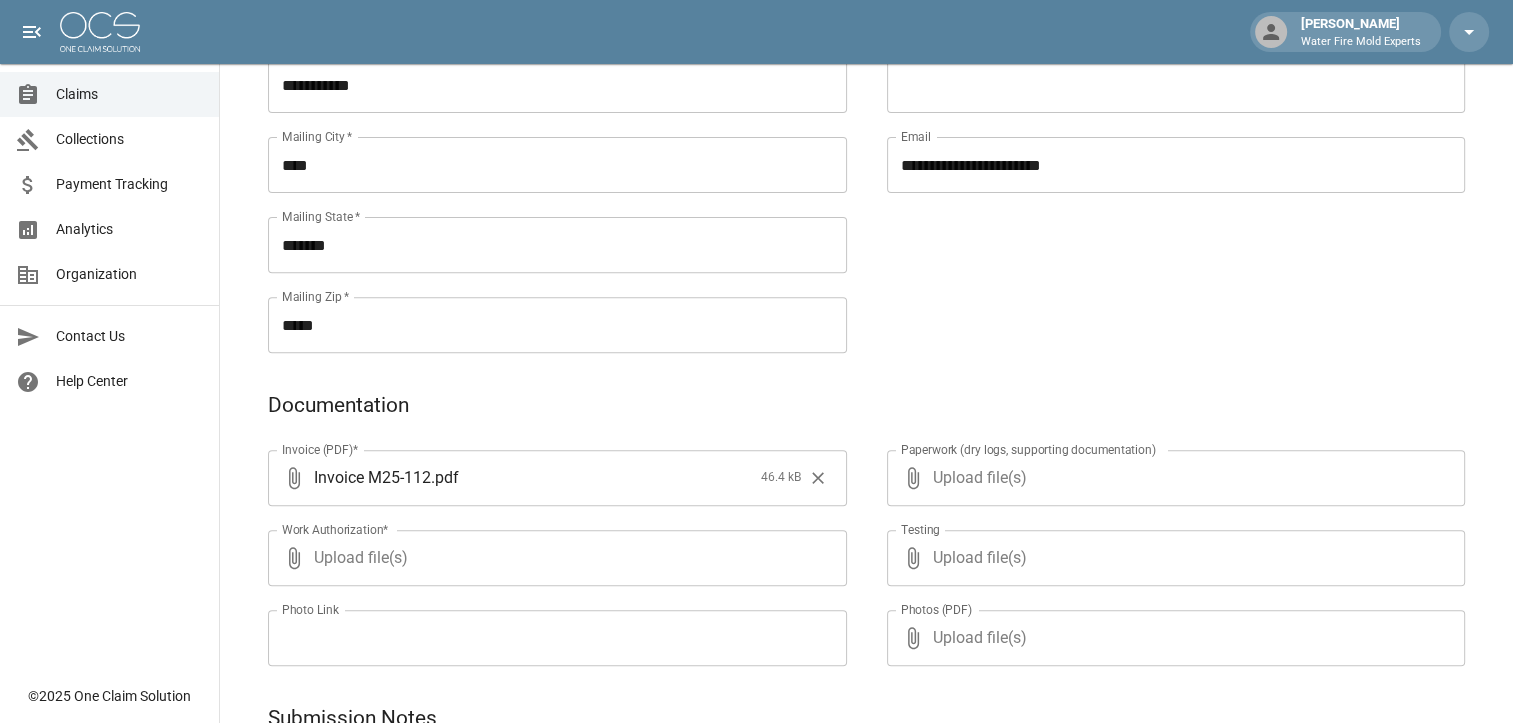 click on "Upload file(s)" at bounding box center [553, 558] 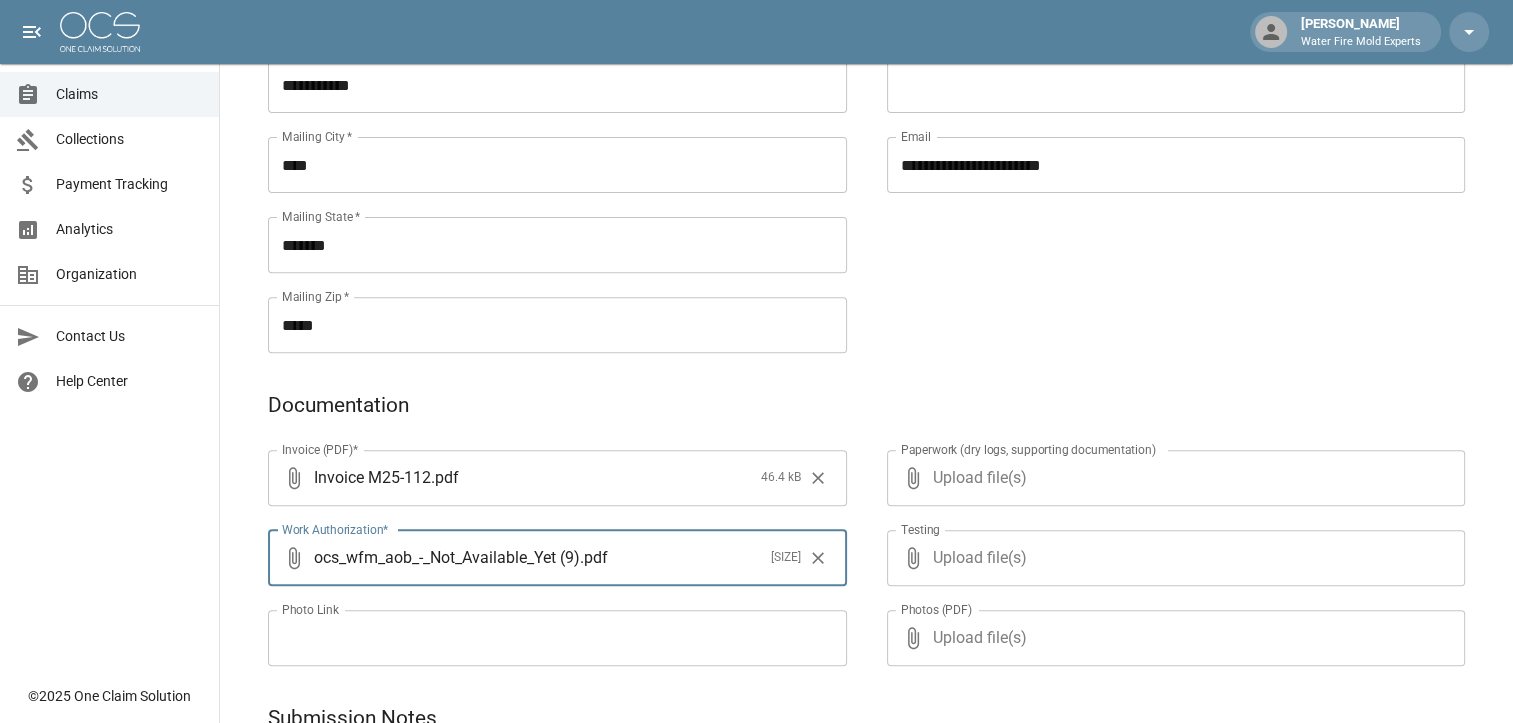 click on "Upload file(s)" at bounding box center [1172, 478] 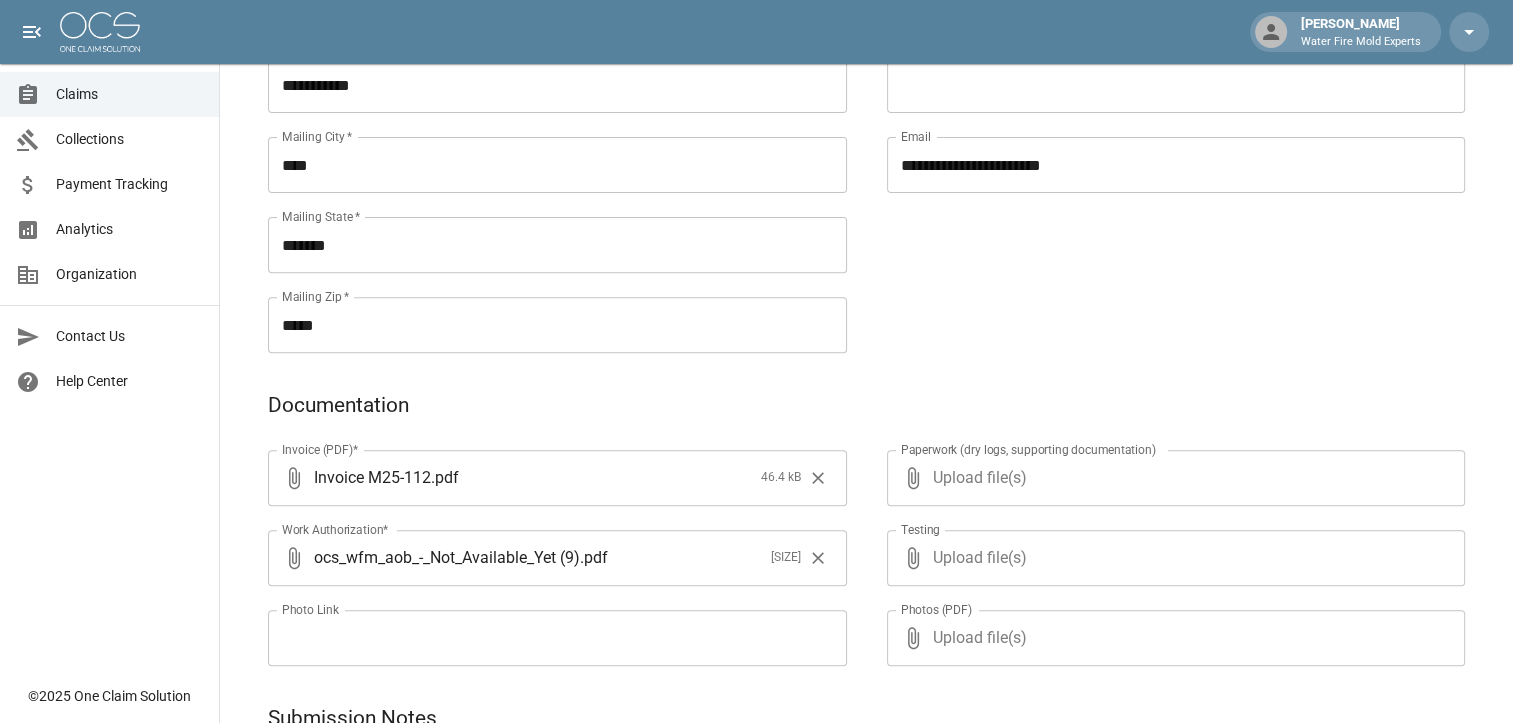 type on "**********" 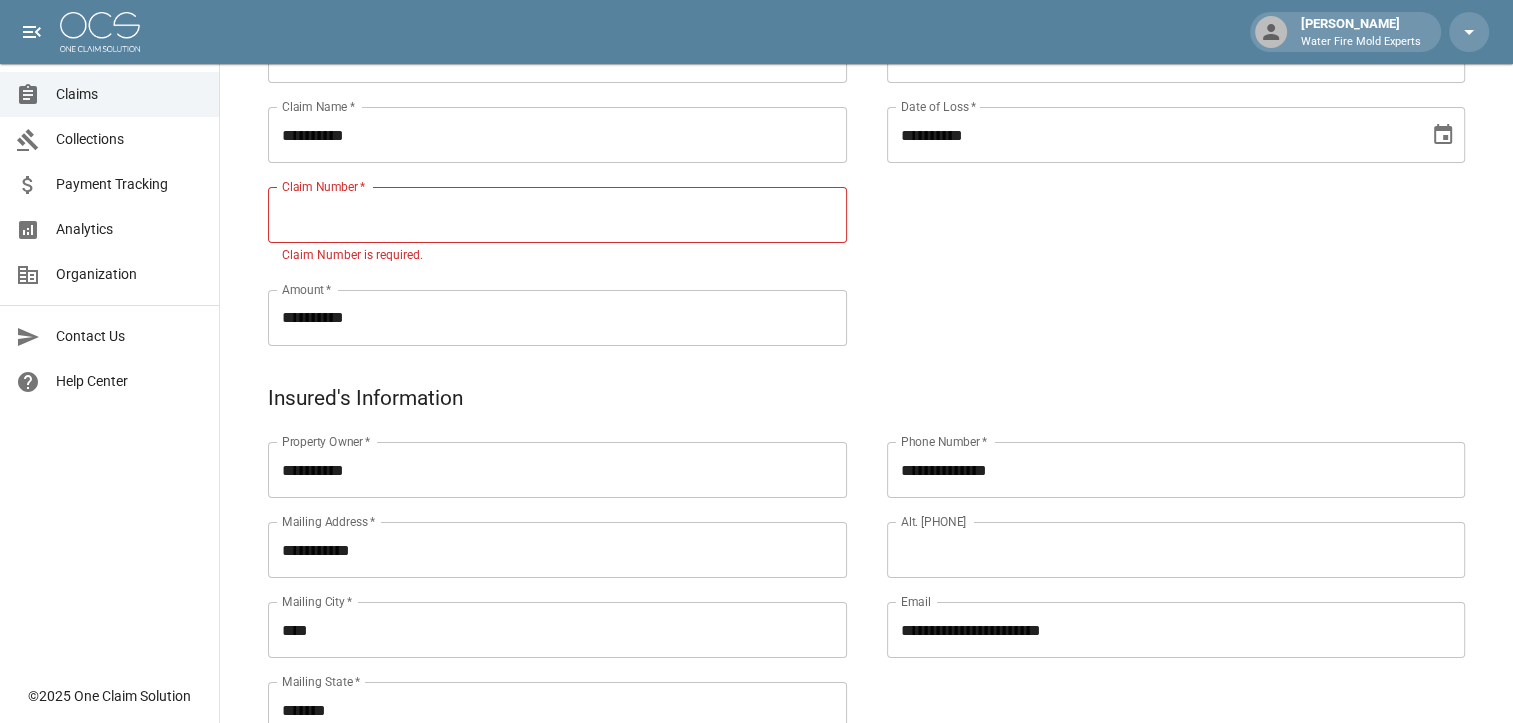 scroll, scrollTop: 200, scrollLeft: 0, axis: vertical 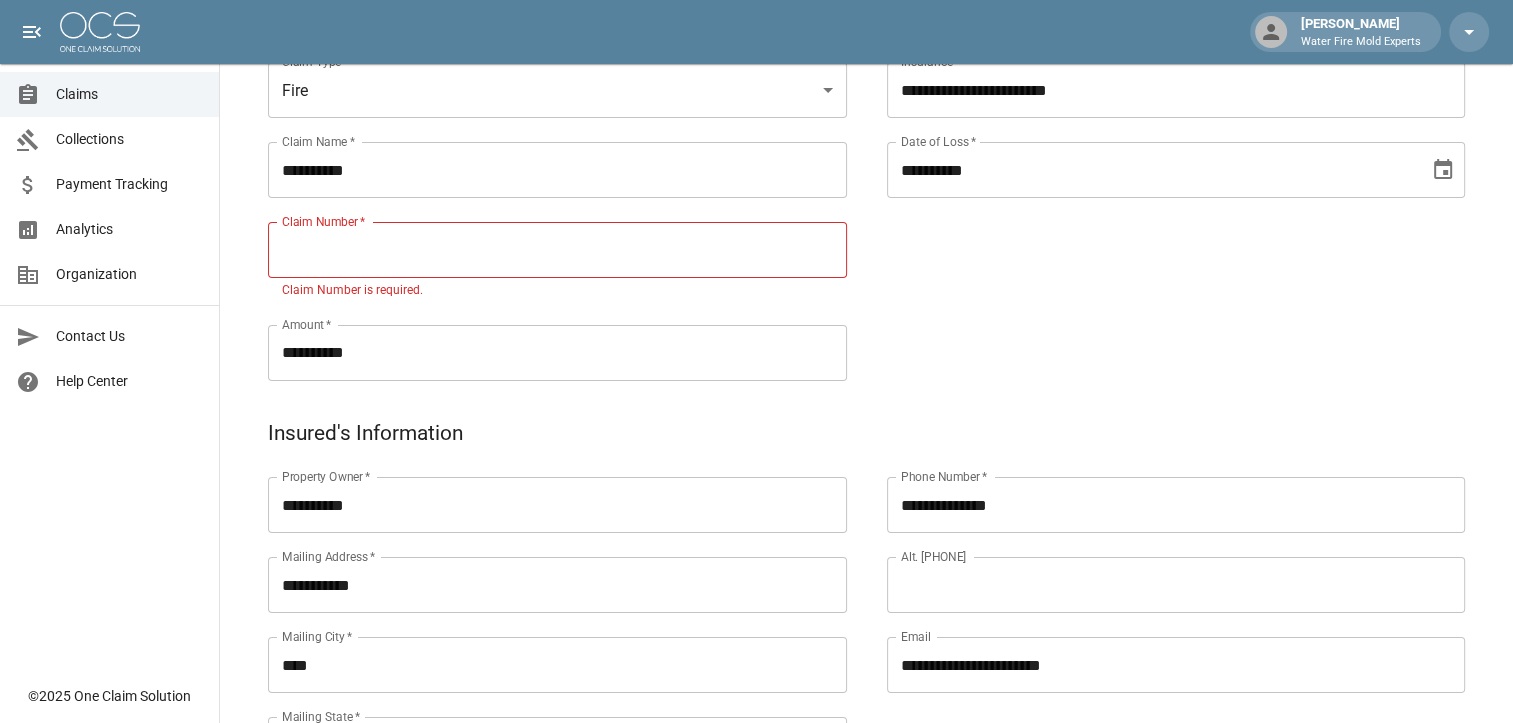 click on "Claim Number   *" at bounding box center [557, 250] 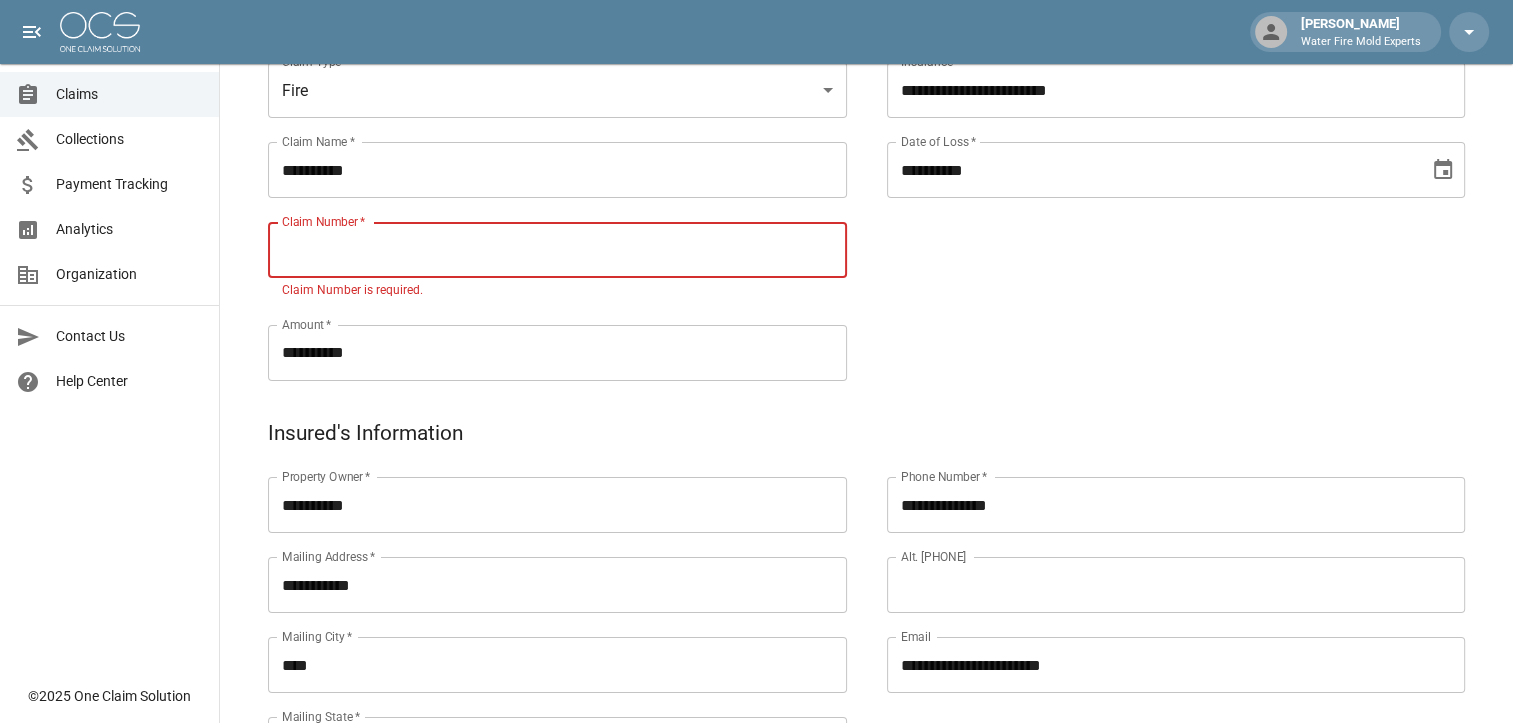 click on "**********" at bounding box center (1156, 197) 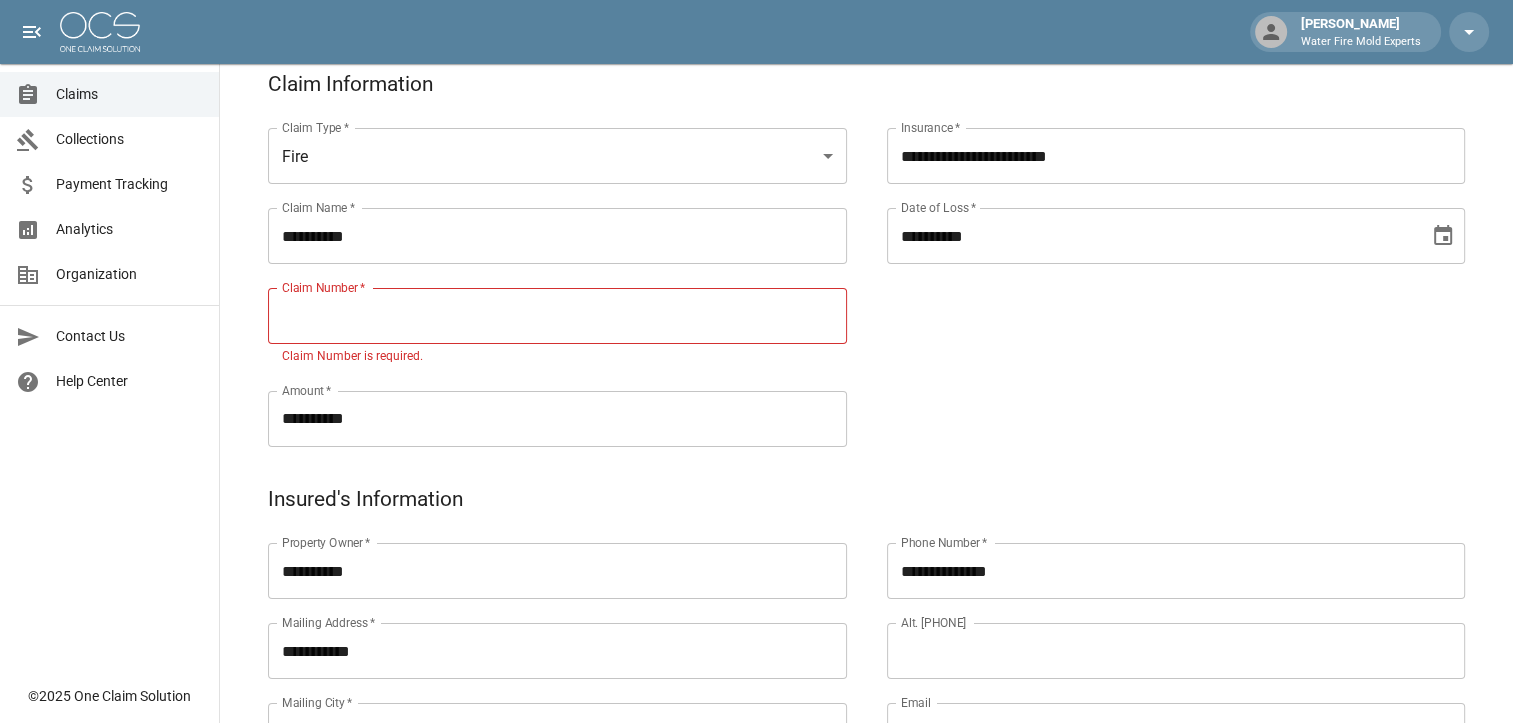 scroll, scrollTop: 100, scrollLeft: 0, axis: vertical 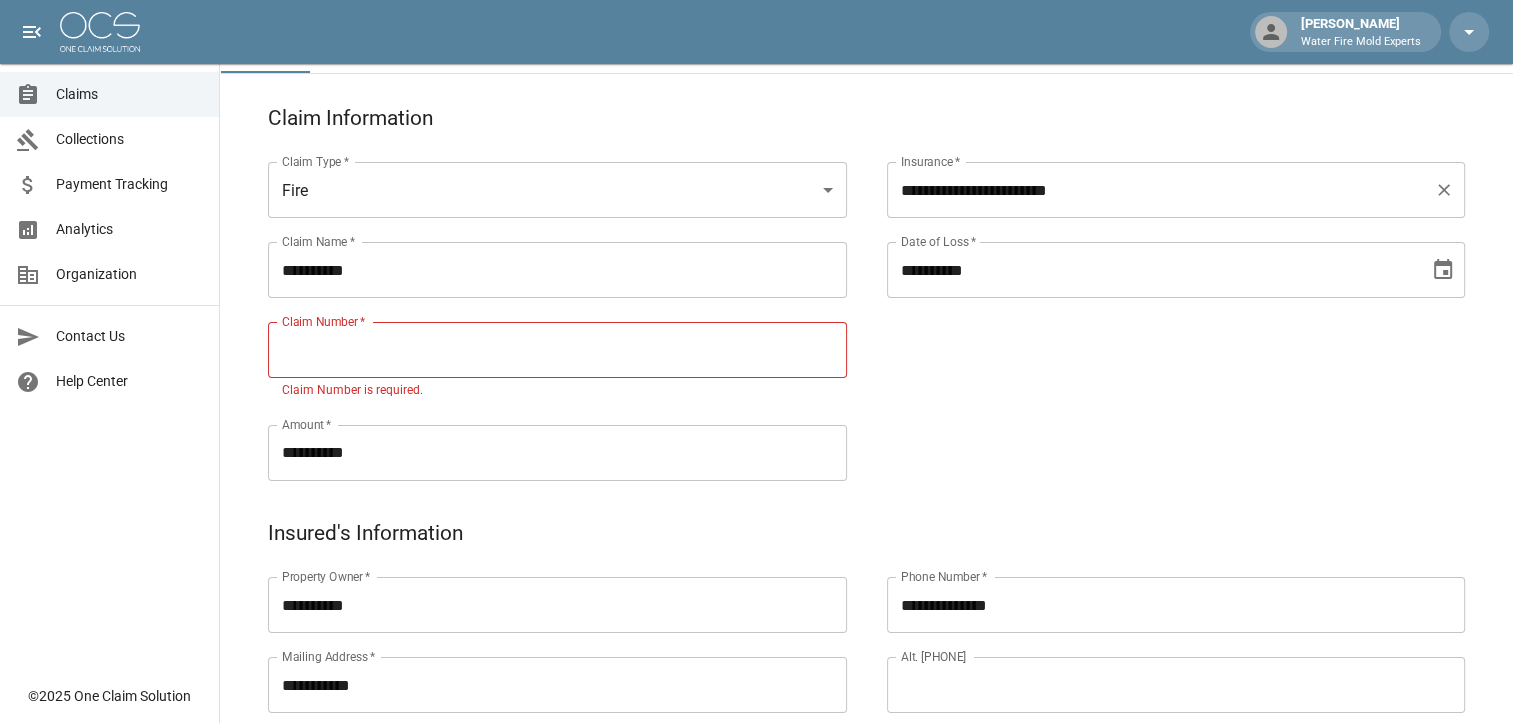 click on "**********" at bounding box center [1161, 190] 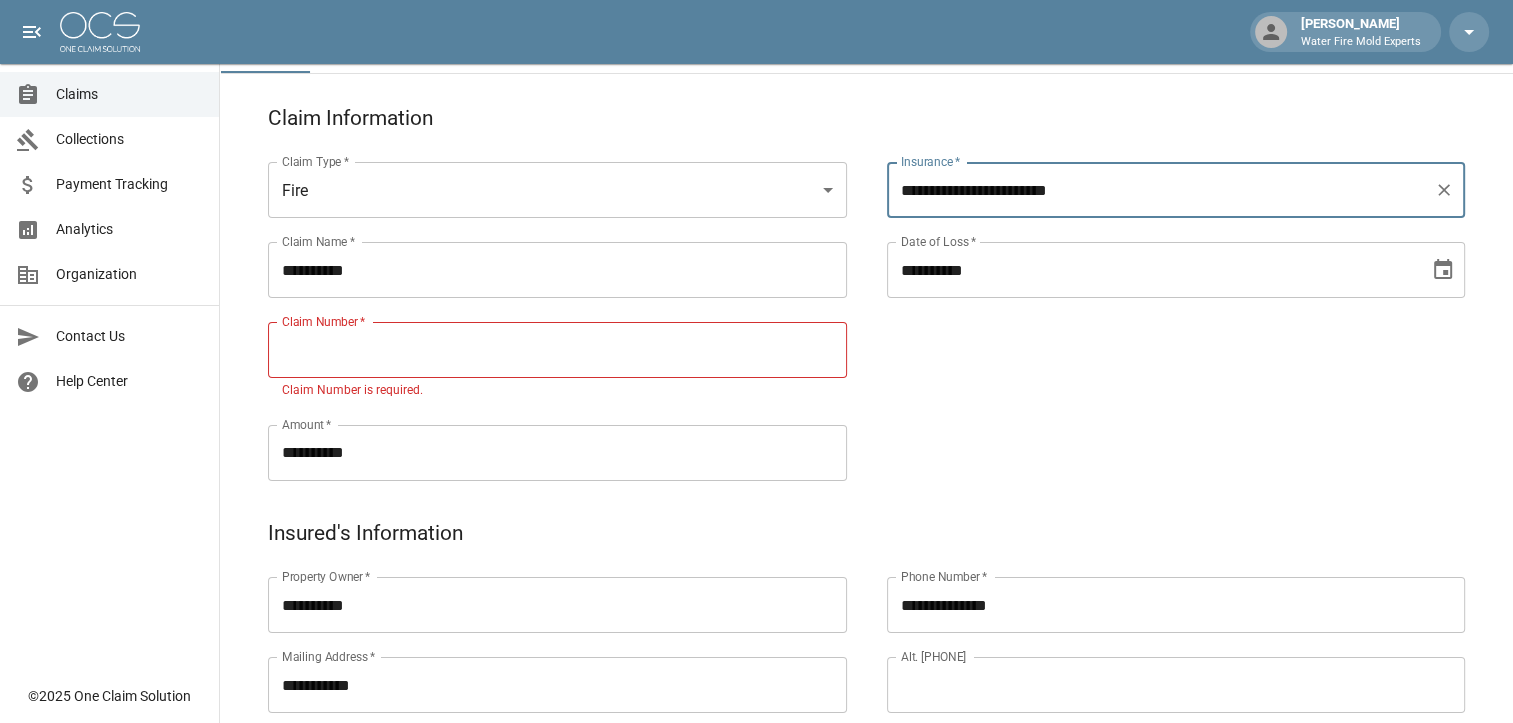 click on "**********" at bounding box center (1156, 297) 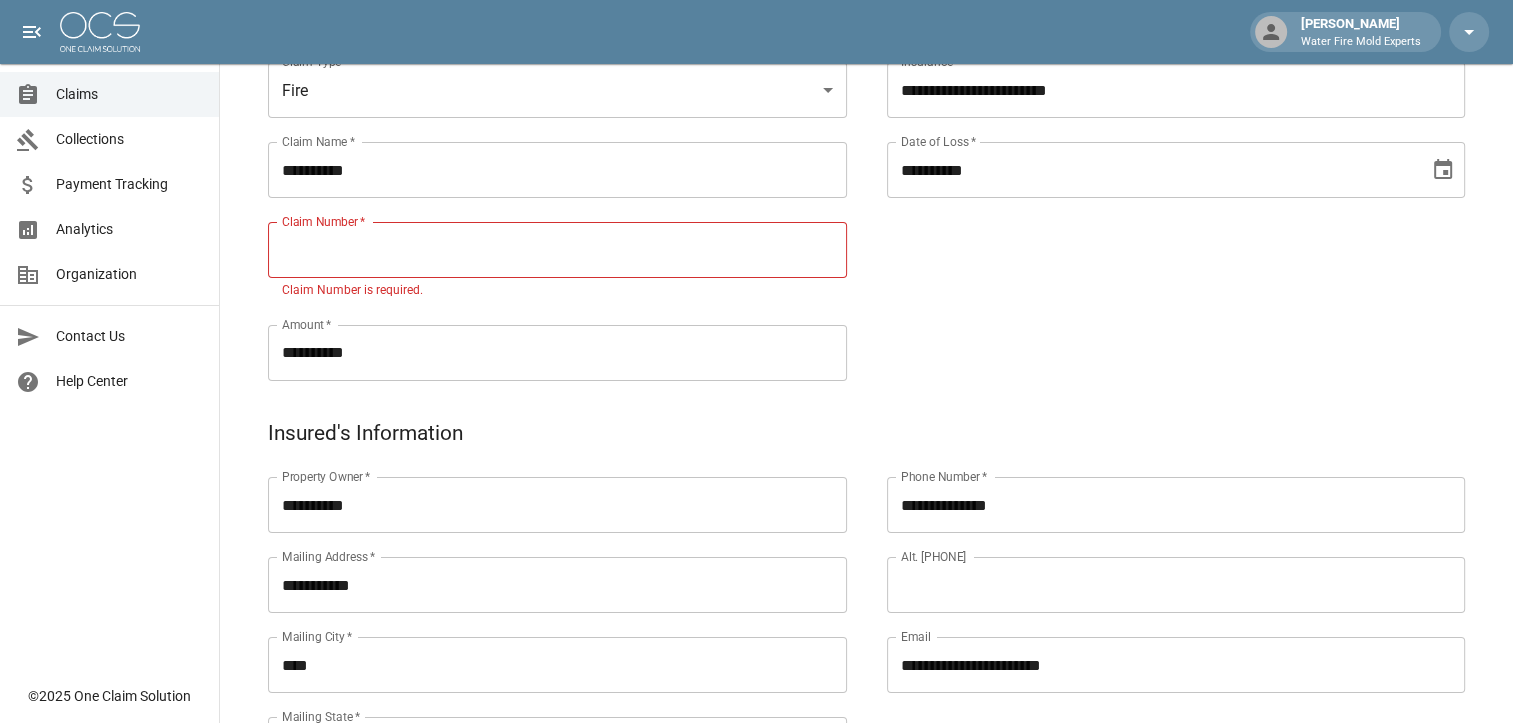 scroll, scrollTop: 300, scrollLeft: 0, axis: vertical 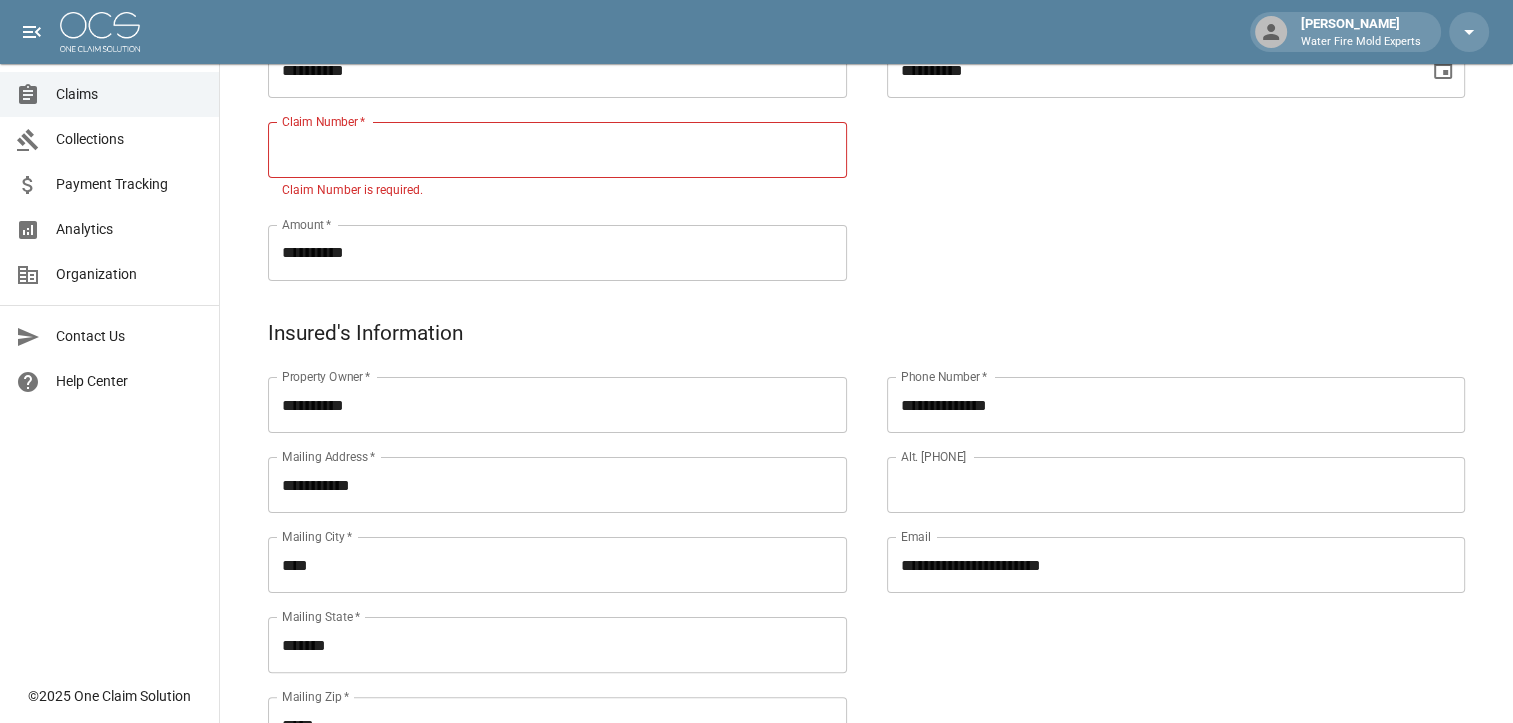 click on "Claim Number   *" at bounding box center (557, 150) 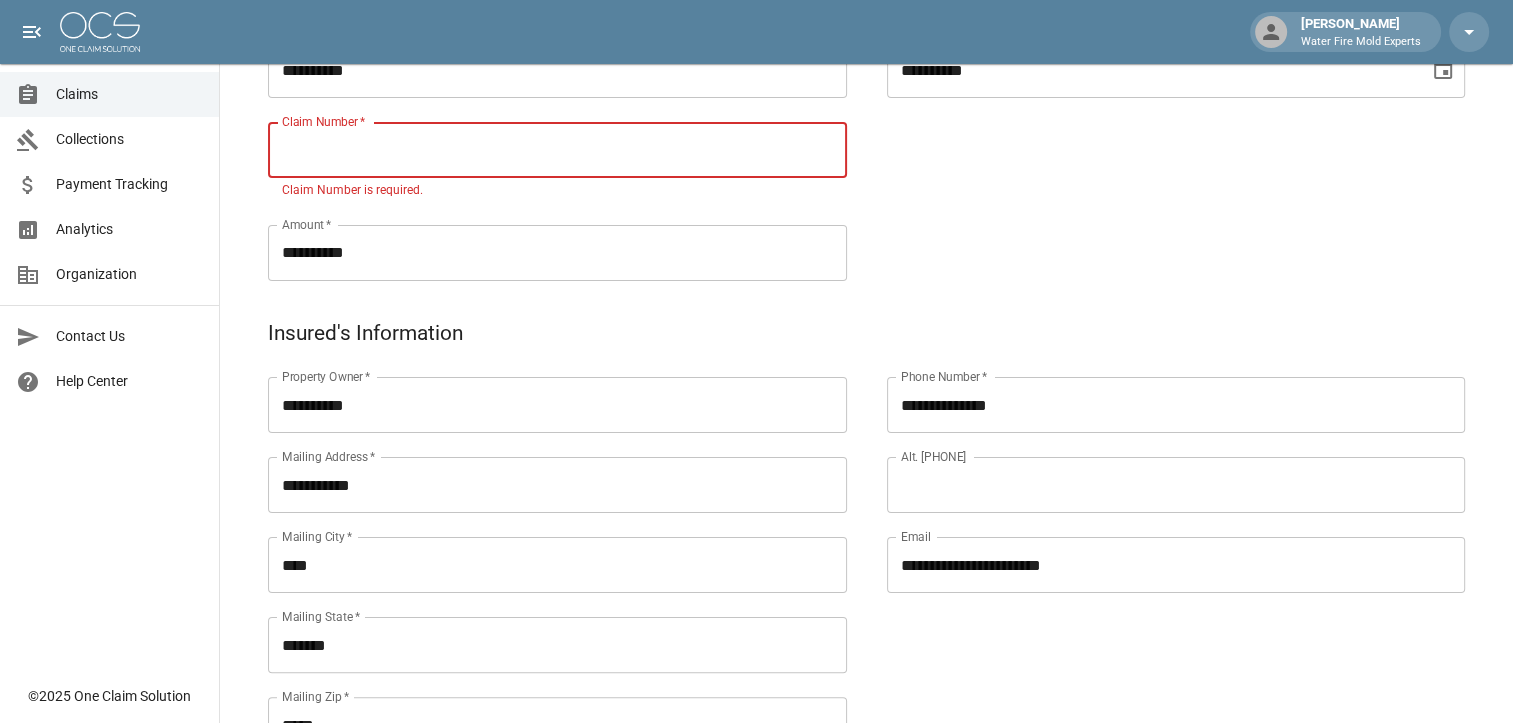 paste on "*********" 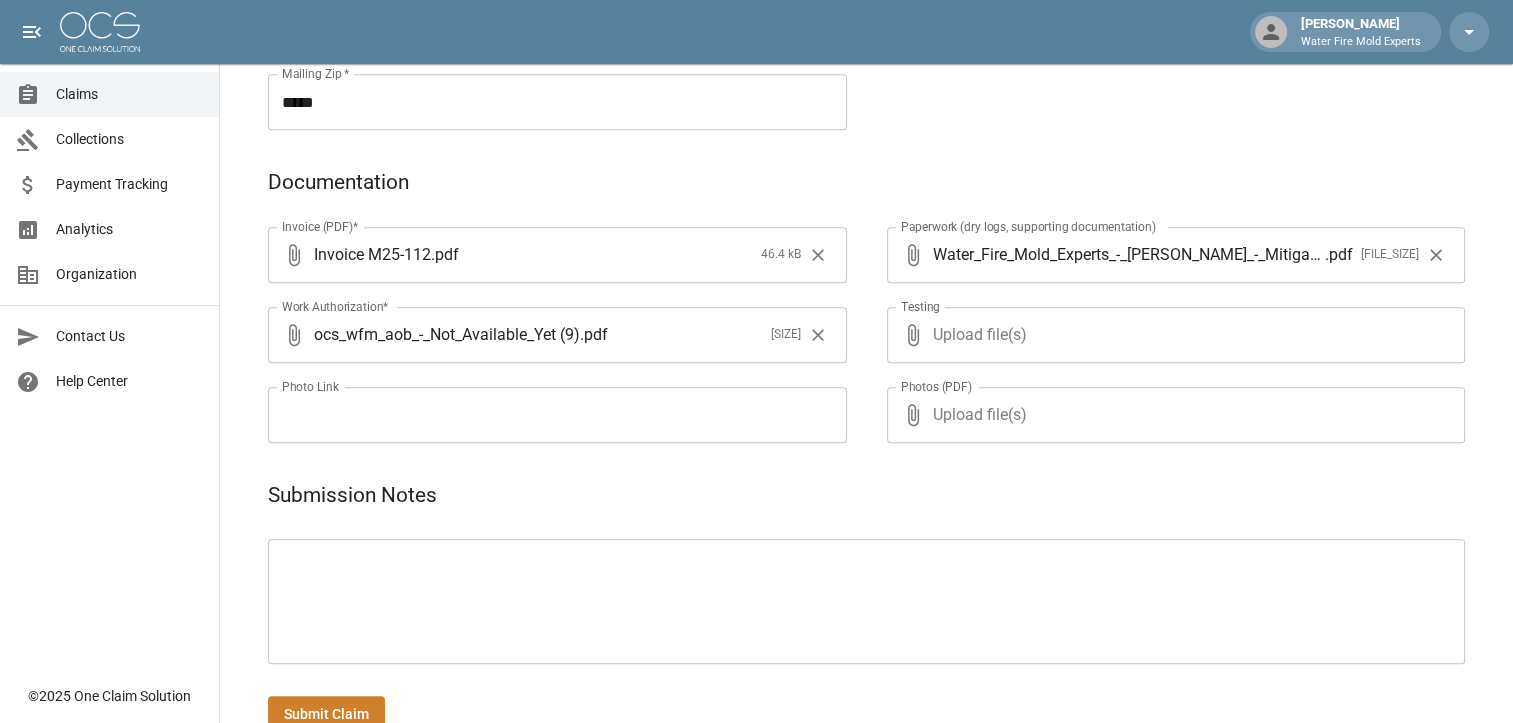scroll, scrollTop: 948, scrollLeft: 0, axis: vertical 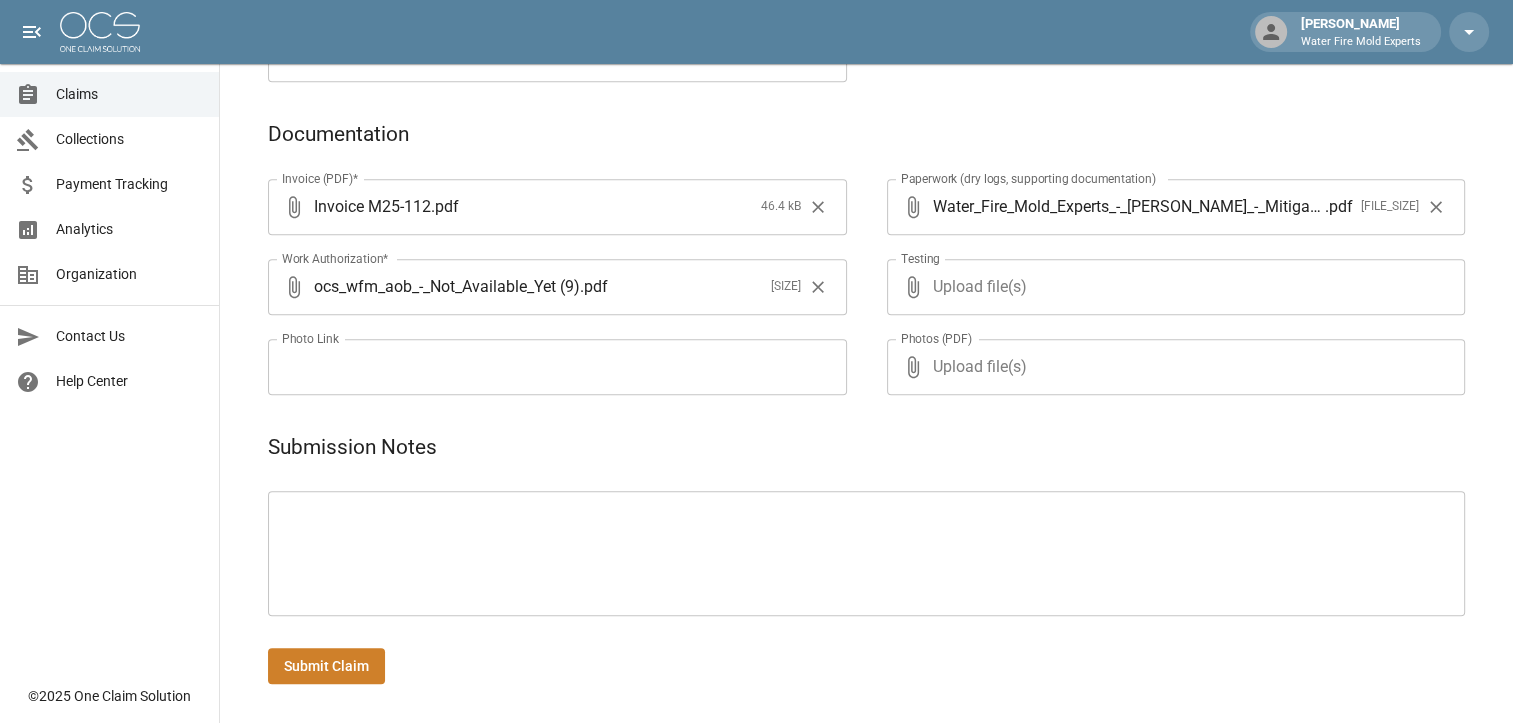 type on "*********" 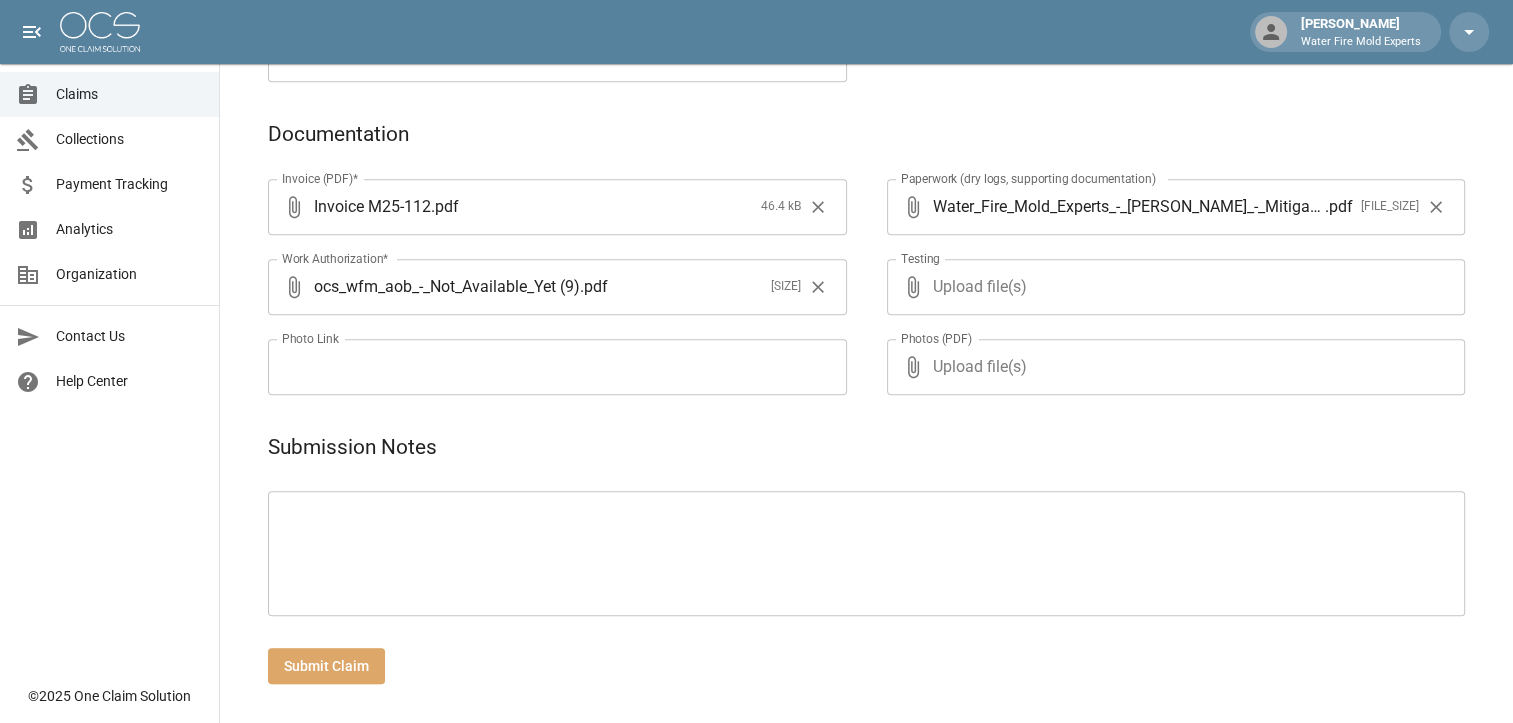 click on "Submit Claim" at bounding box center (326, 666) 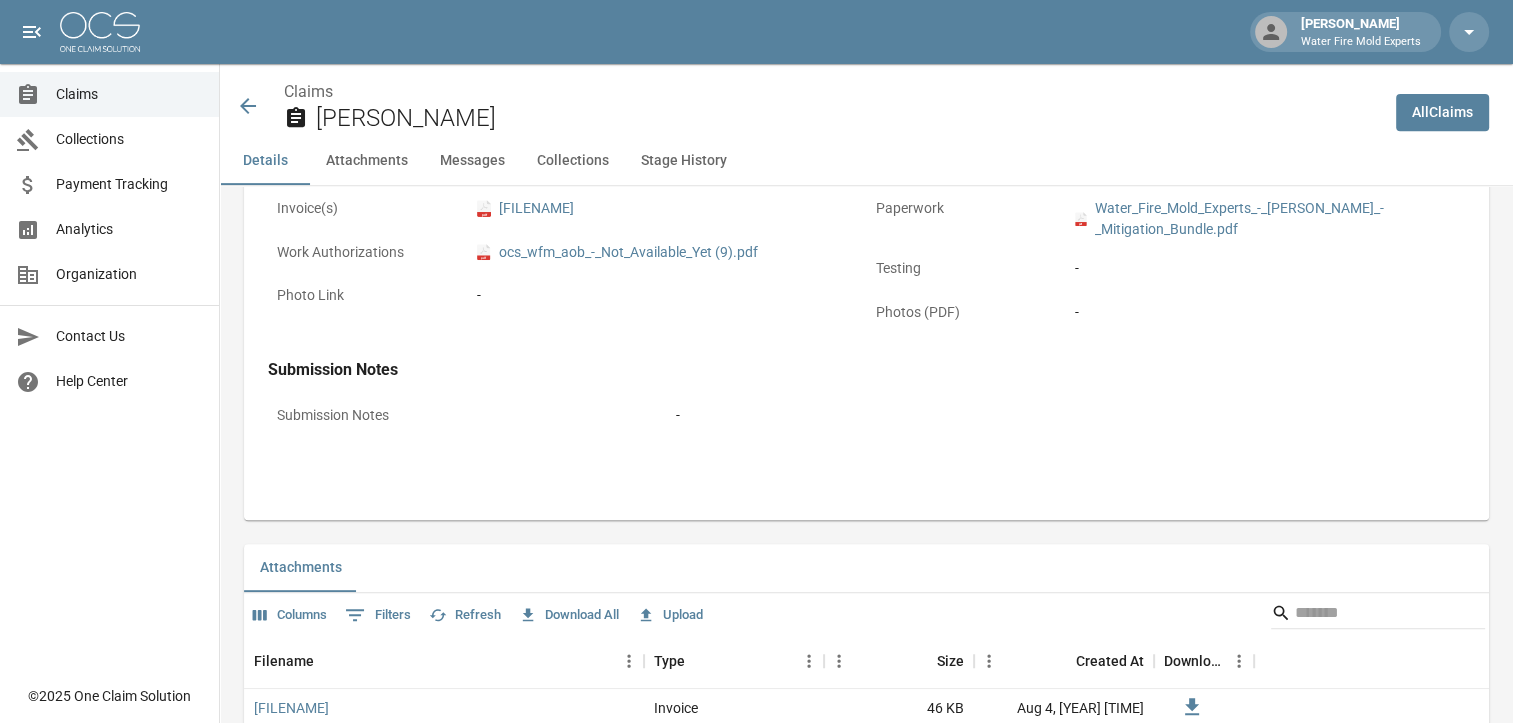 scroll, scrollTop: 648, scrollLeft: 0, axis: vertical 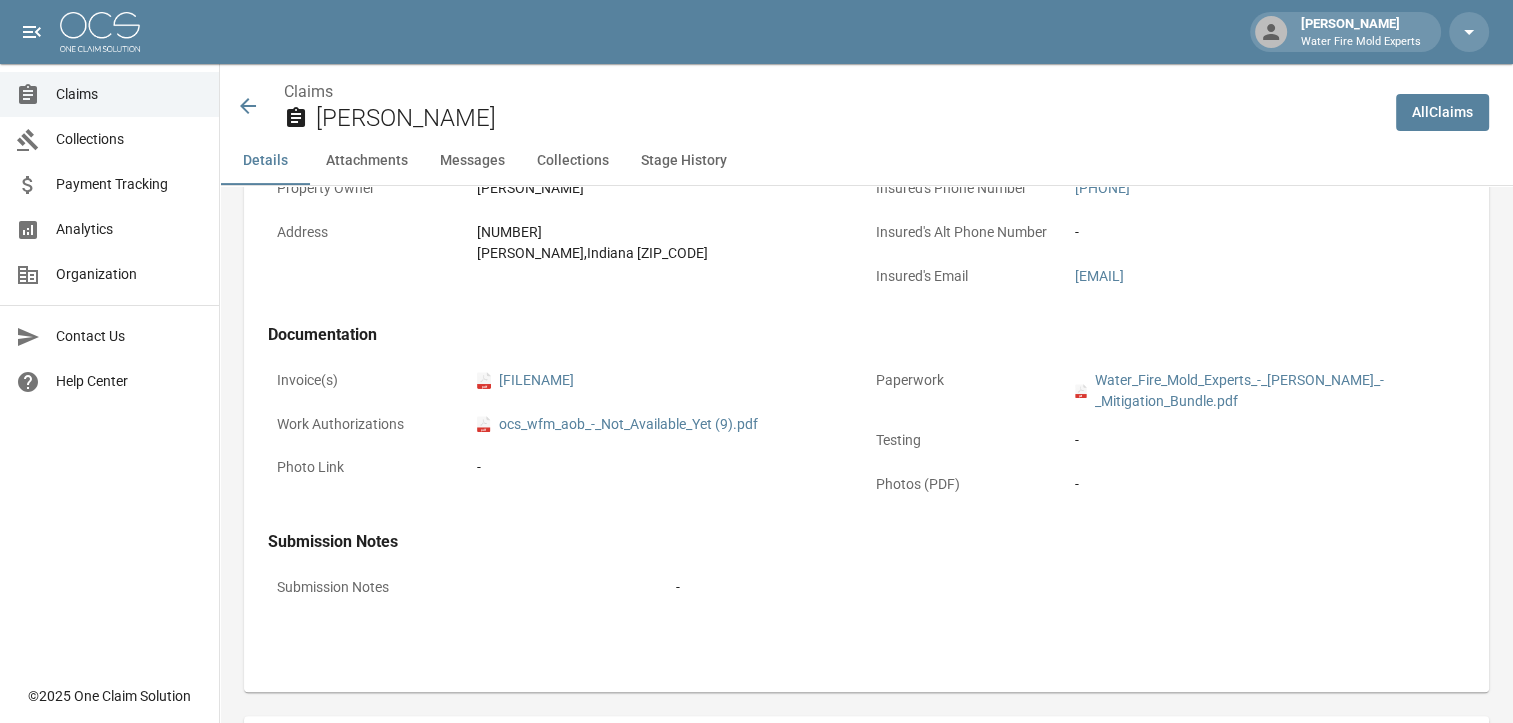 click on "All  Claims" at bounding box center (1442, 112) 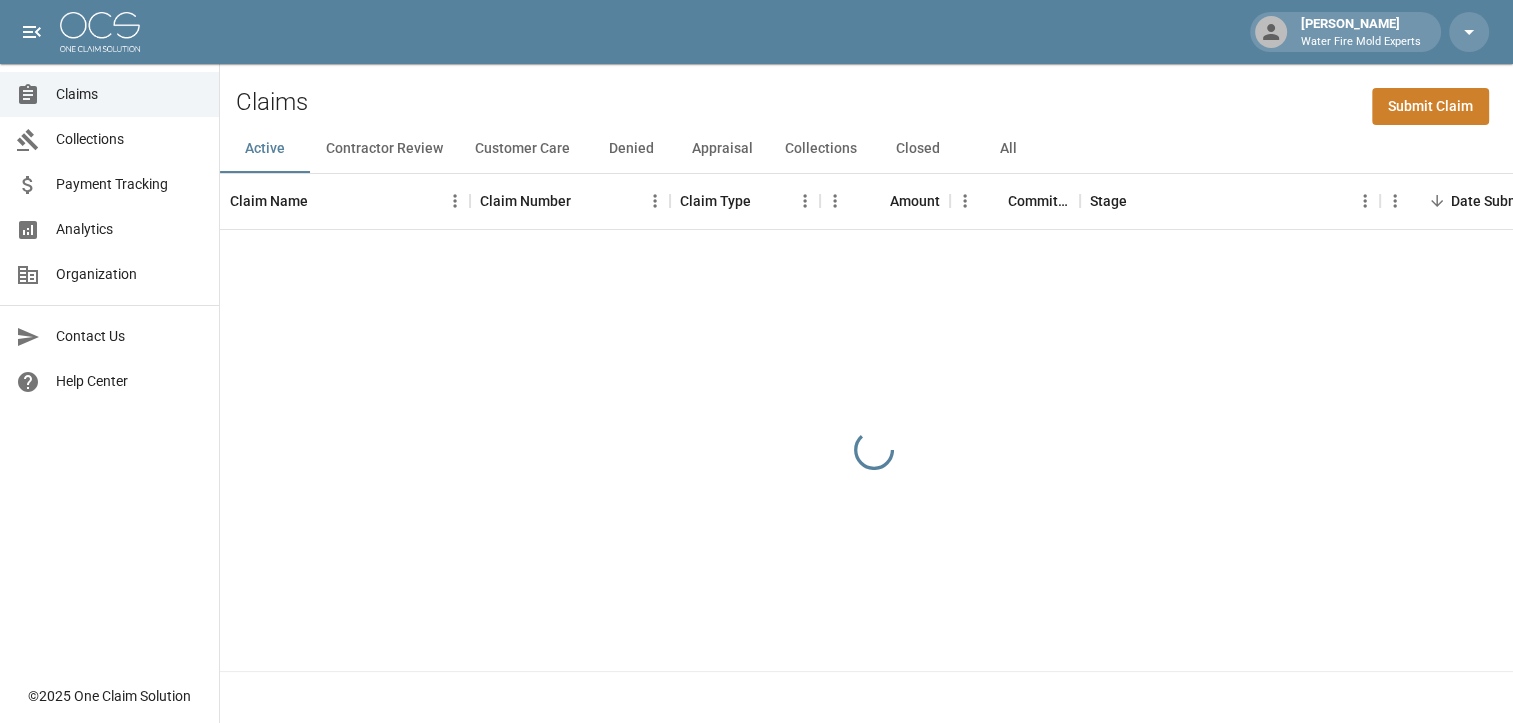 scroll, scrollTop: 0, scrollLeft: 0, axis: both 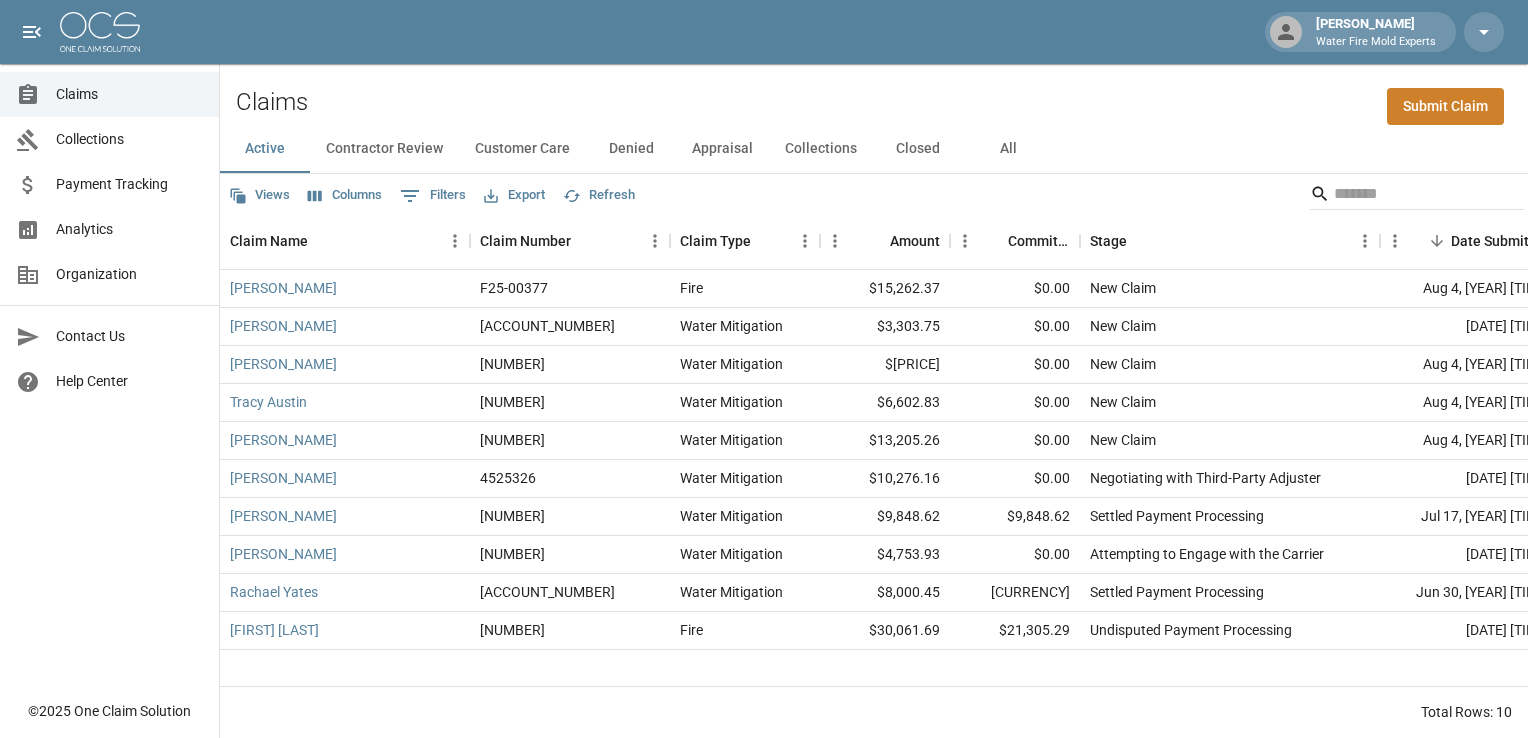 click on "Submit Claim" at bounding box center (1445, 106) 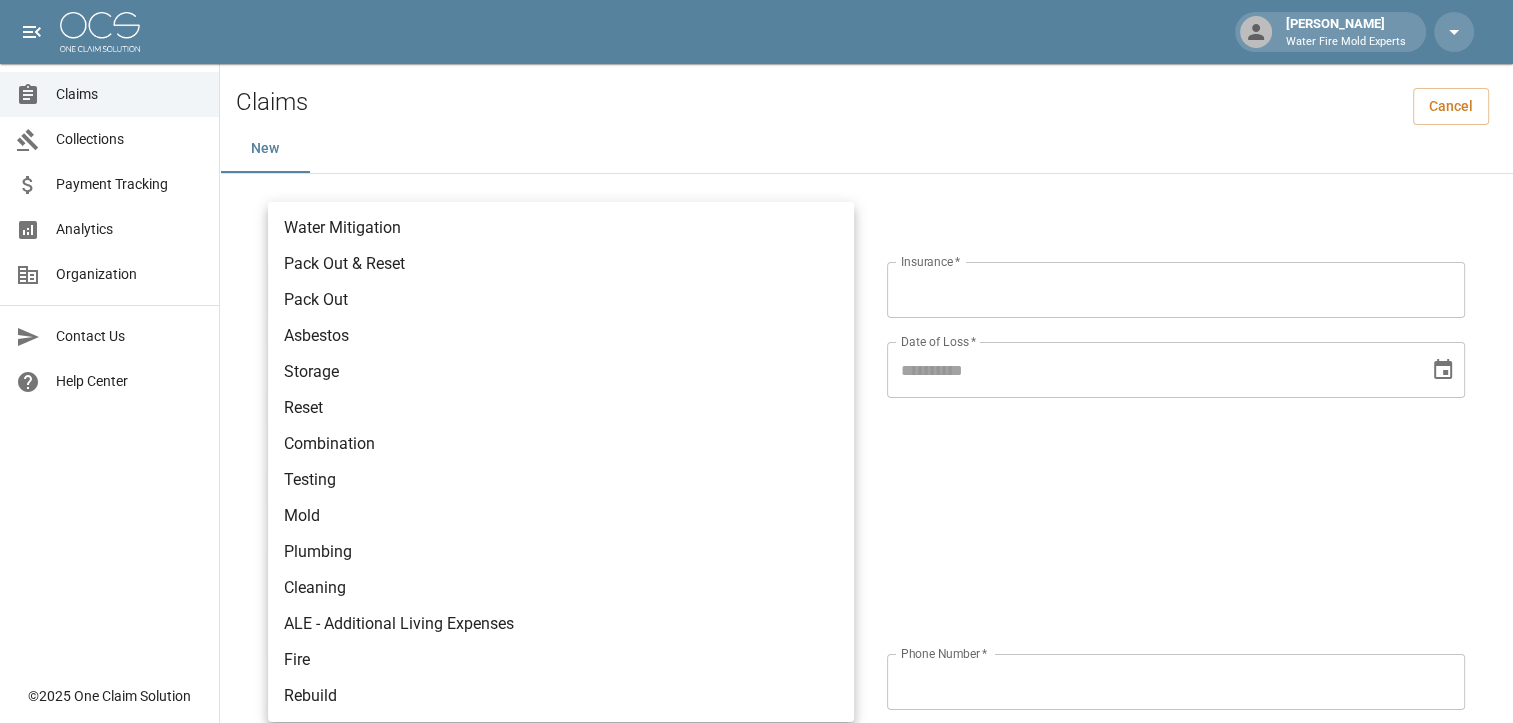 click on "MAPFRE Insurance United Specialty insurance group [FIRST] [LAST] | Claims | One Claim Solution Farm Bureau (Tennesee) Pure Insurance Mike Perry Water Fire Mold Experts  Claims Collections Payment Tracking Analytics Organization Contact Us Help Center ©  2025   One Claim Solution Claims Cancel New Claim Information Claim Type   * ​ Claim Type   * Claim Name   * Claim Name   * Claim Number   * Claim Number   * Amount   * Amount   * Insurance   * Insurance   * Date of Loss   * Date of Loss   * Insured's Information Property Owner   * Property Owner   * Mailing Address   * Mailing Address   * Mailing City   * Mailing City   * Mailing State   * Mailing State   * Mailing Zip   * Mailing Zip   * Phone Number   * Phone Number   * Alt. Phone Number Alt. Phone Number Email Email Documentation Invoice (PDF)* ​ Upload file(s) Invoice (PDF)* Work Authorization* ​ Upload file(s) Work Authorization* Photo Link Photo Link Paperwork (dry logs, supporting documentation) ​ Upload file(s) Paperwork (dry logs, supporting documentation) Testing ​ Upload file(s) Testing Photos (PDF) ​ * ​" at bounding box center (756, 836) 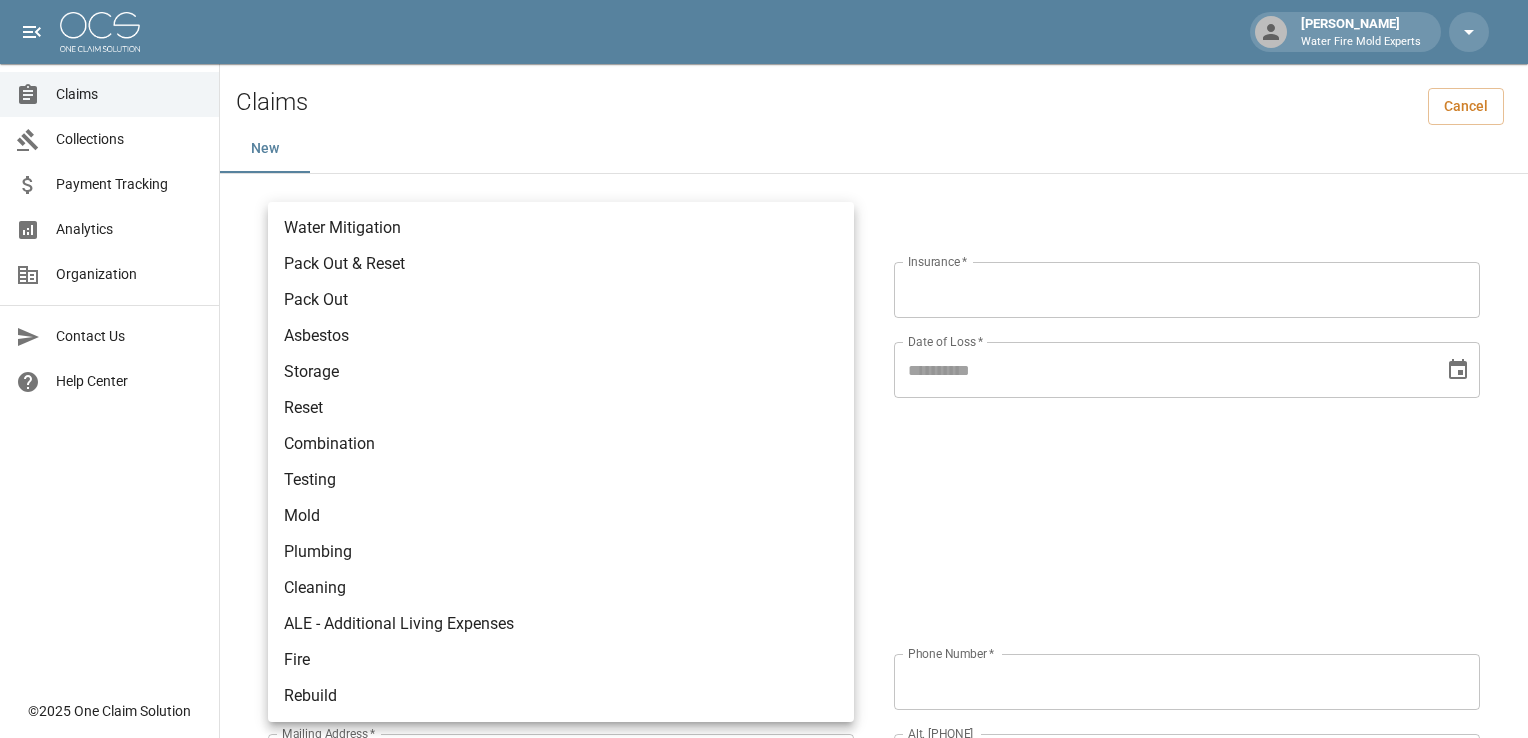 click on "Water Mitigation" at bounding box center (561, 228) 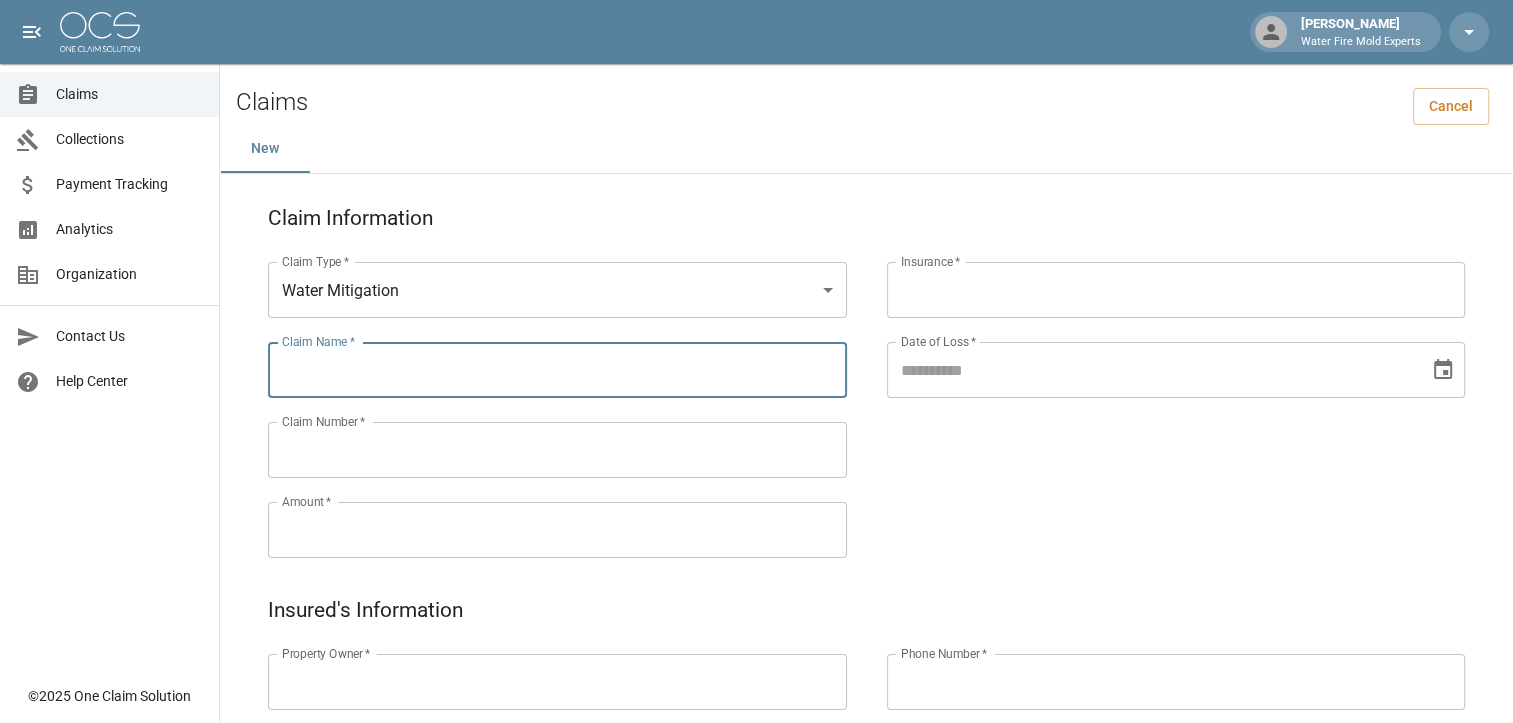 click on "Claim Name   *" at bounding box center (557, 370) 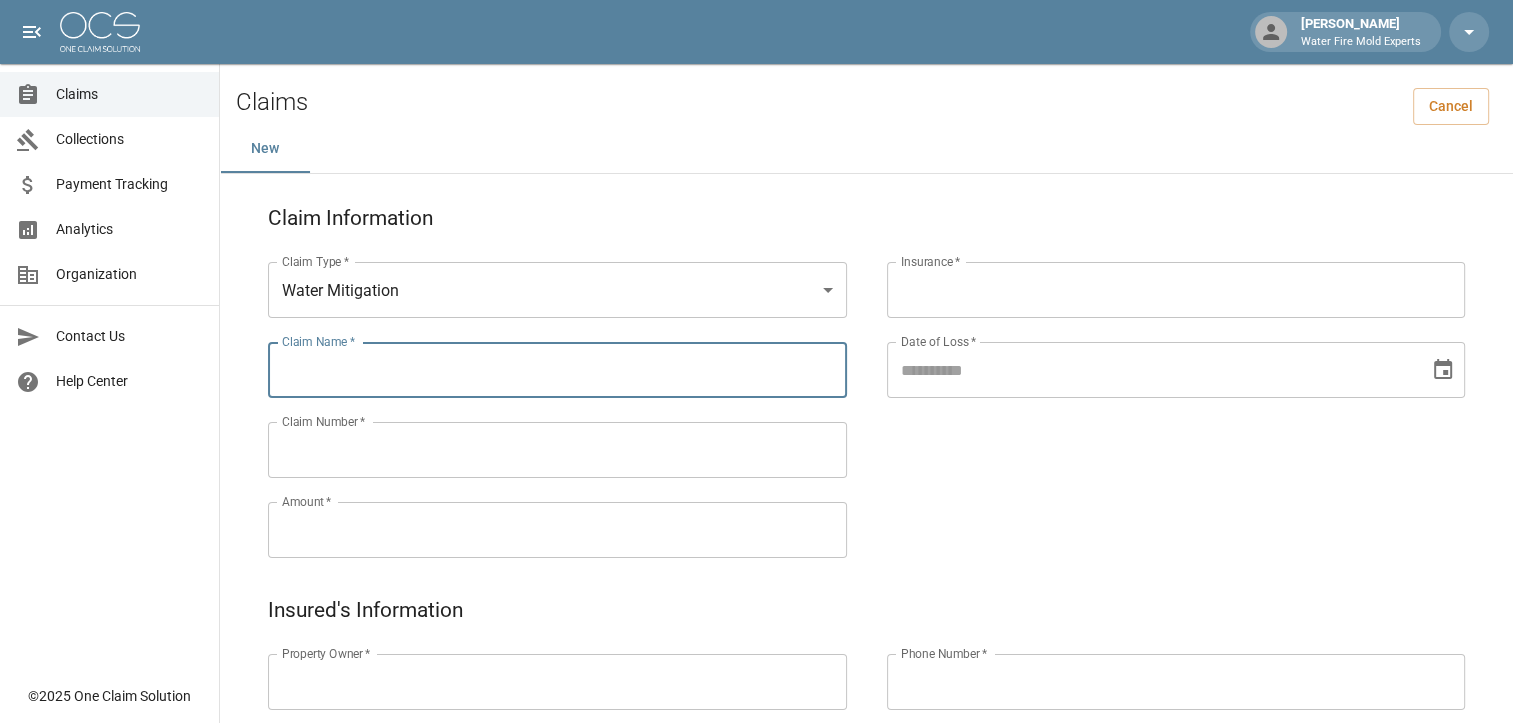 paste on "**********" 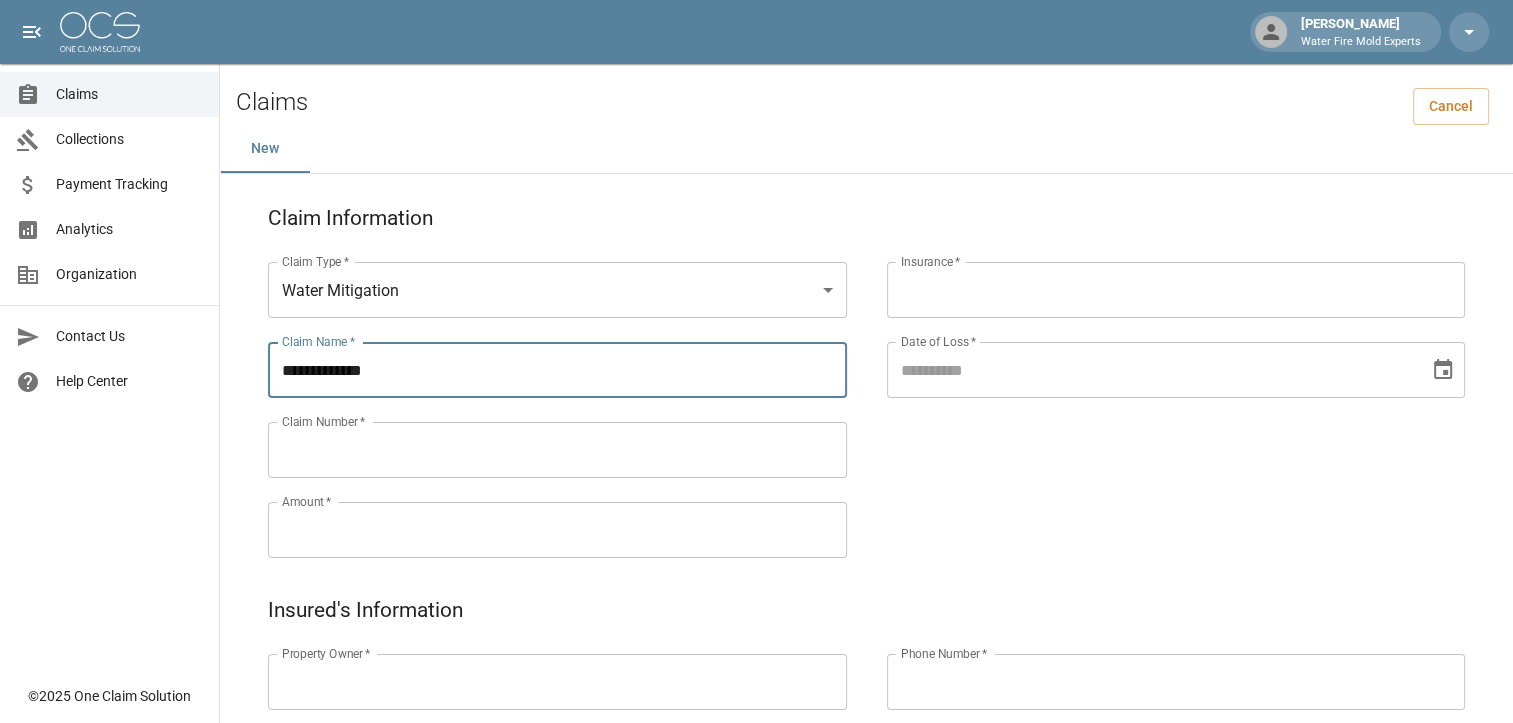 type on "**********" 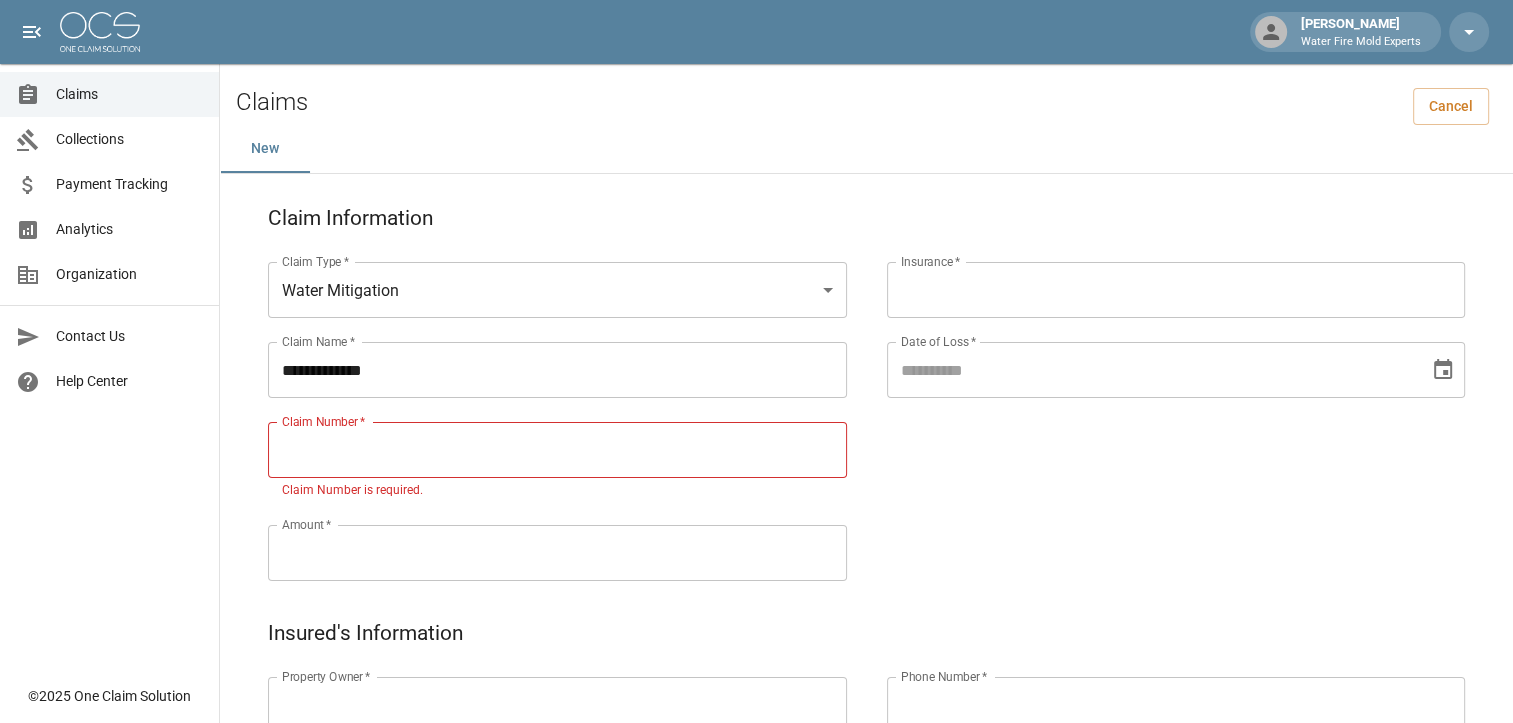 click on "Claim Number   *" at bounding box center [557, 450] 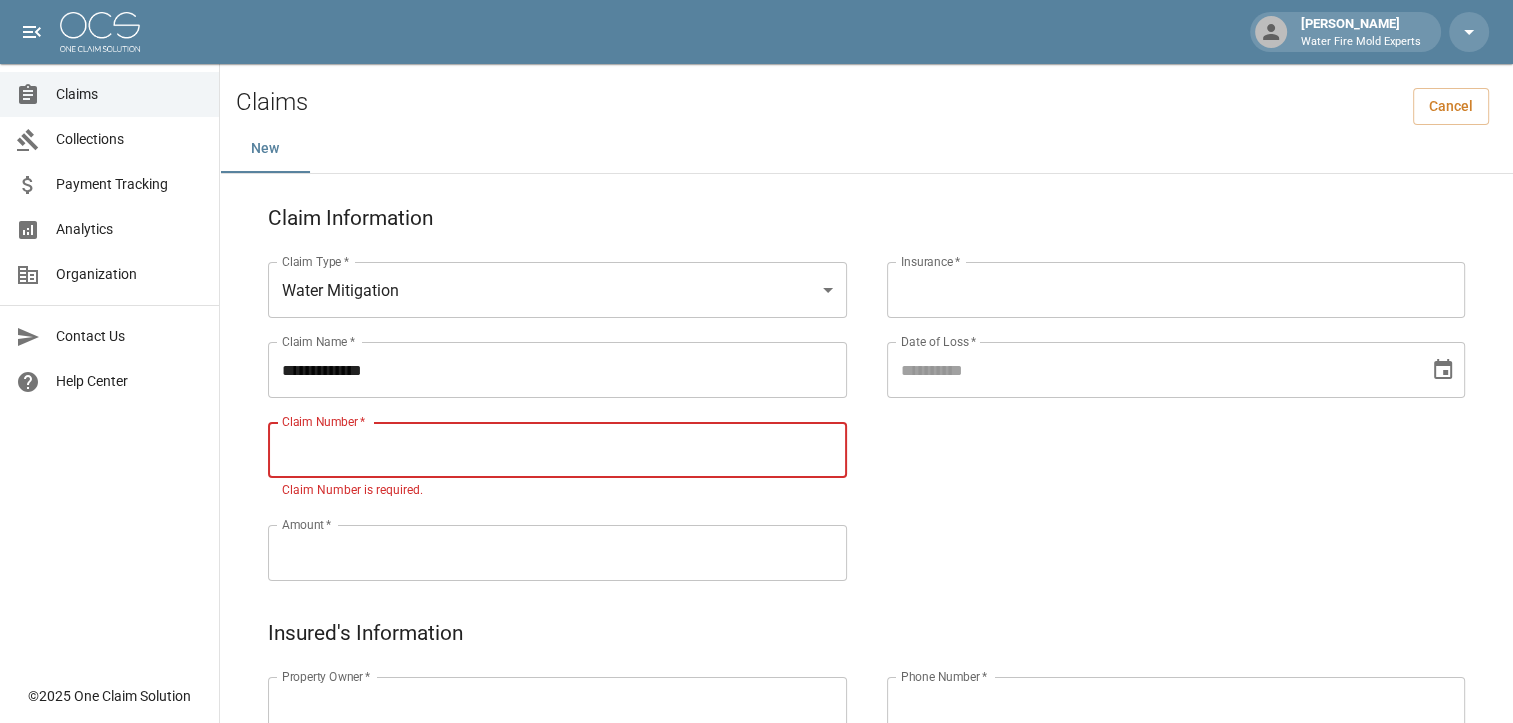 paste on "********" 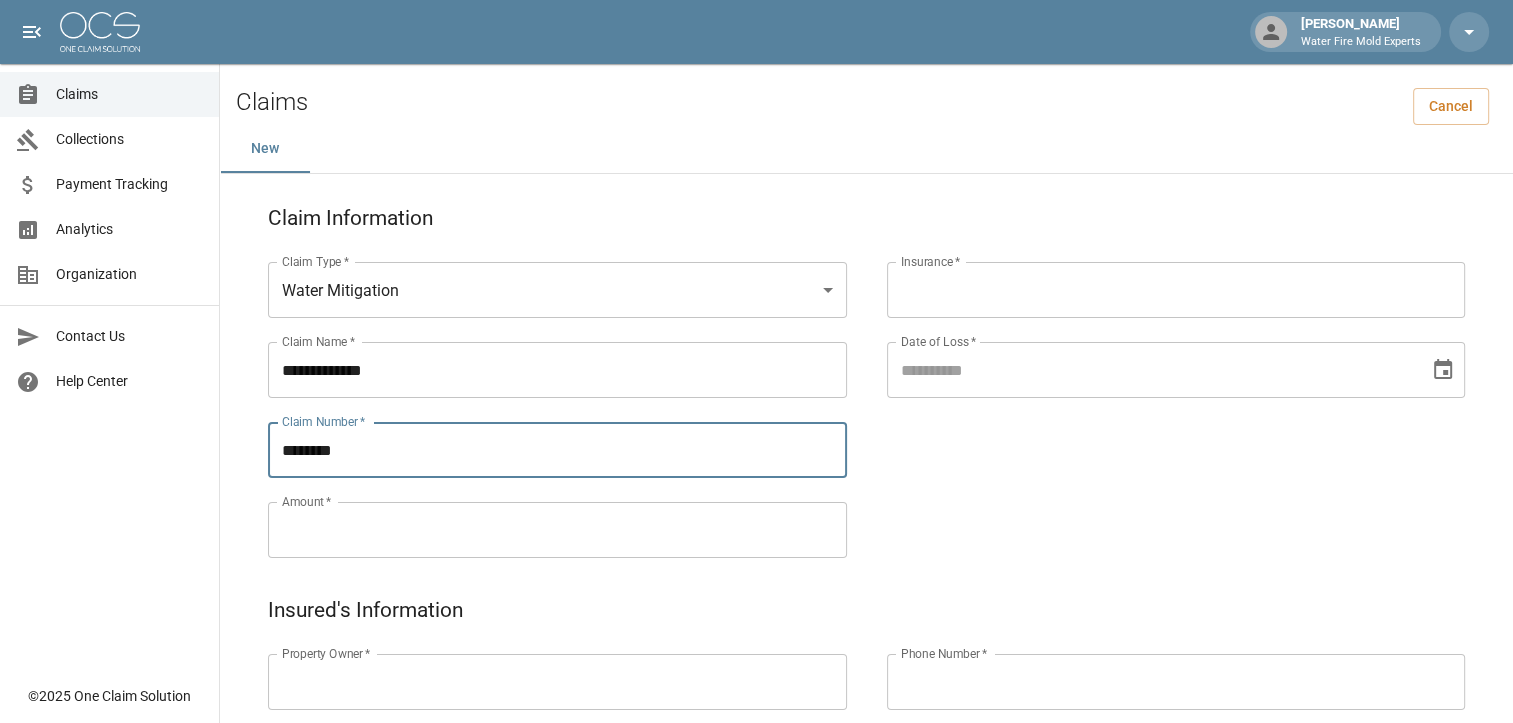 type on "********" 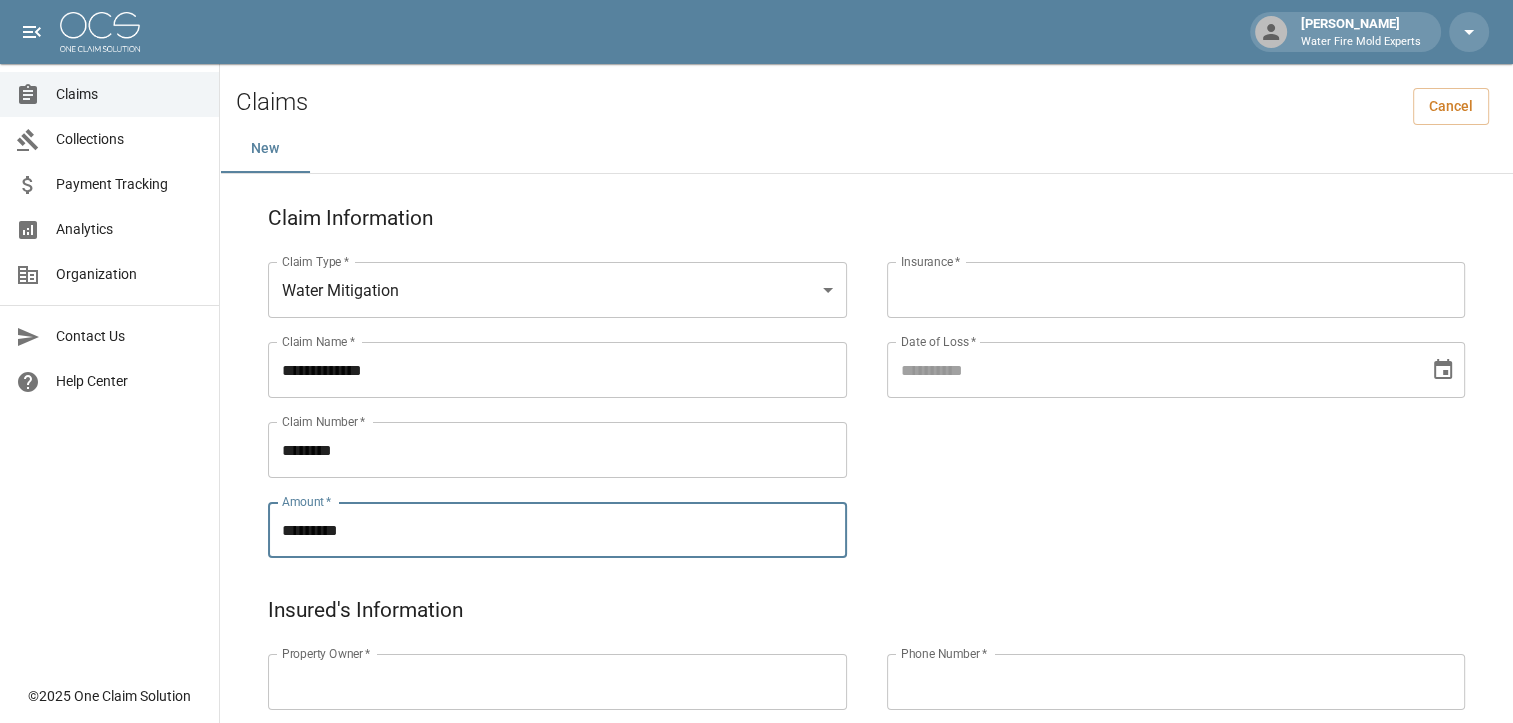 type on "*********" 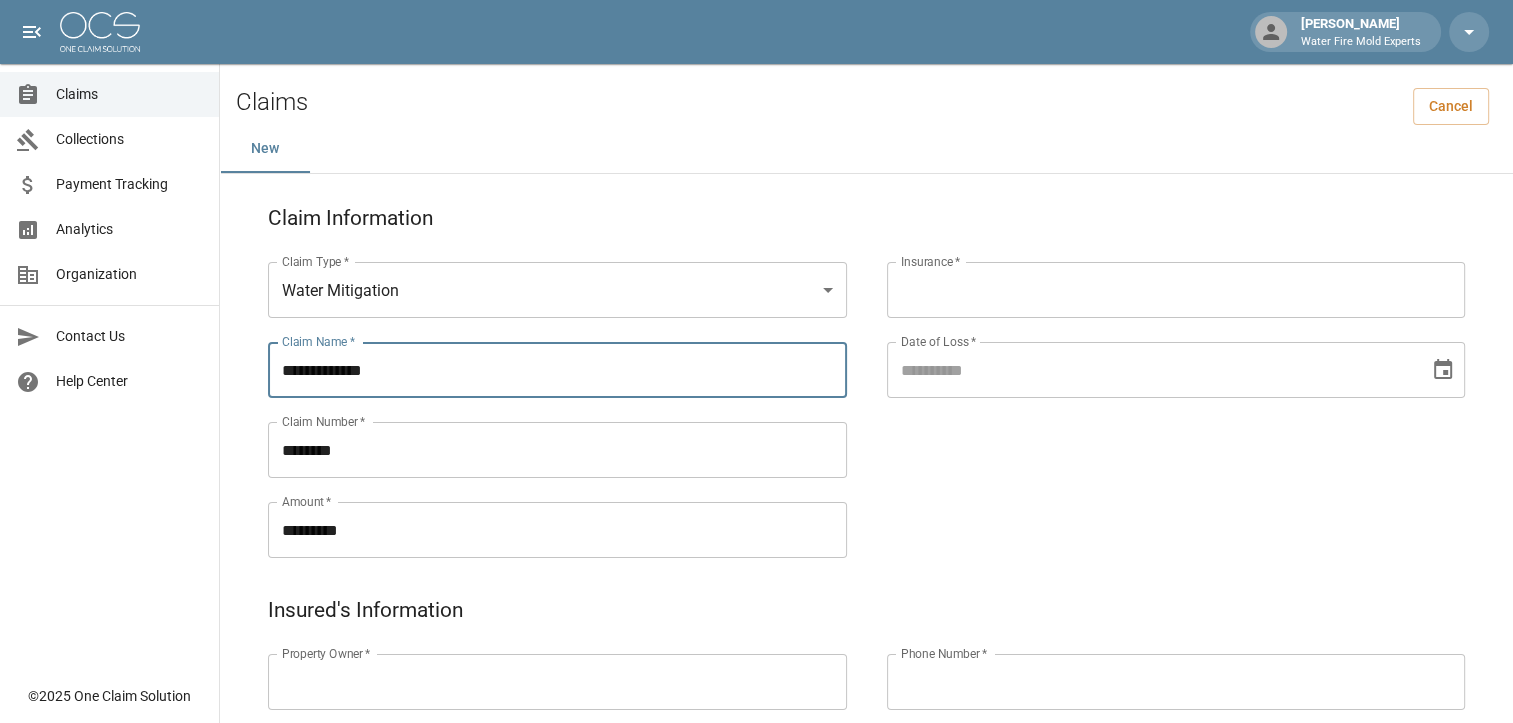 drag, startPoint x: 400, startPoint y: 374, endPoint x: 237, endPoint y: 352, distance: 164.47797 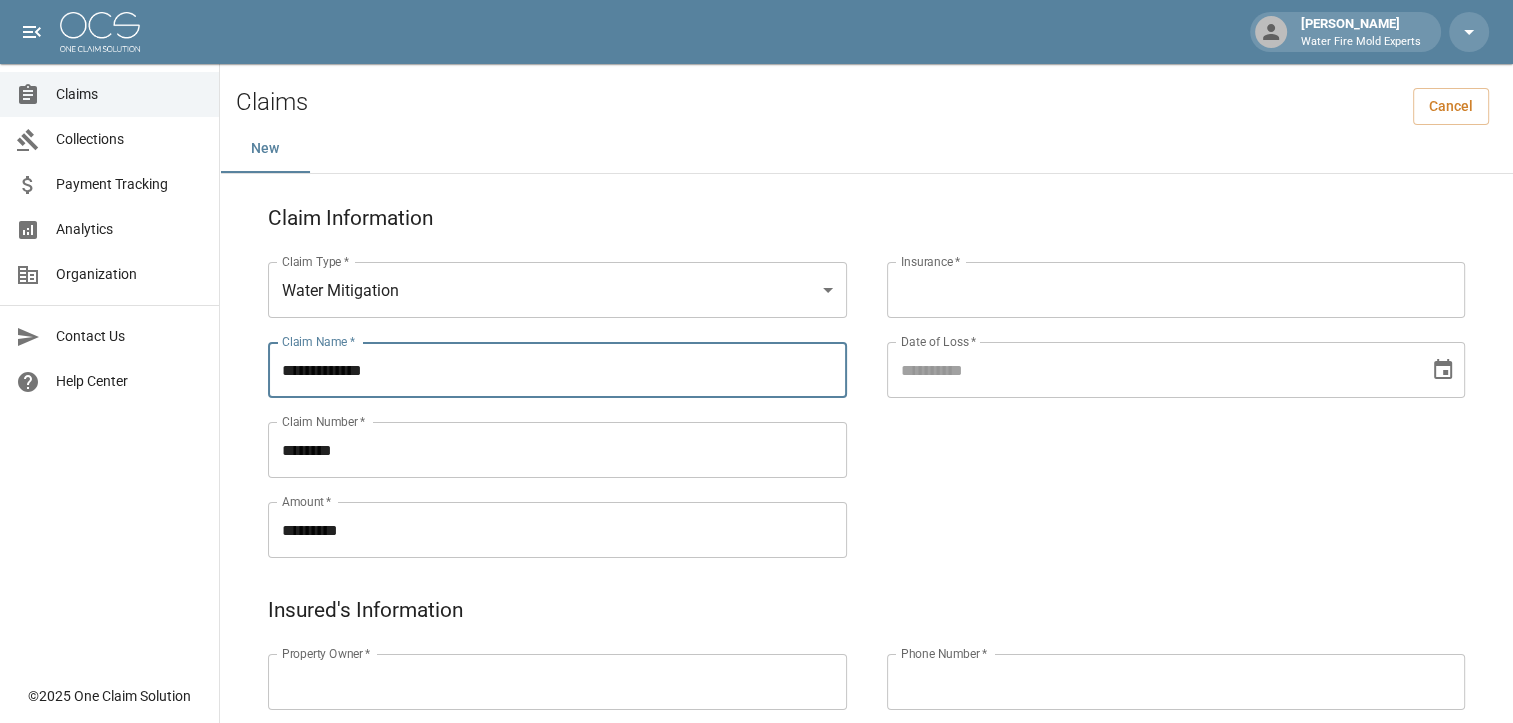 click on "**********" at bounding box center [537, 386] 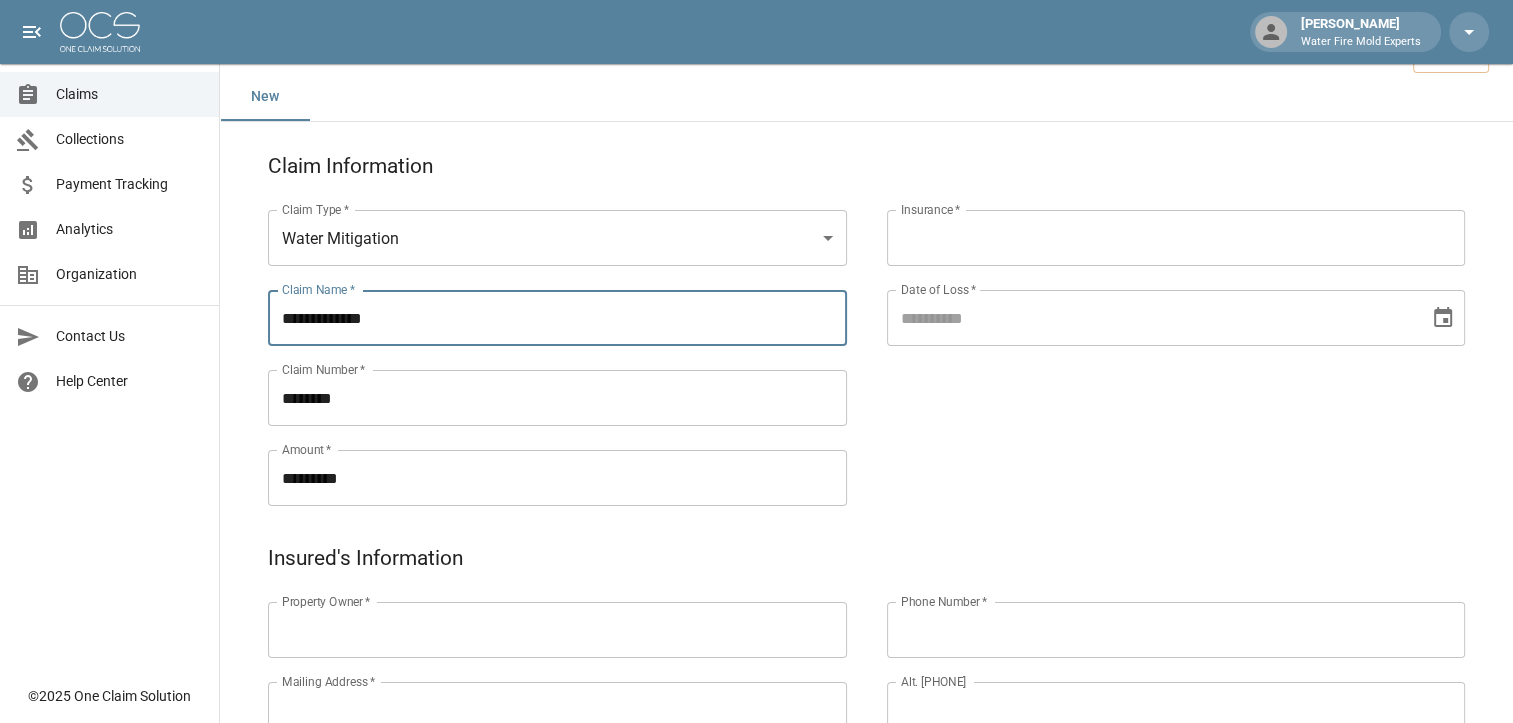 scroll, scrollTop: 100, scrollLeft: 0, axis: vertical 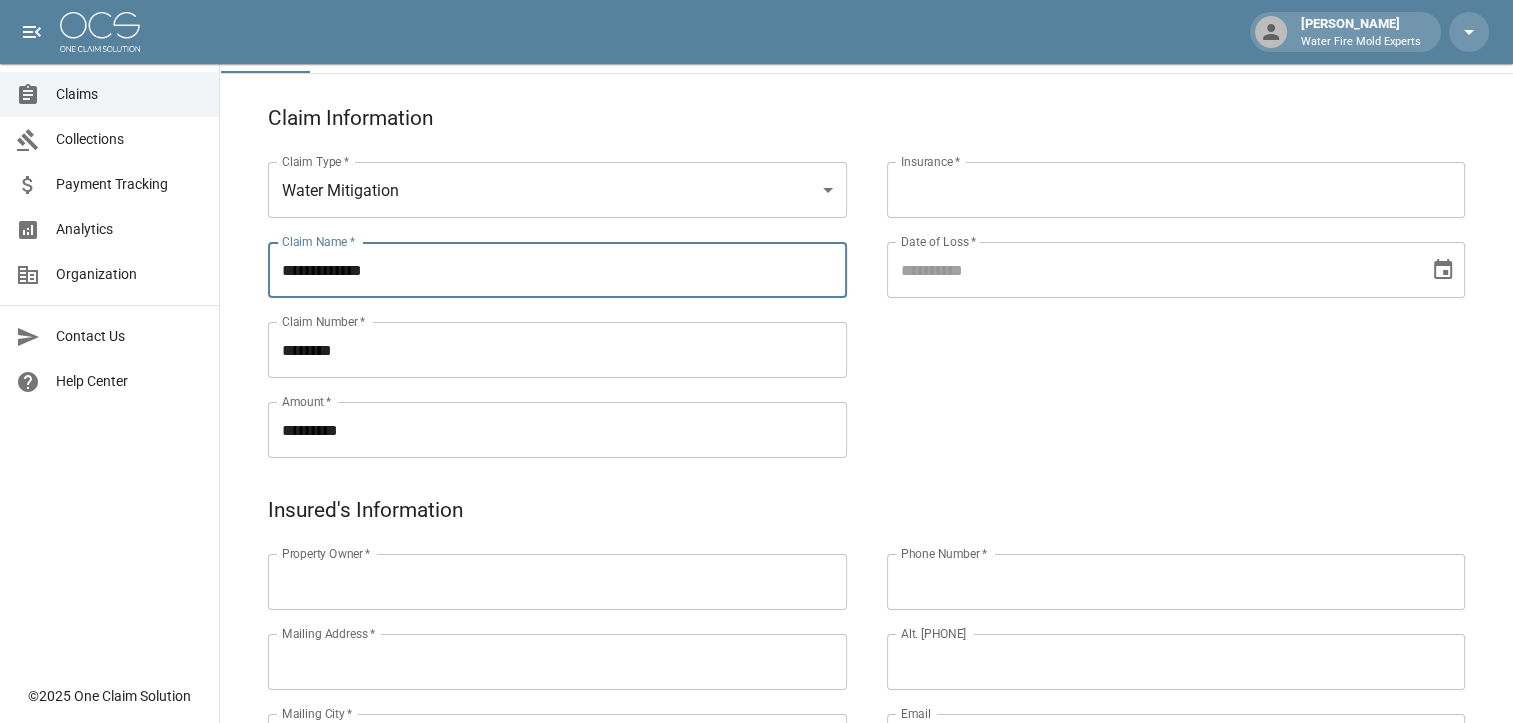 drag, startPoint x: 407, startPoint y: 576, endPoint x: 409, endPoint y: 564, distance: 12.165525 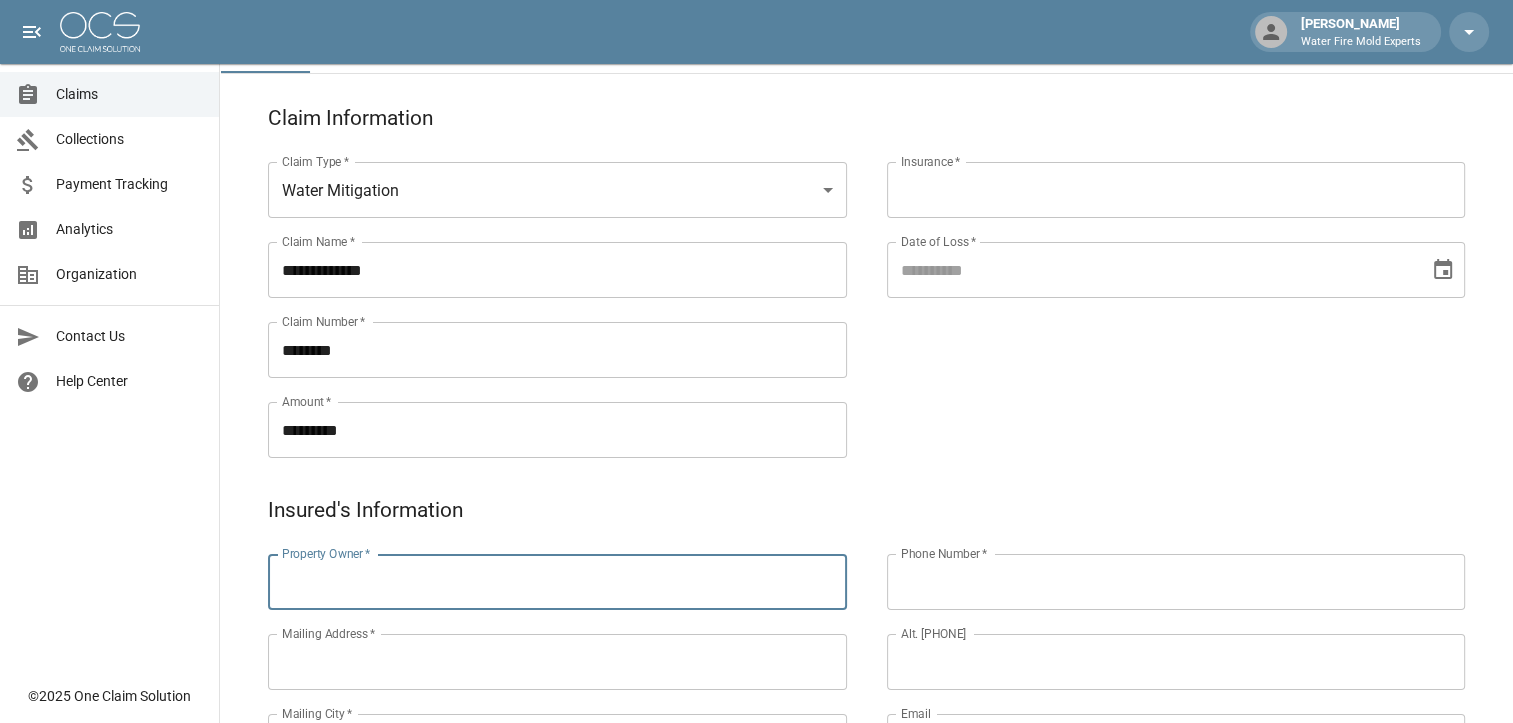 paste on "**********" 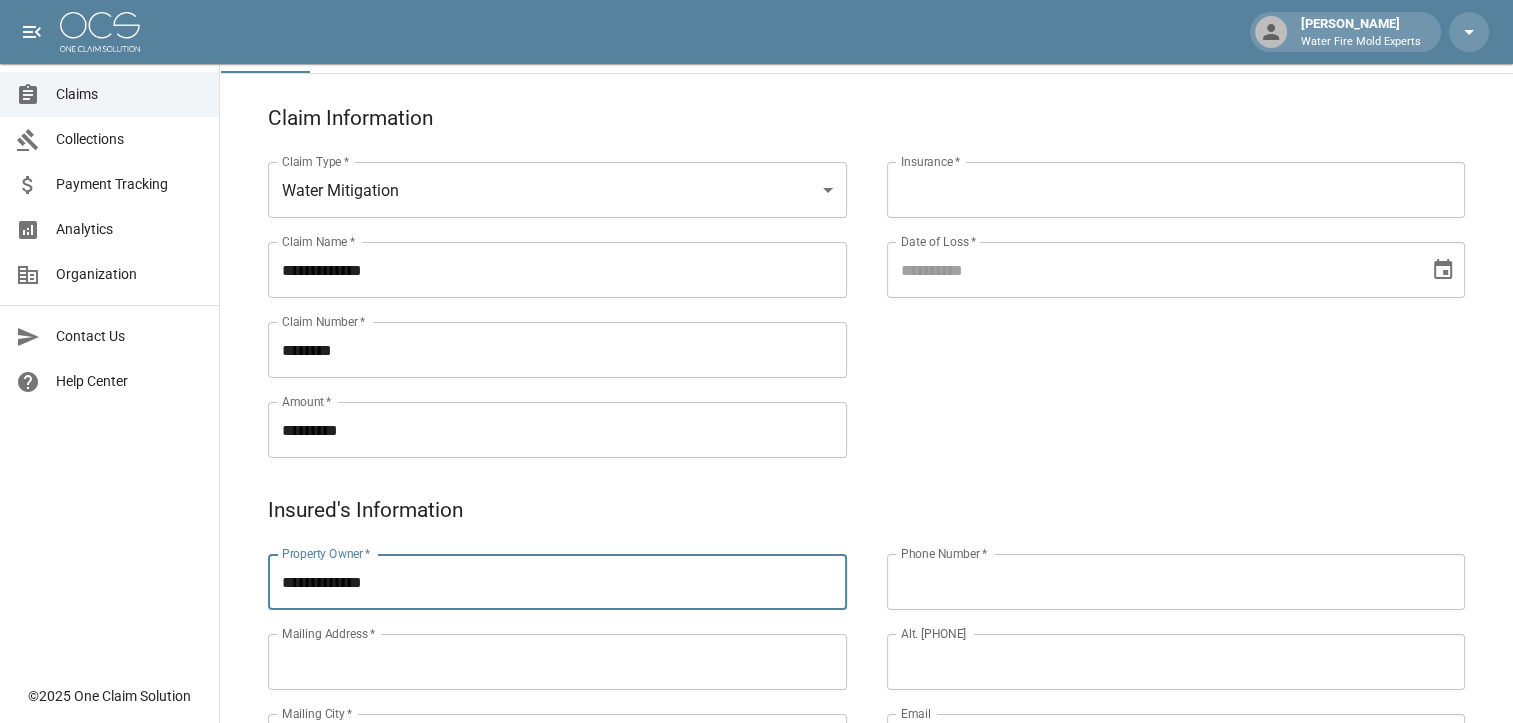 type on "**********" 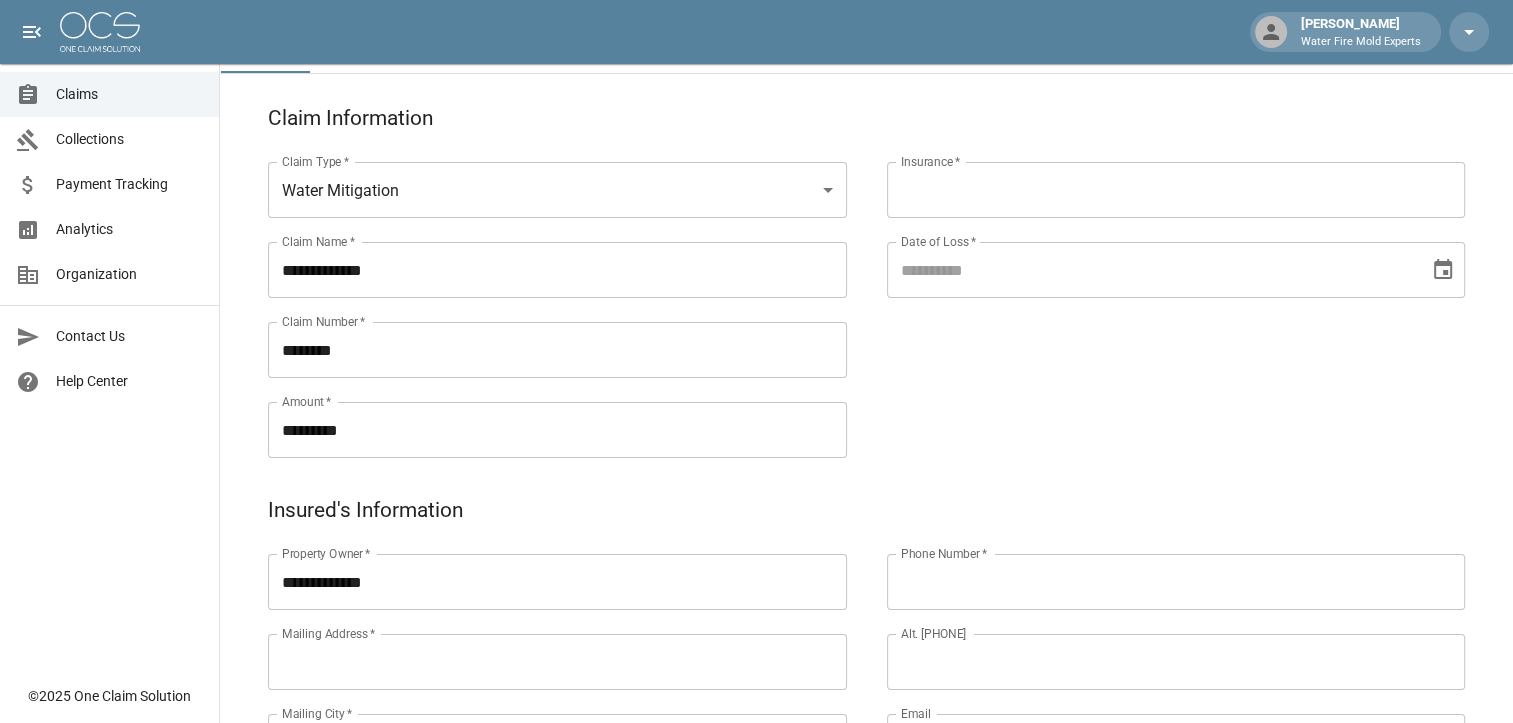 click on "Insurance   * Insurance   * Date of Loss   * Date of Loss   *" at bounding box center (1156, 286) 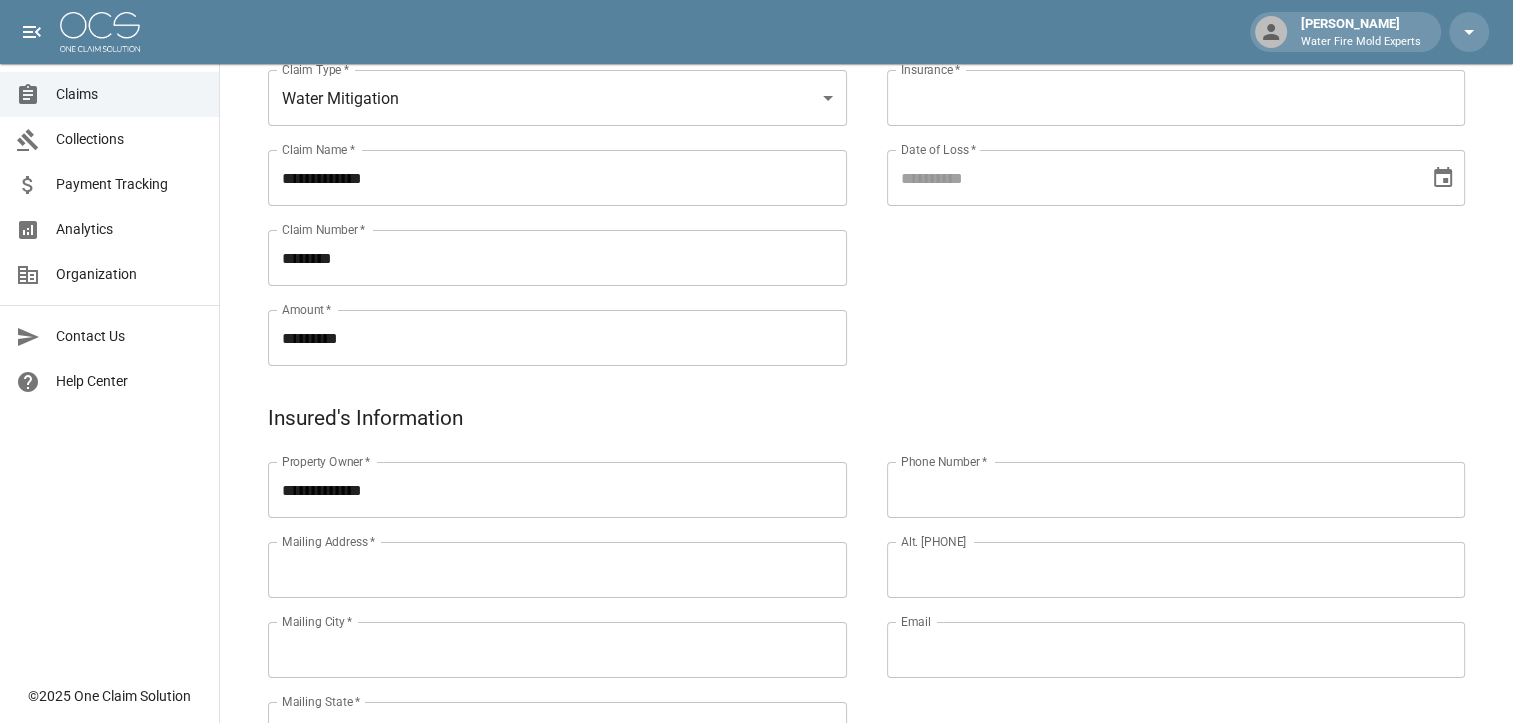 scroll, scrollTop: 200, scrollLeft: 0, axis: vertical 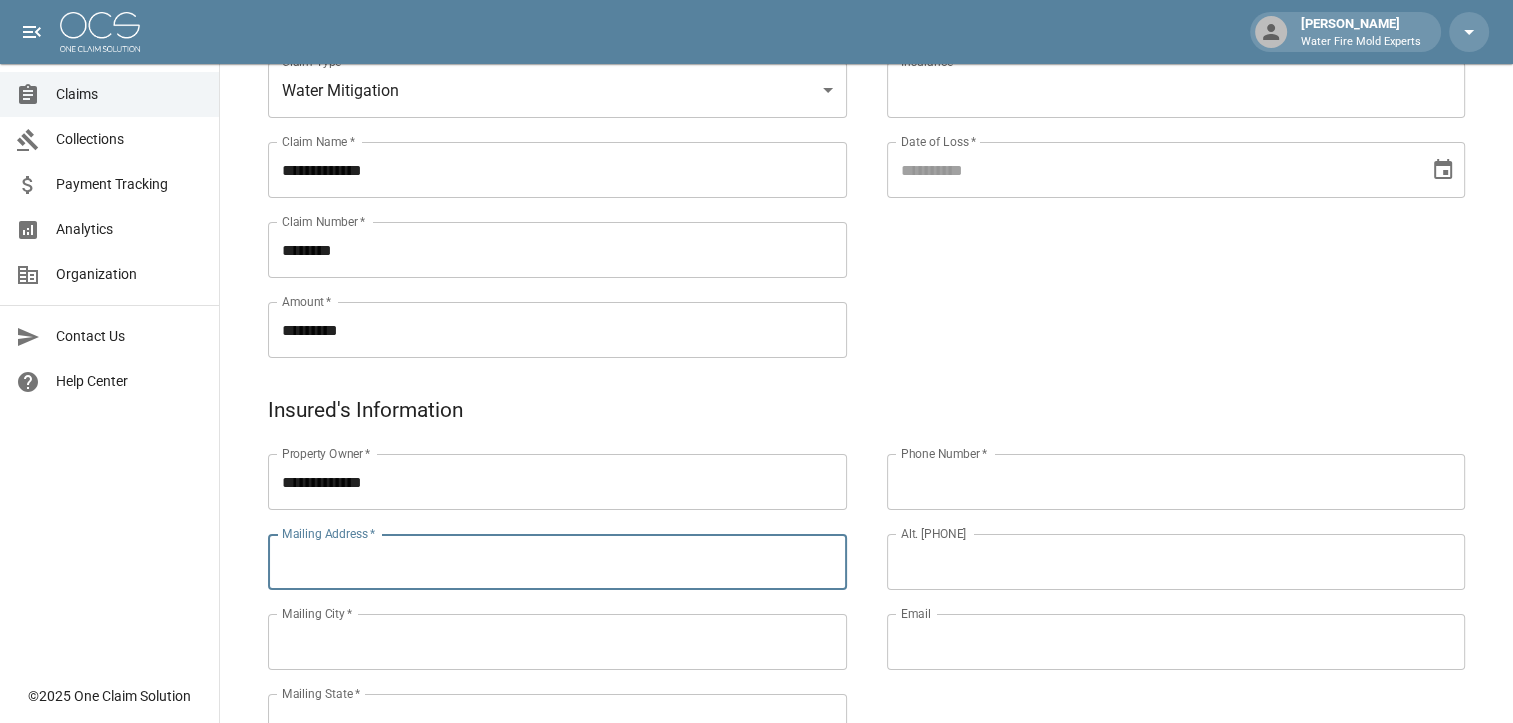 click on "Mailing Address   *" at bounding box center (557, 562) 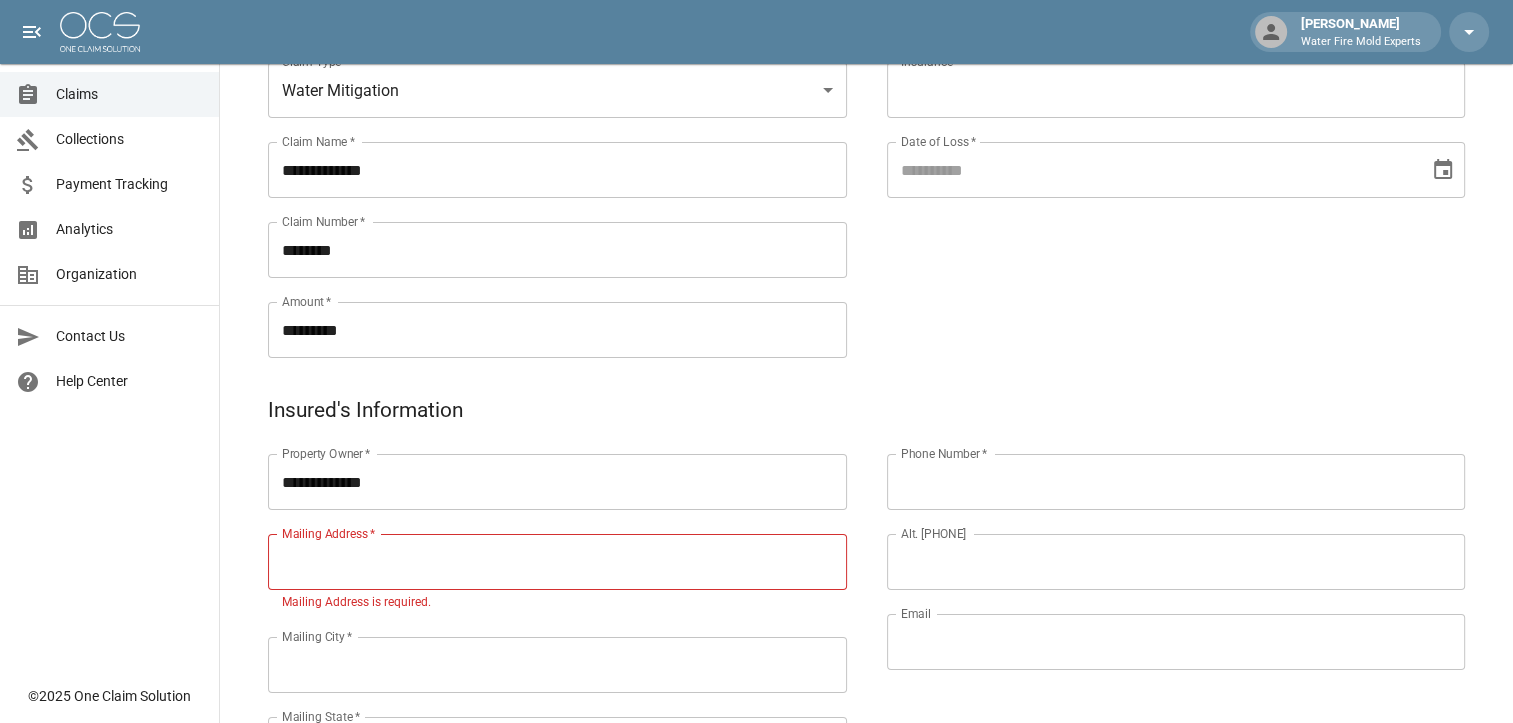 click on "Mailing Address   *" at bounding box center (557, 562) 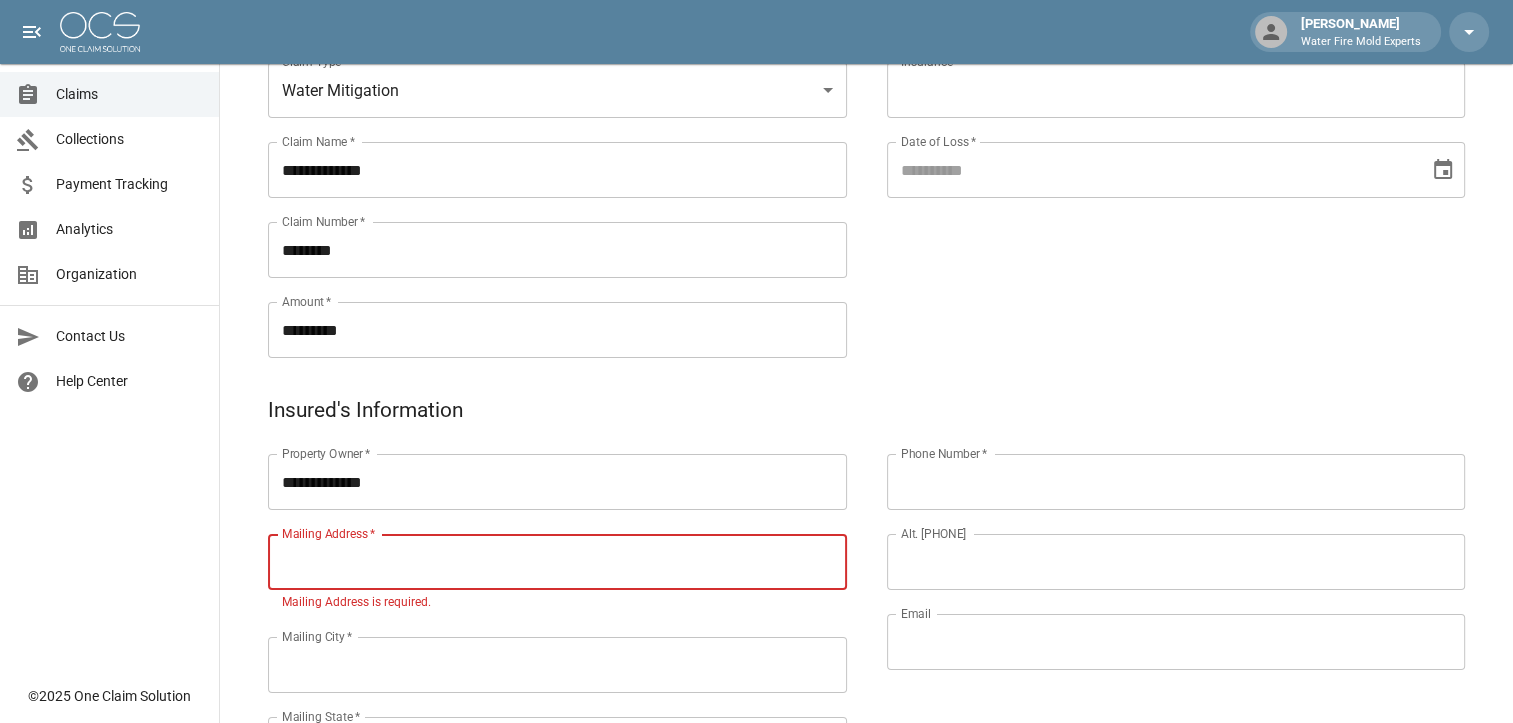 paste on "**********" 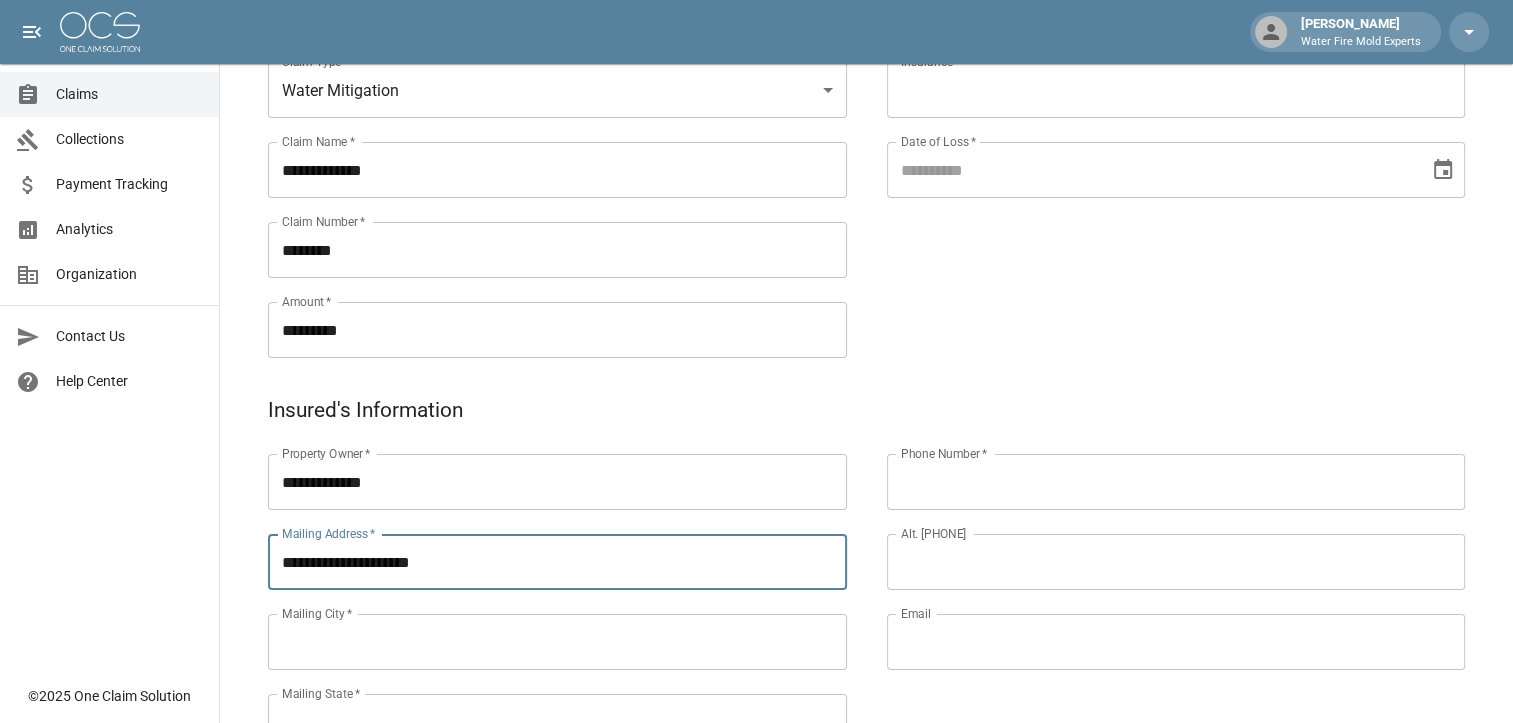 type on "**********" 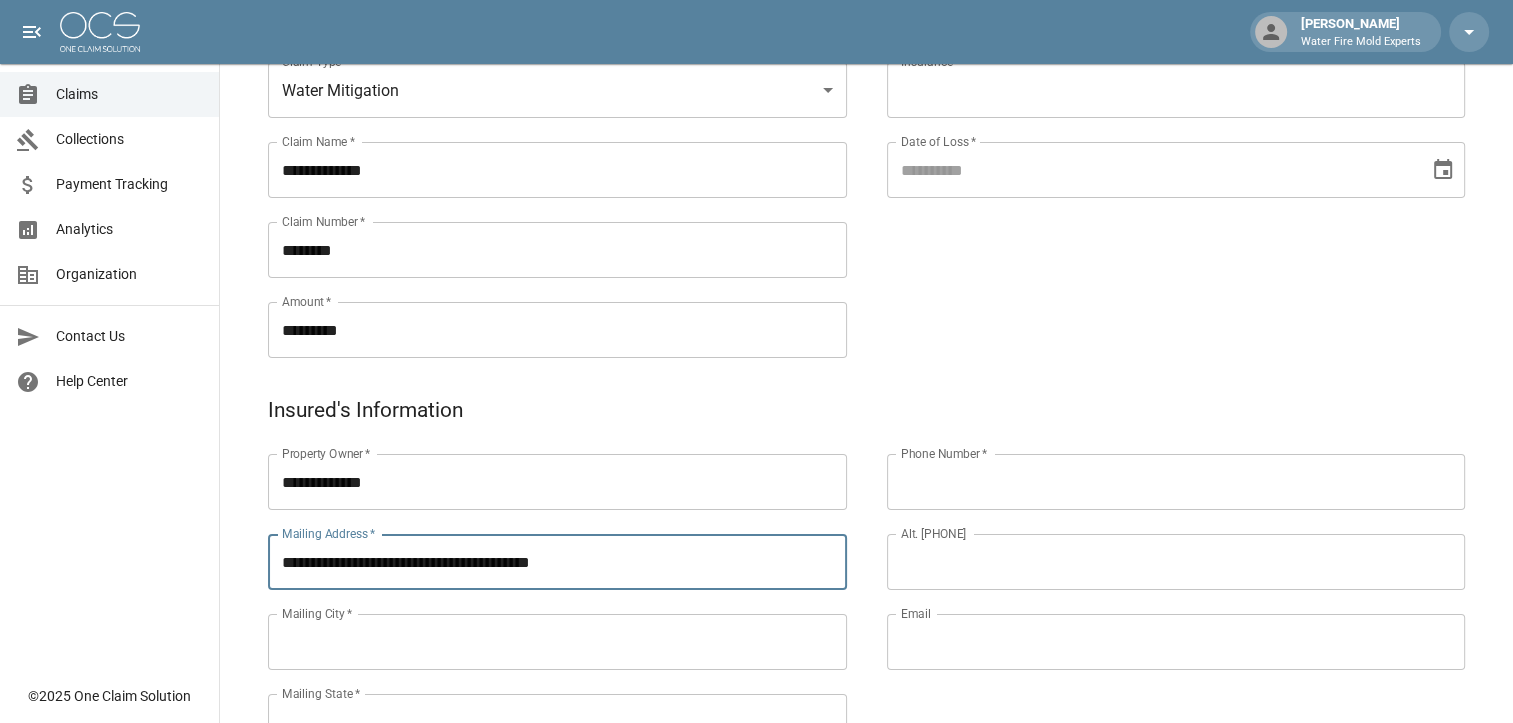type on "**********" 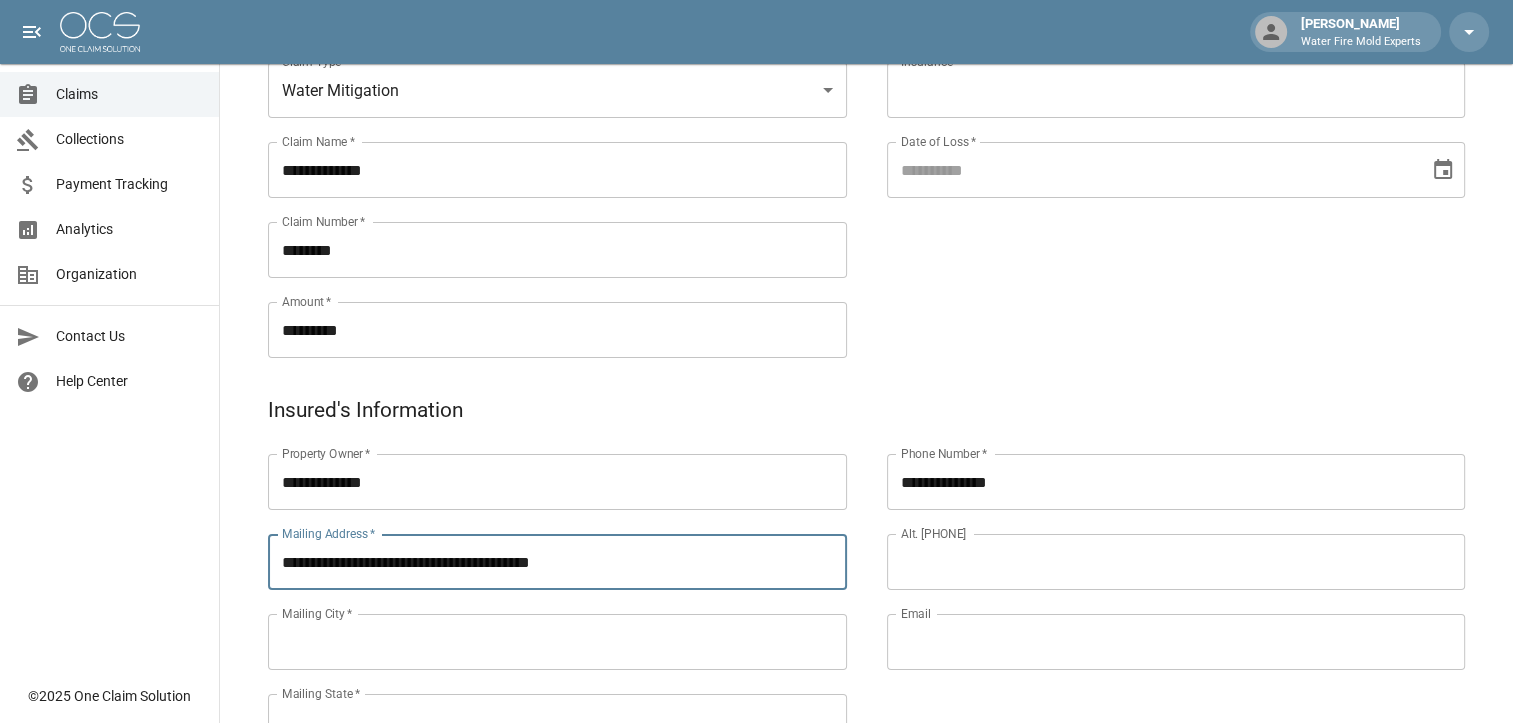 type on "**********" 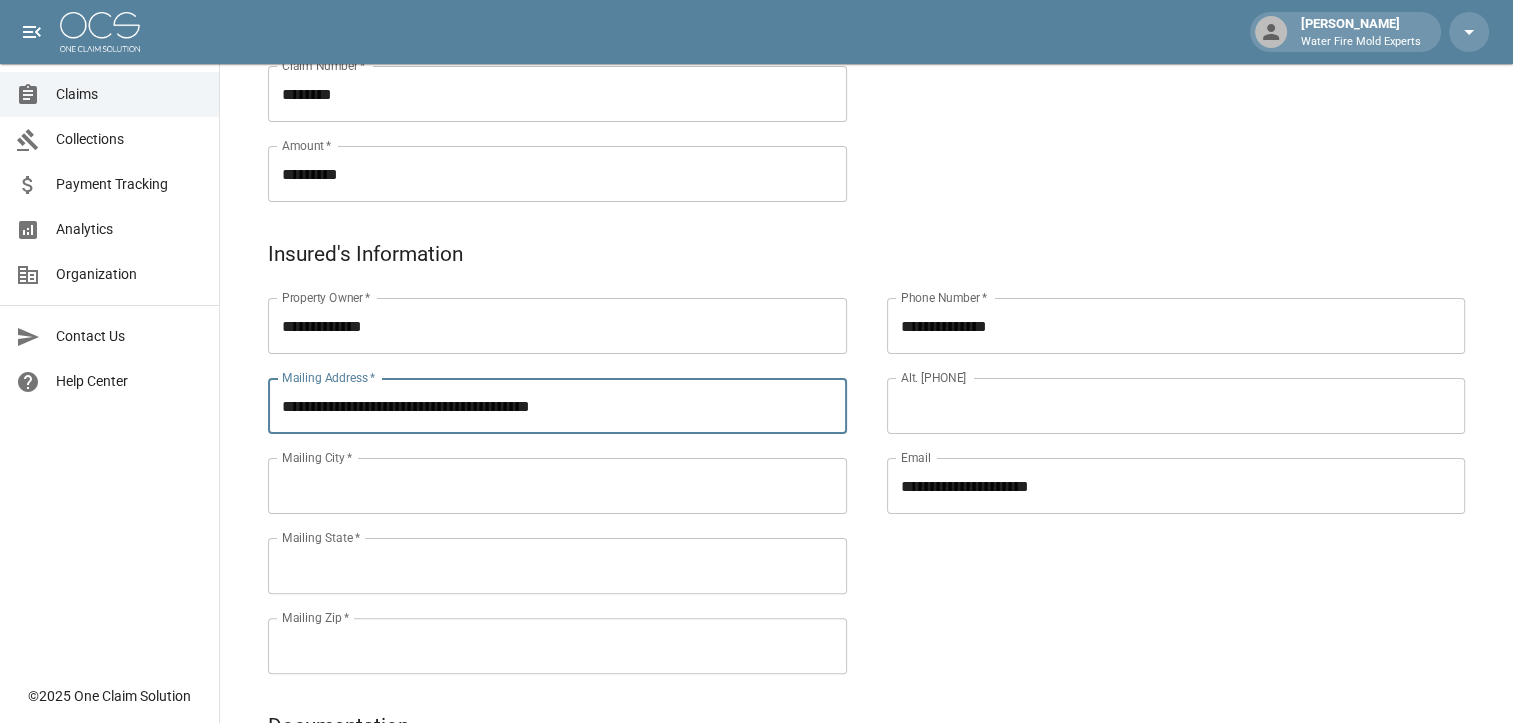 scroll, scrollTop: 400, scrollLeft: 0, axis: vertical 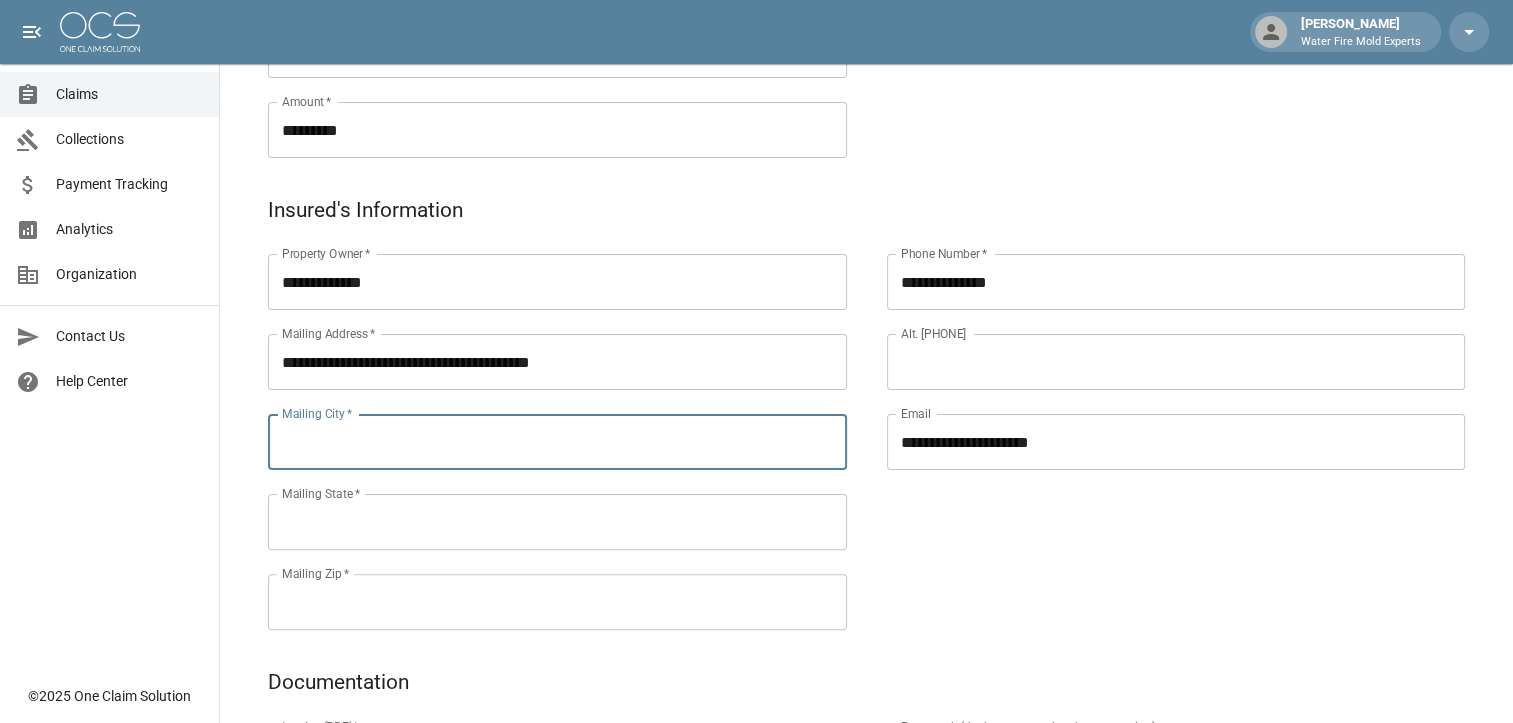 click on "Mailing [CITY]   *" at bounding box center [557, 442] 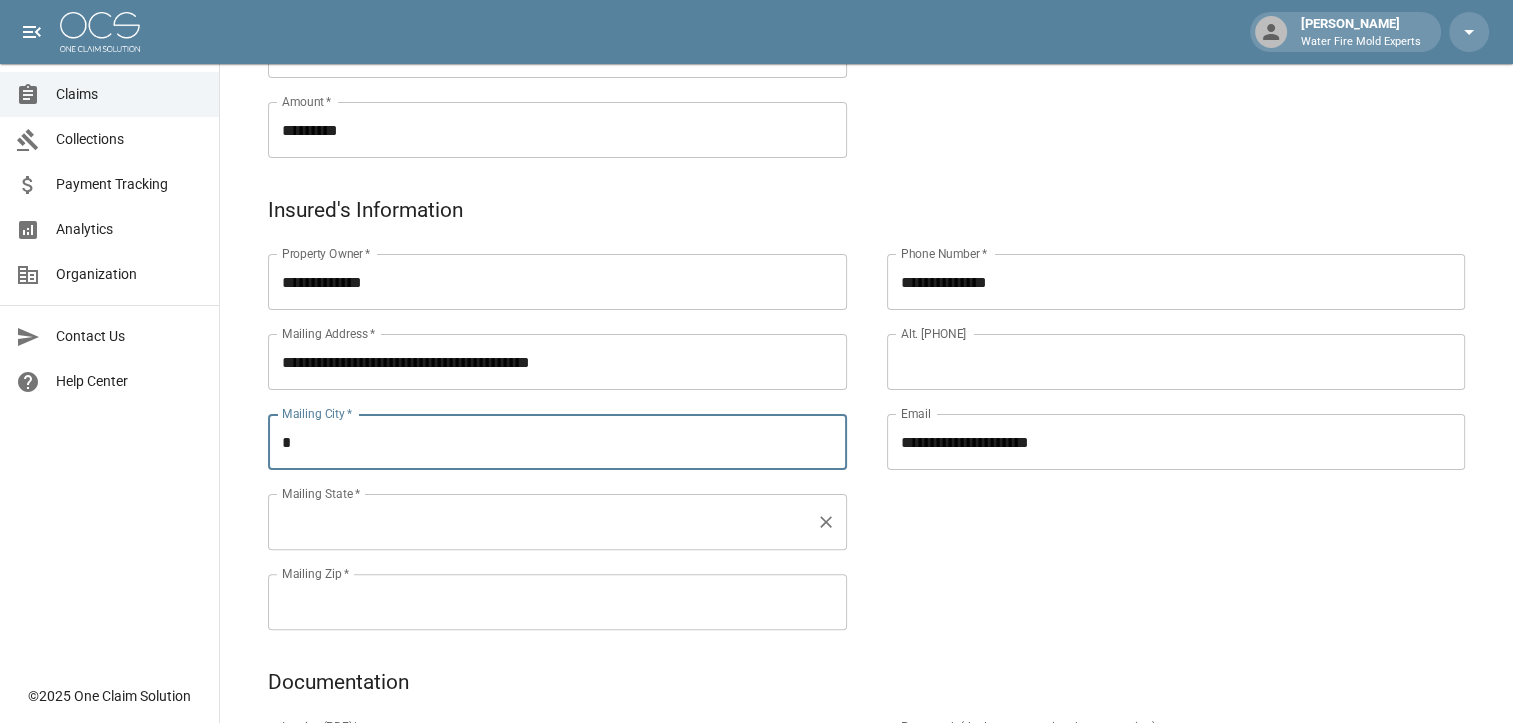 type on "*********" 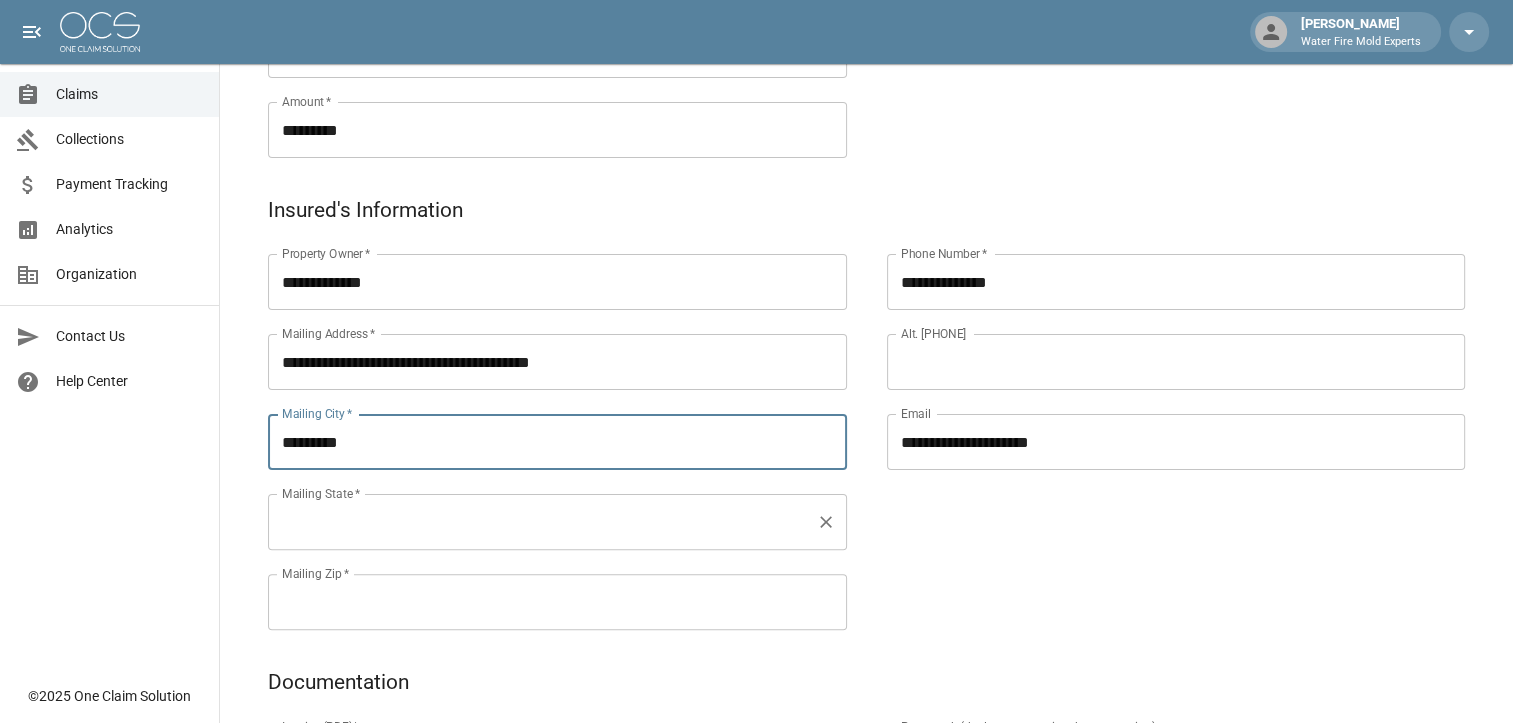 type on "**" 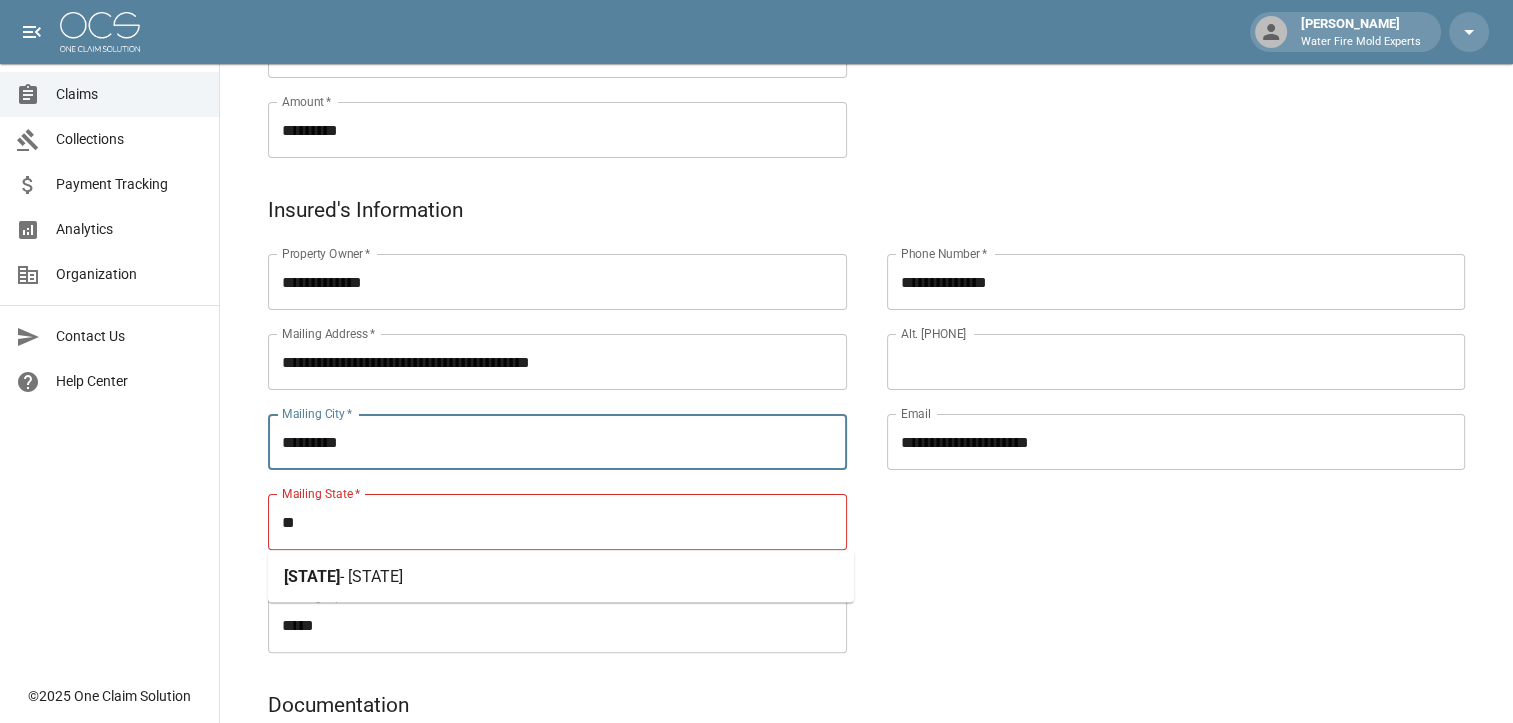 click on "*****" at bounding box center [557, 625] 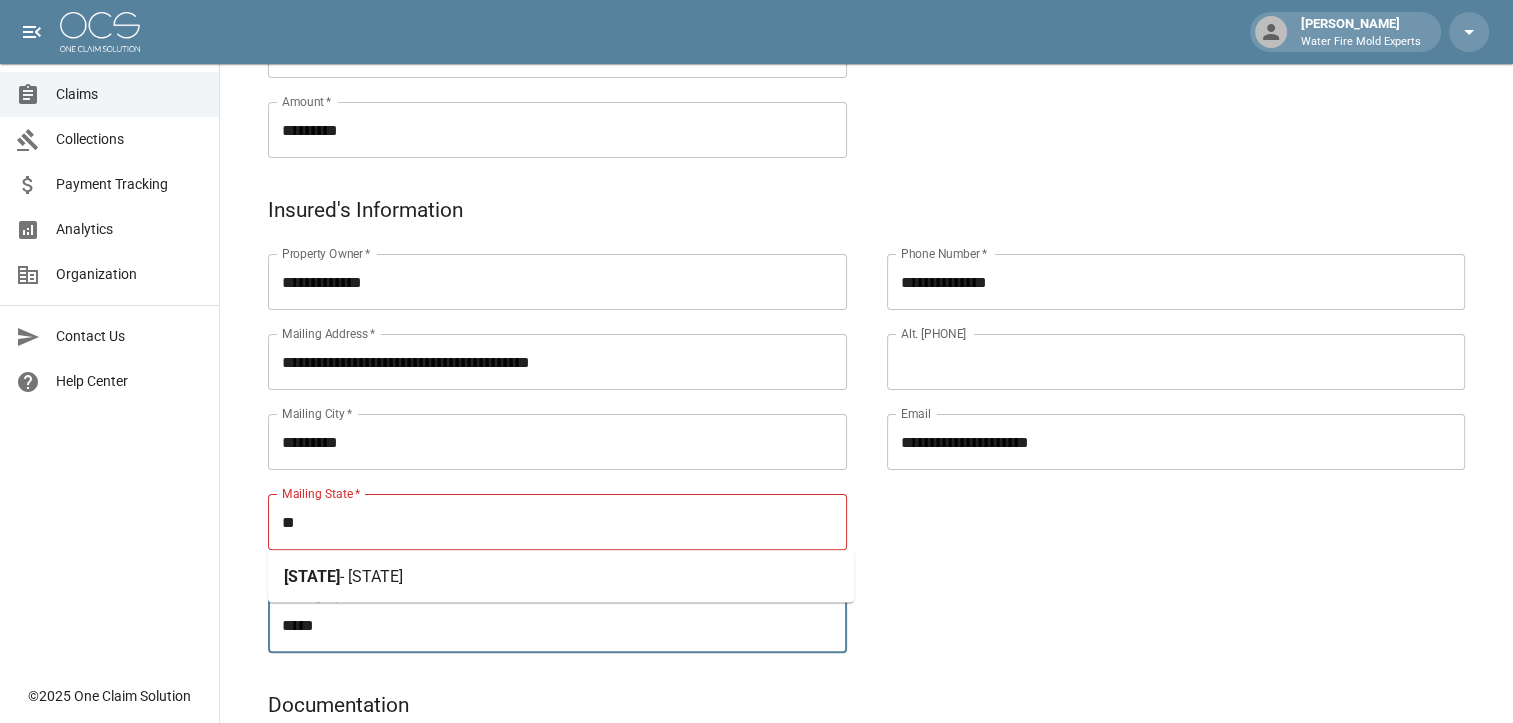 type on "*****" 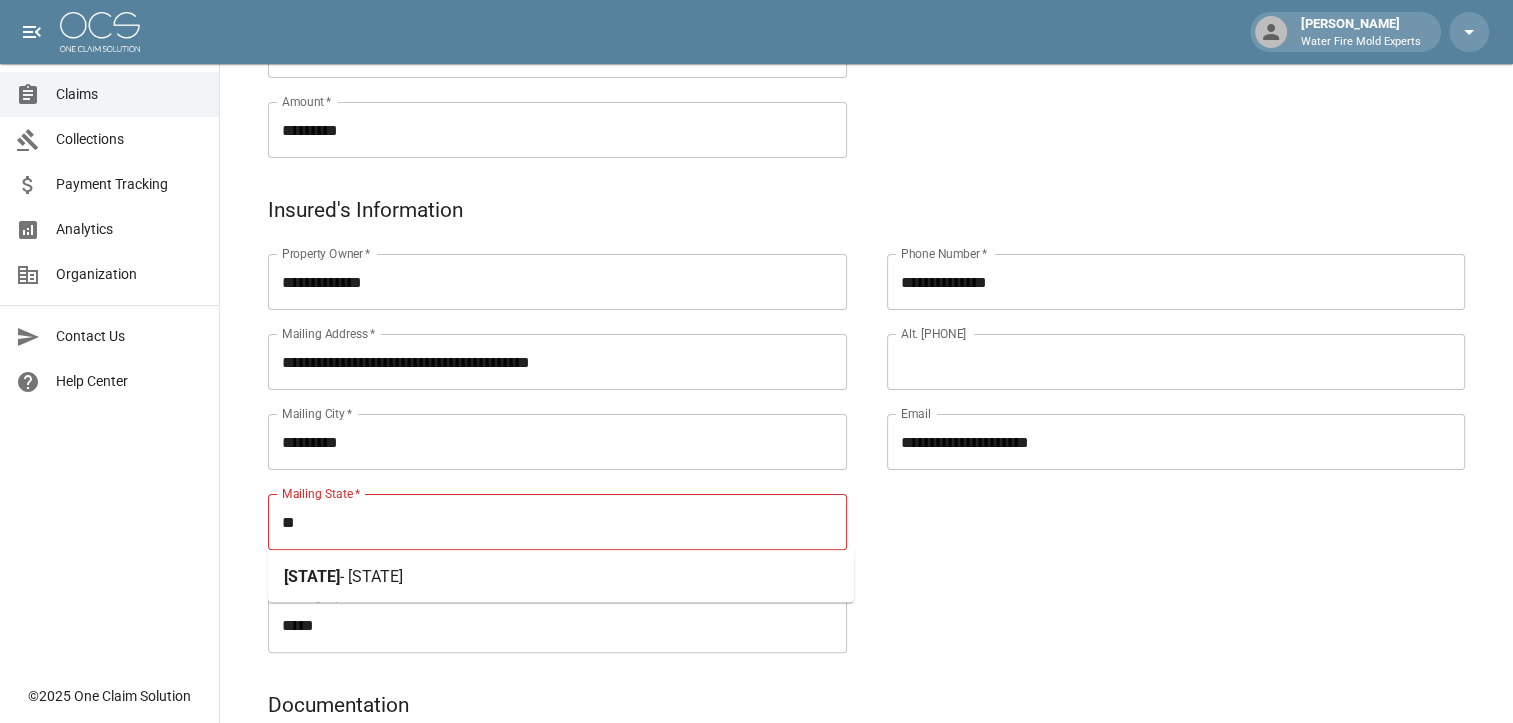 click on "**********" at bounding box center [1156, 429] 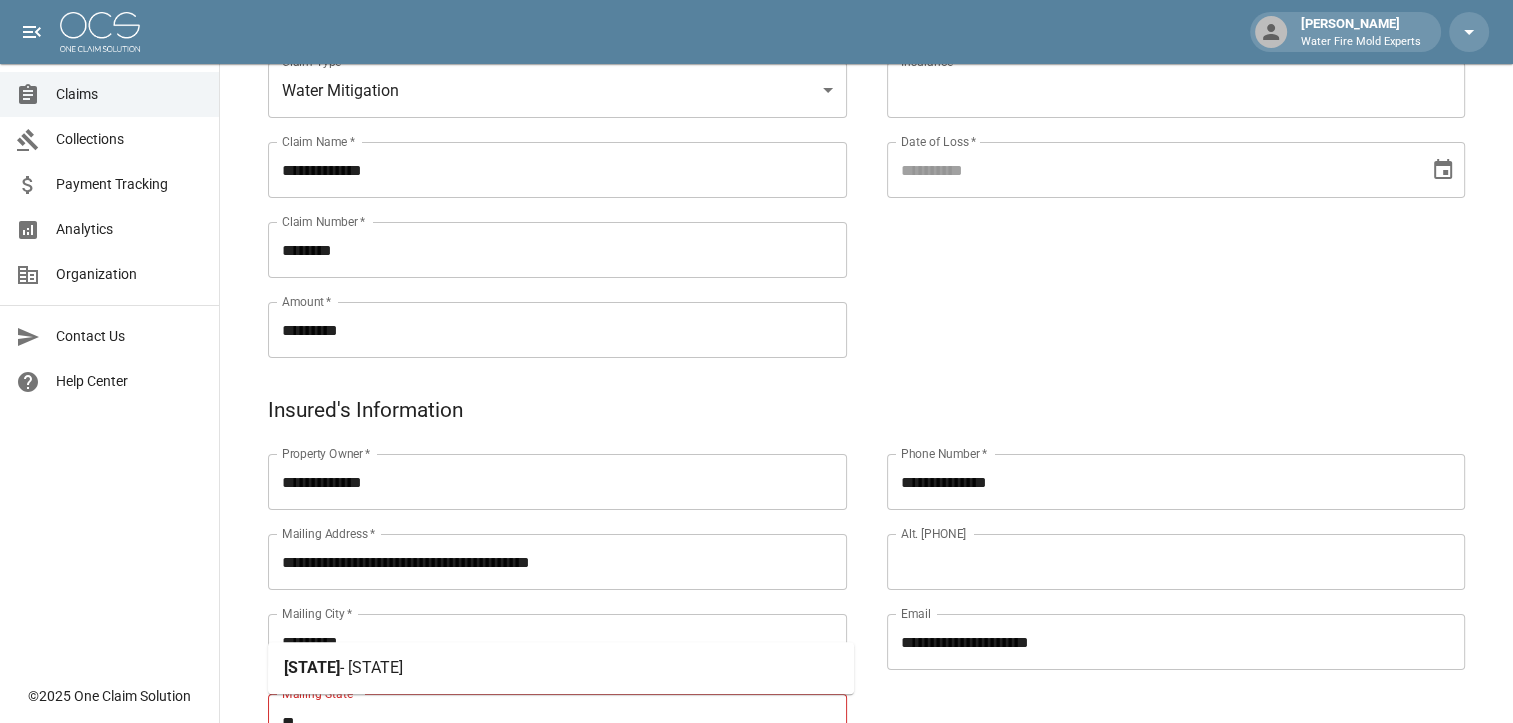 scroll, scrollTop: 100, scrollLeft: 0, axis: vertical 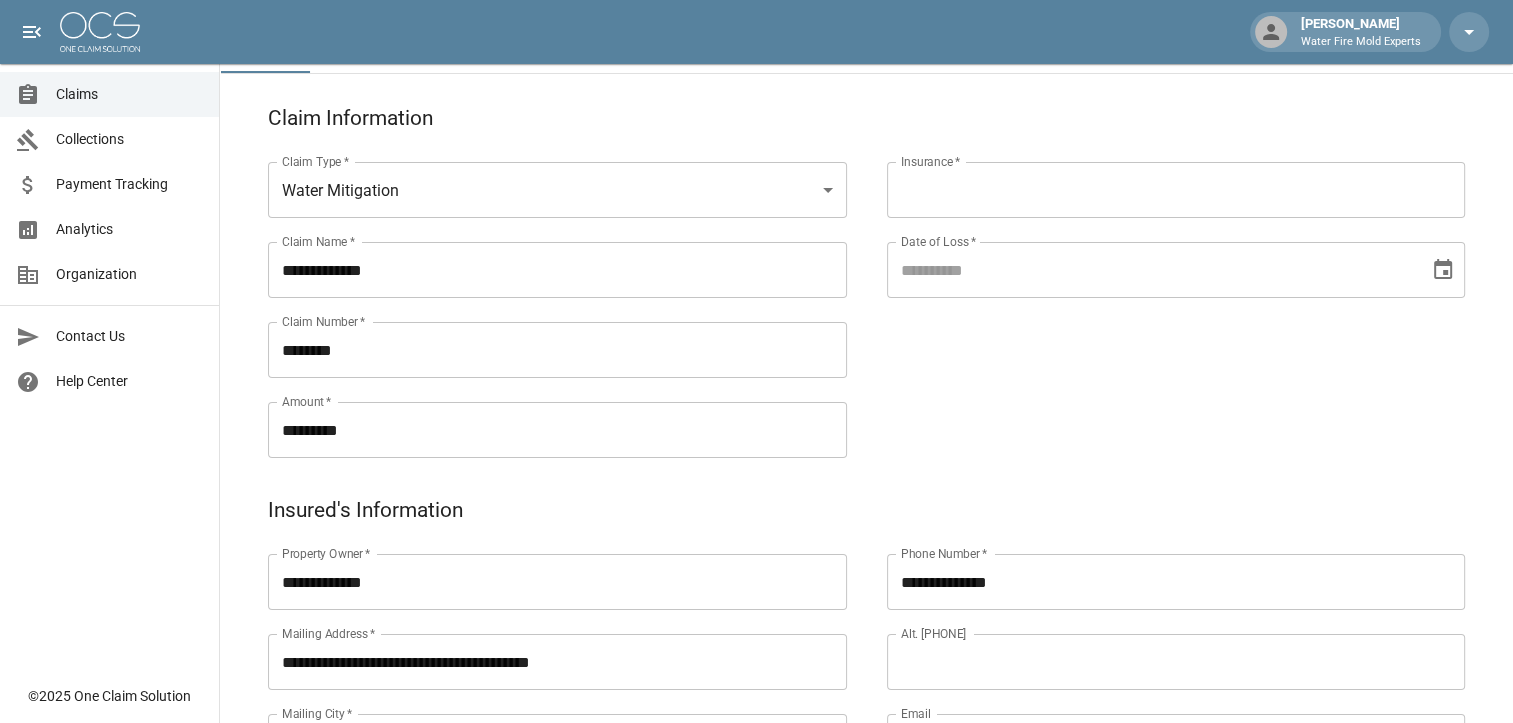 type on "**********" 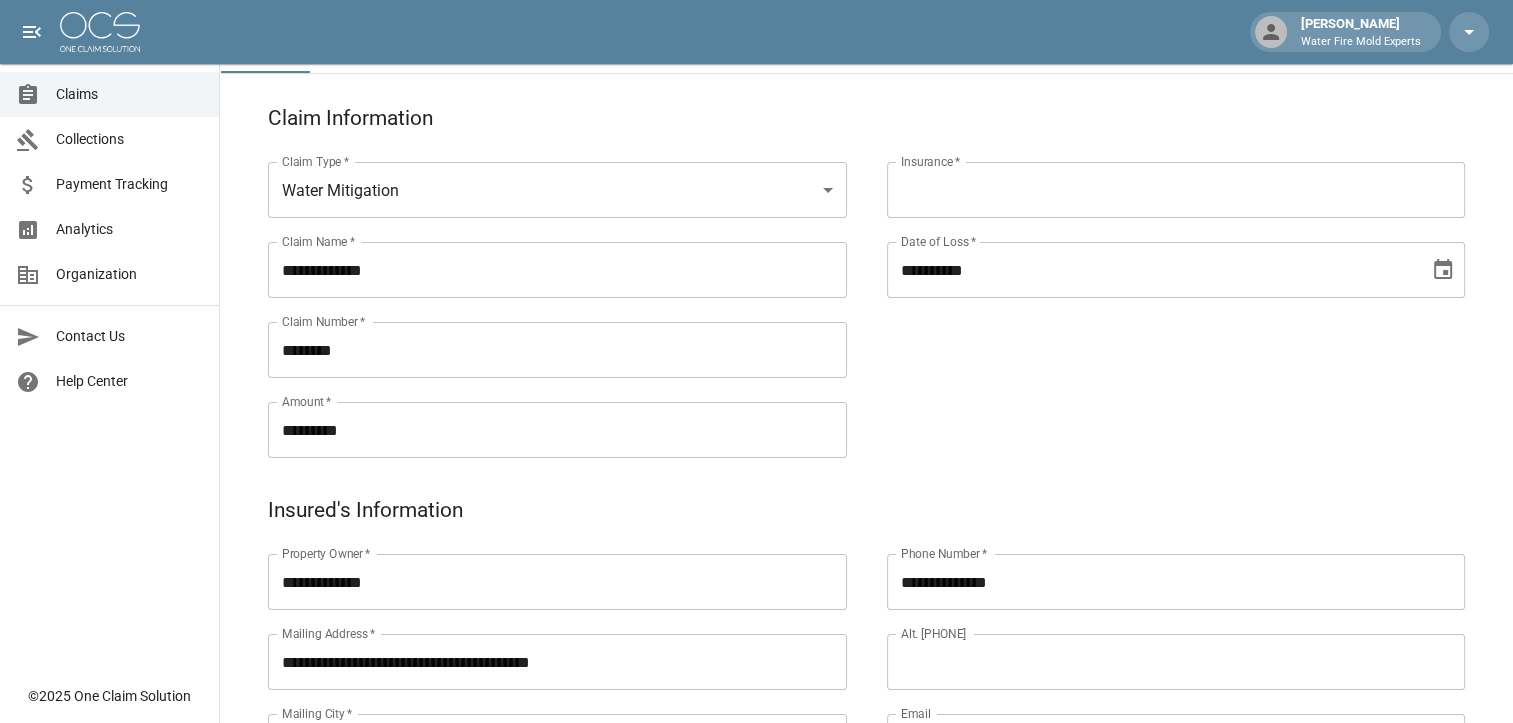 click on "**********" at bounding box center (1151, 270) 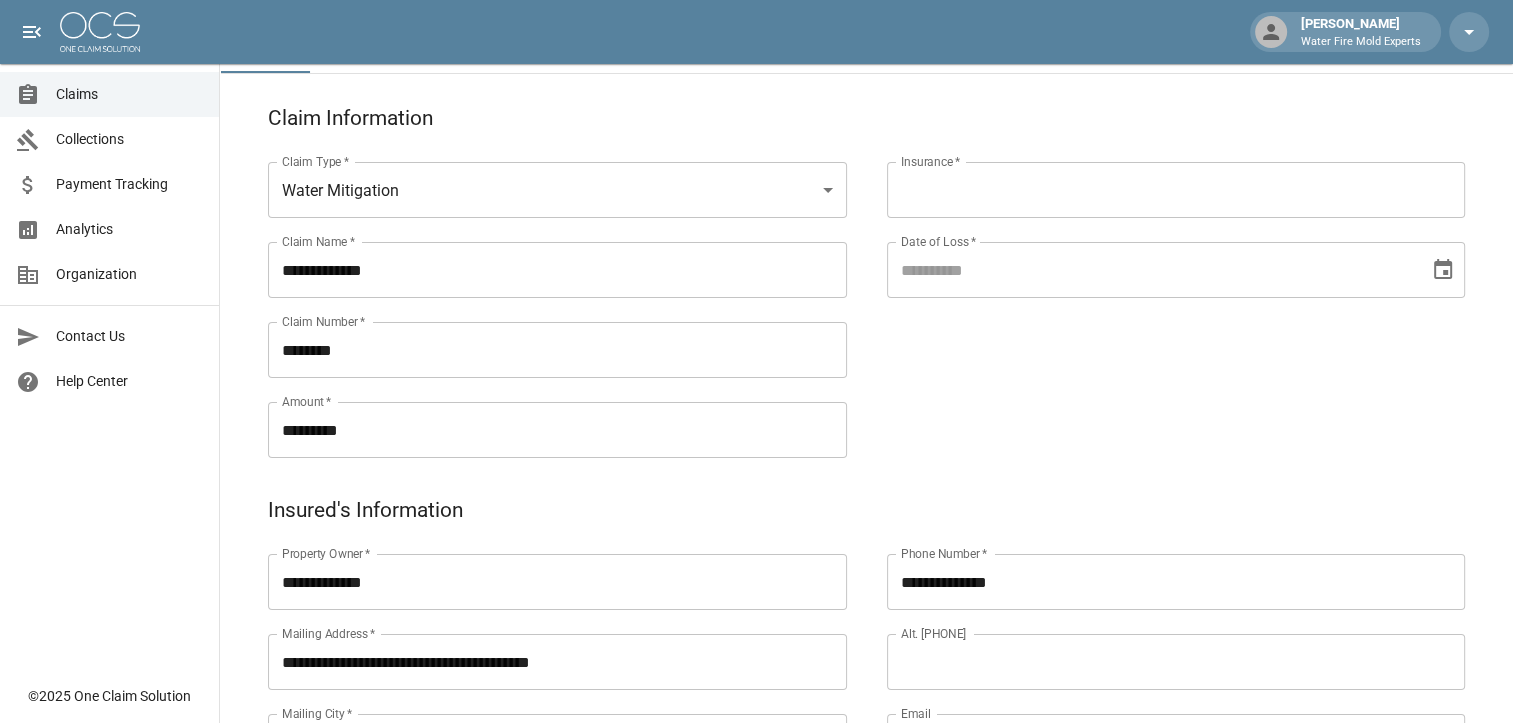 click on "Insurance   *" at bounding box center (1176, 190) 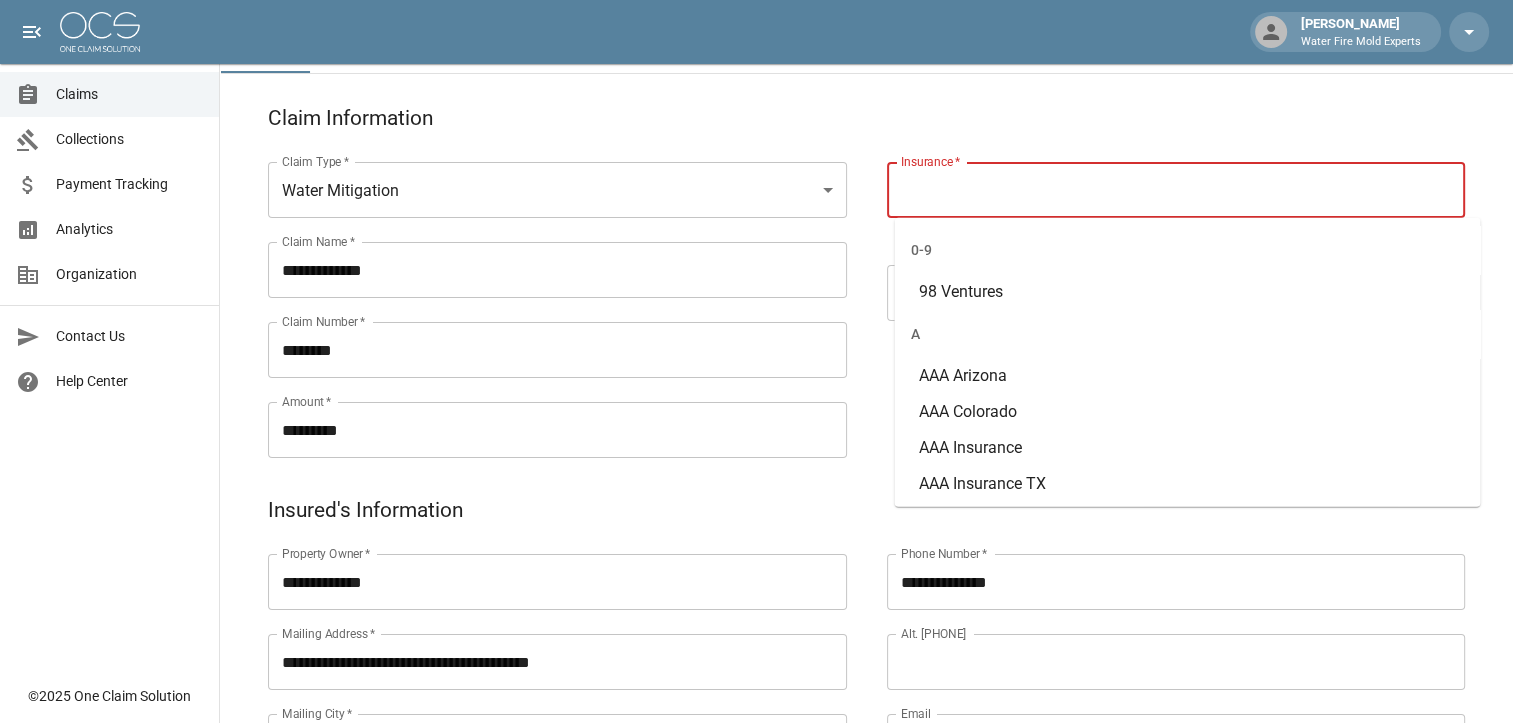 click on "Insurance   *" at bounding box center [1176, 190] 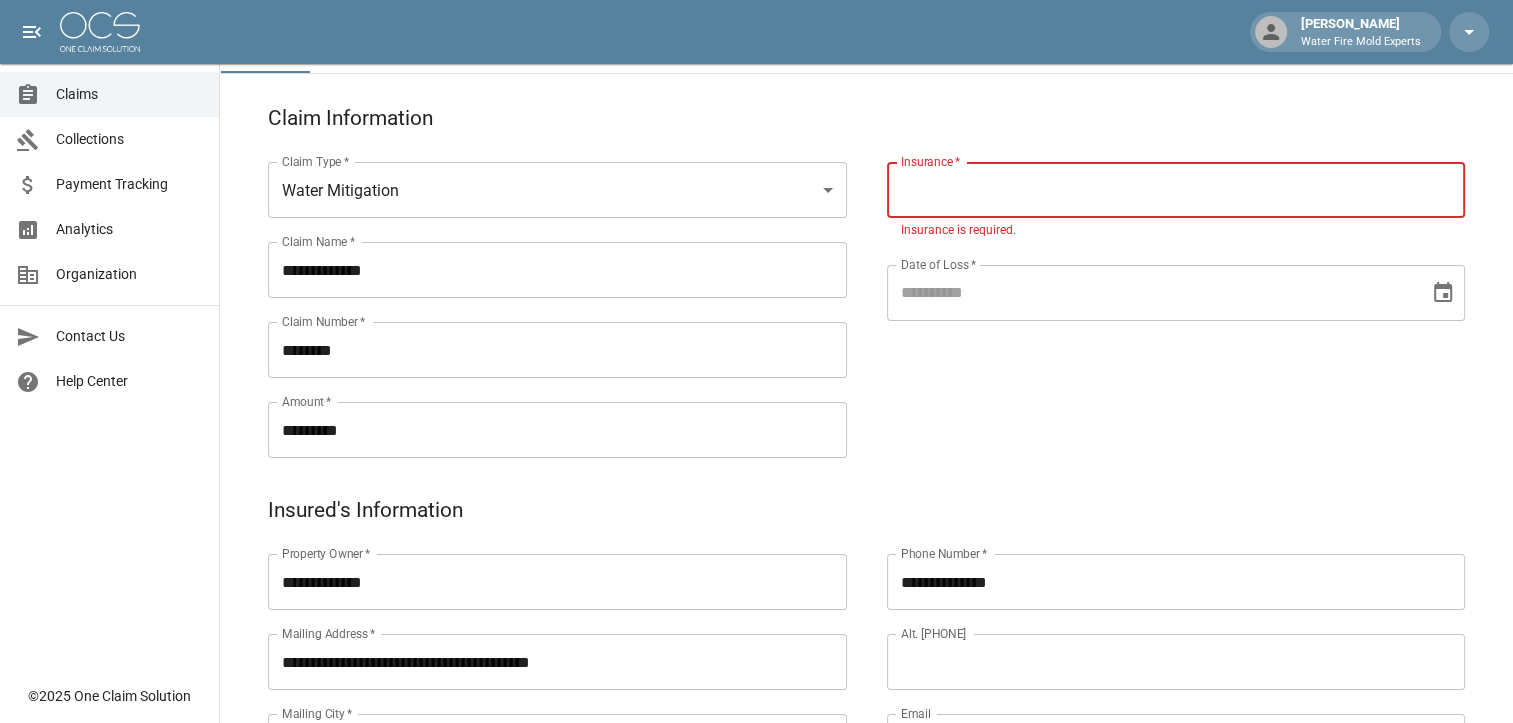 paste on "**********" 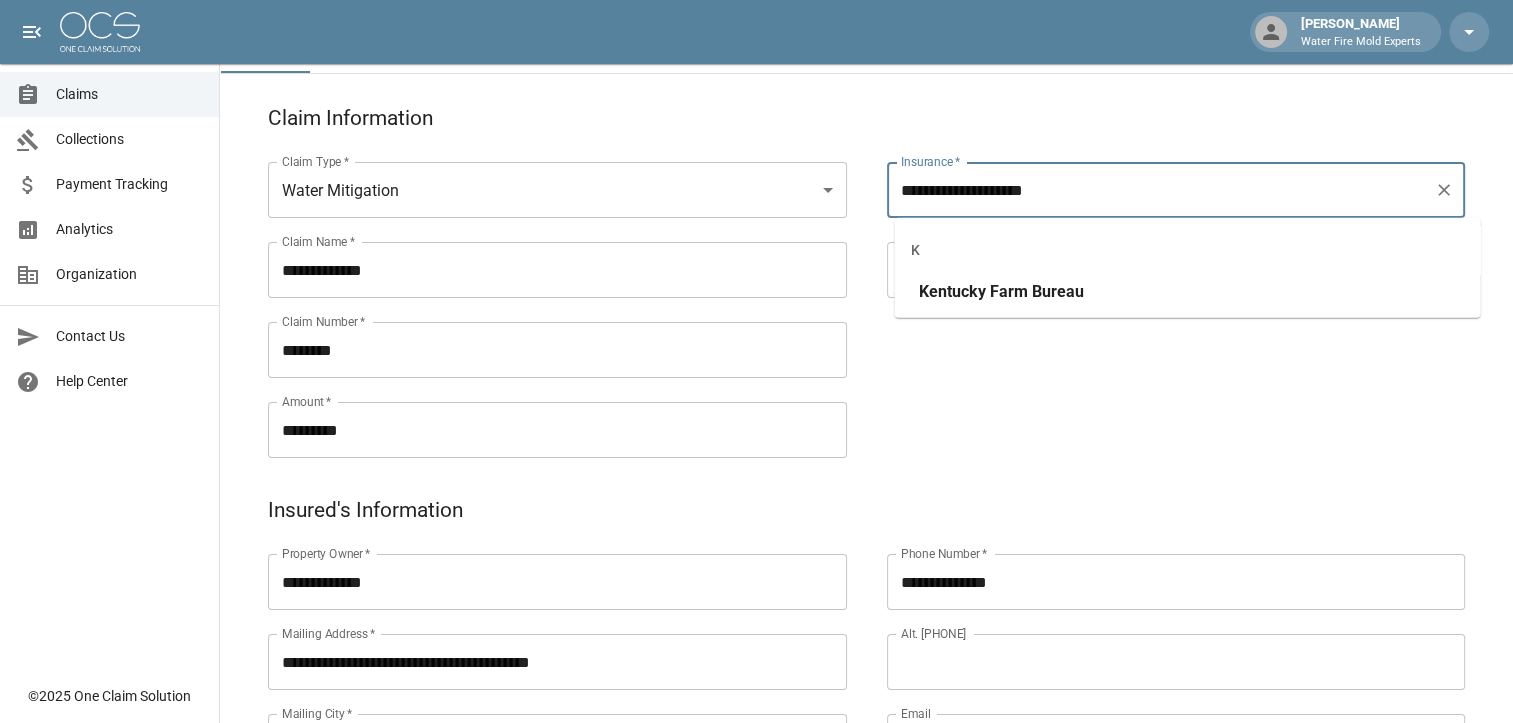 click on "Farm" at bounding box center [1008, 291] 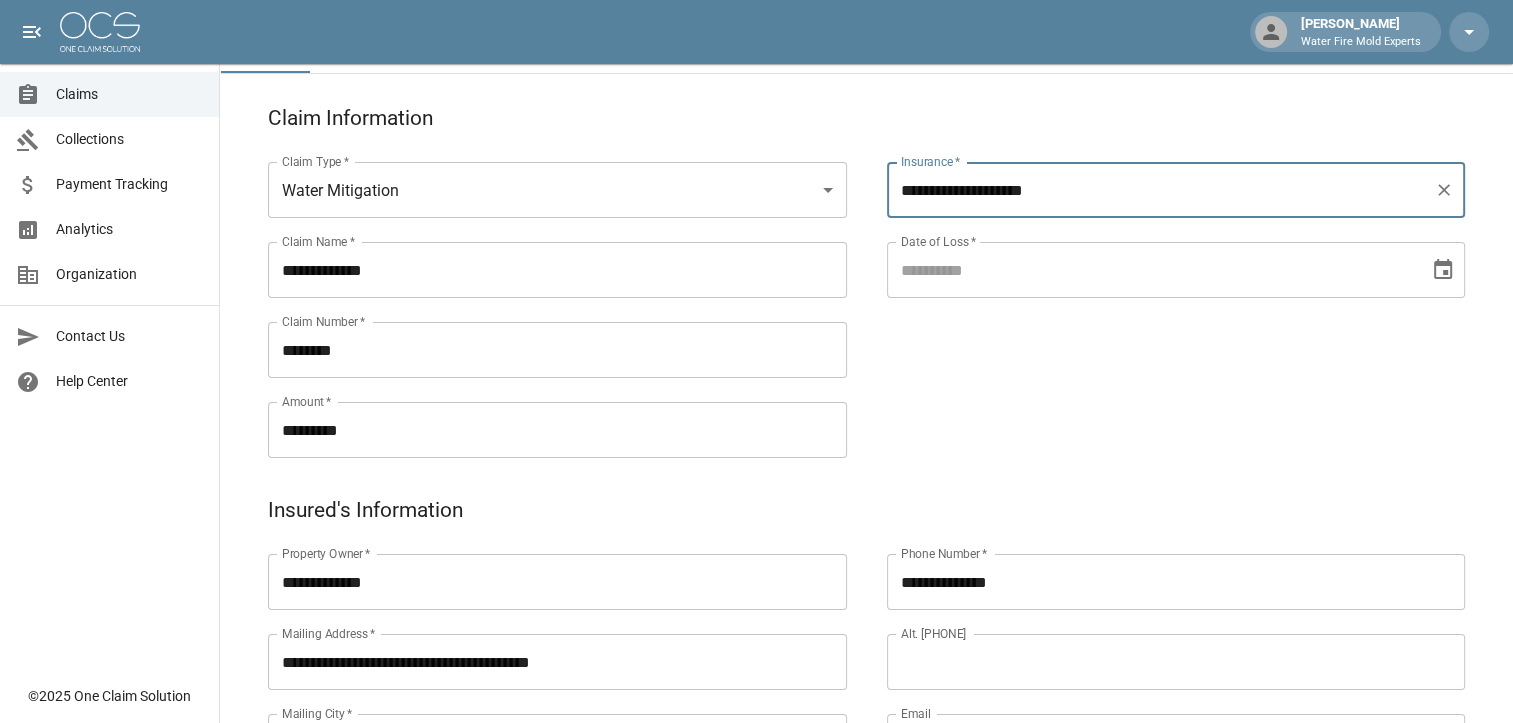 type on "**********" 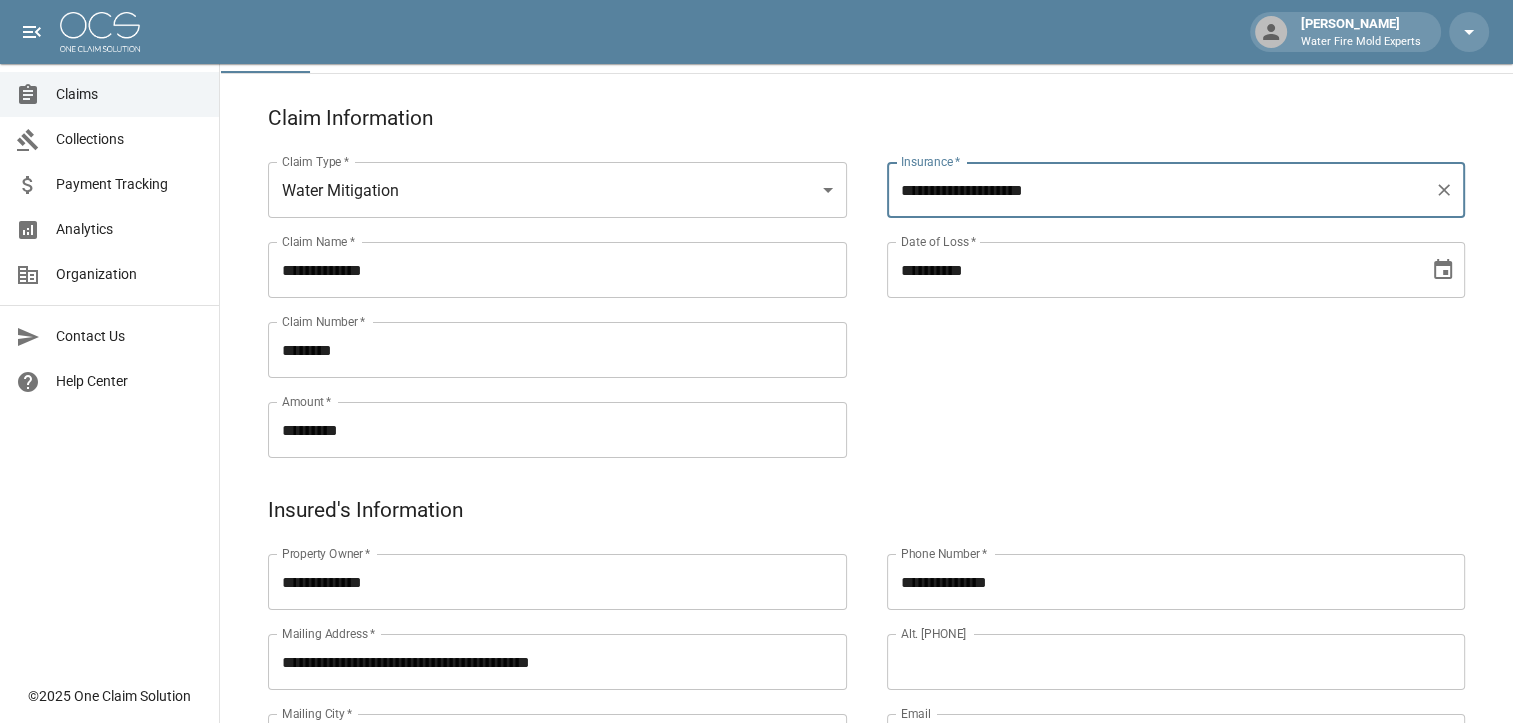 click on "**********" at bounding box center [1151, 270] 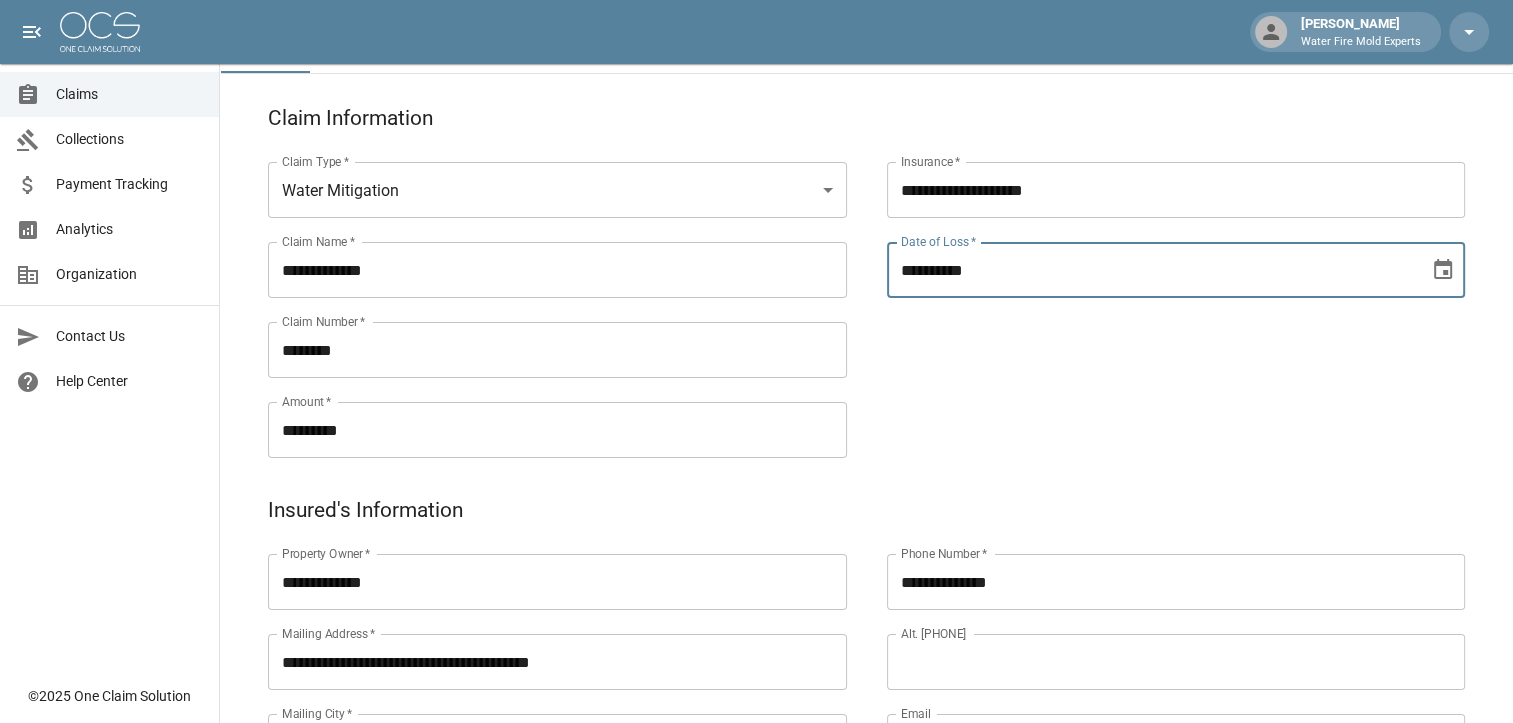 type on "**********" 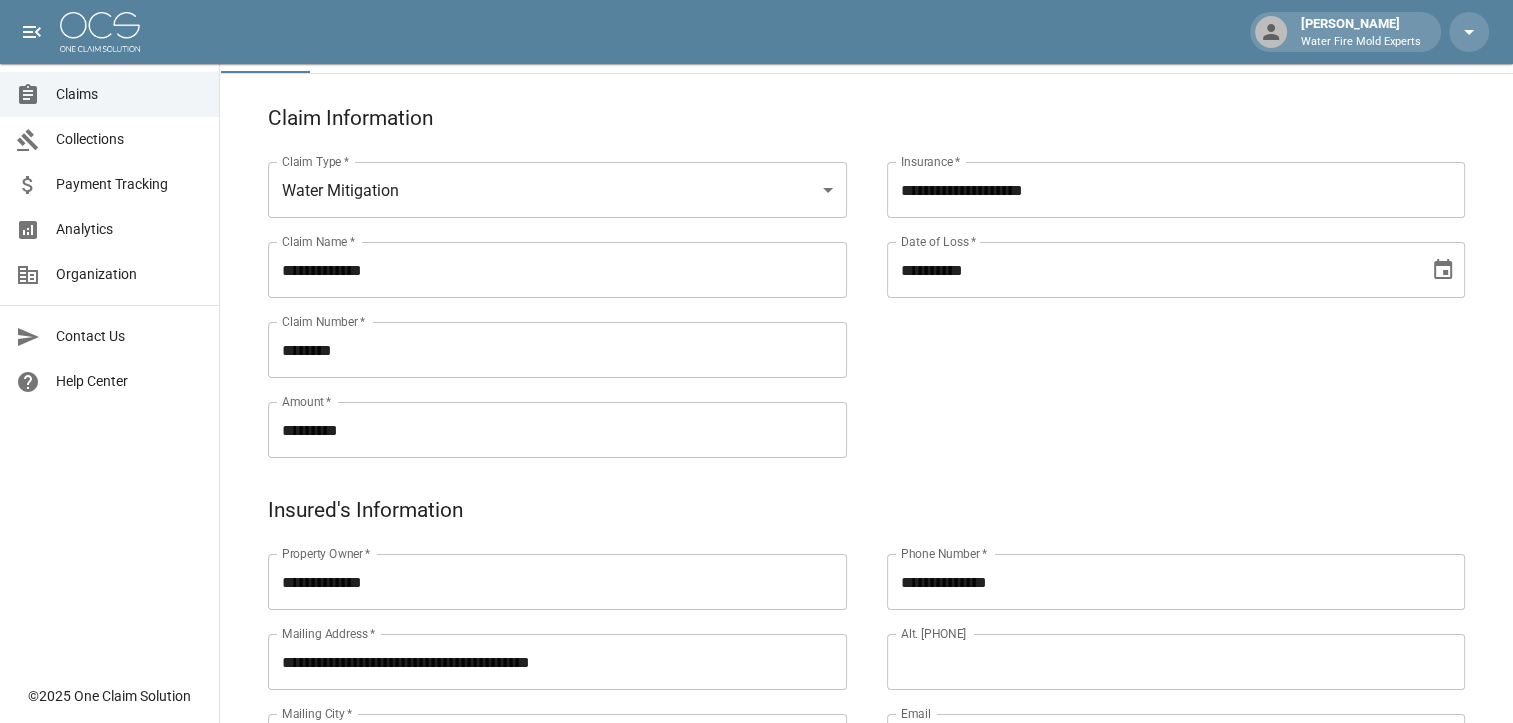 drag, startPoint x: 1036, startPoint y: 493, endPoint x: 1062, endPoint y: 476, distance: 31.06445 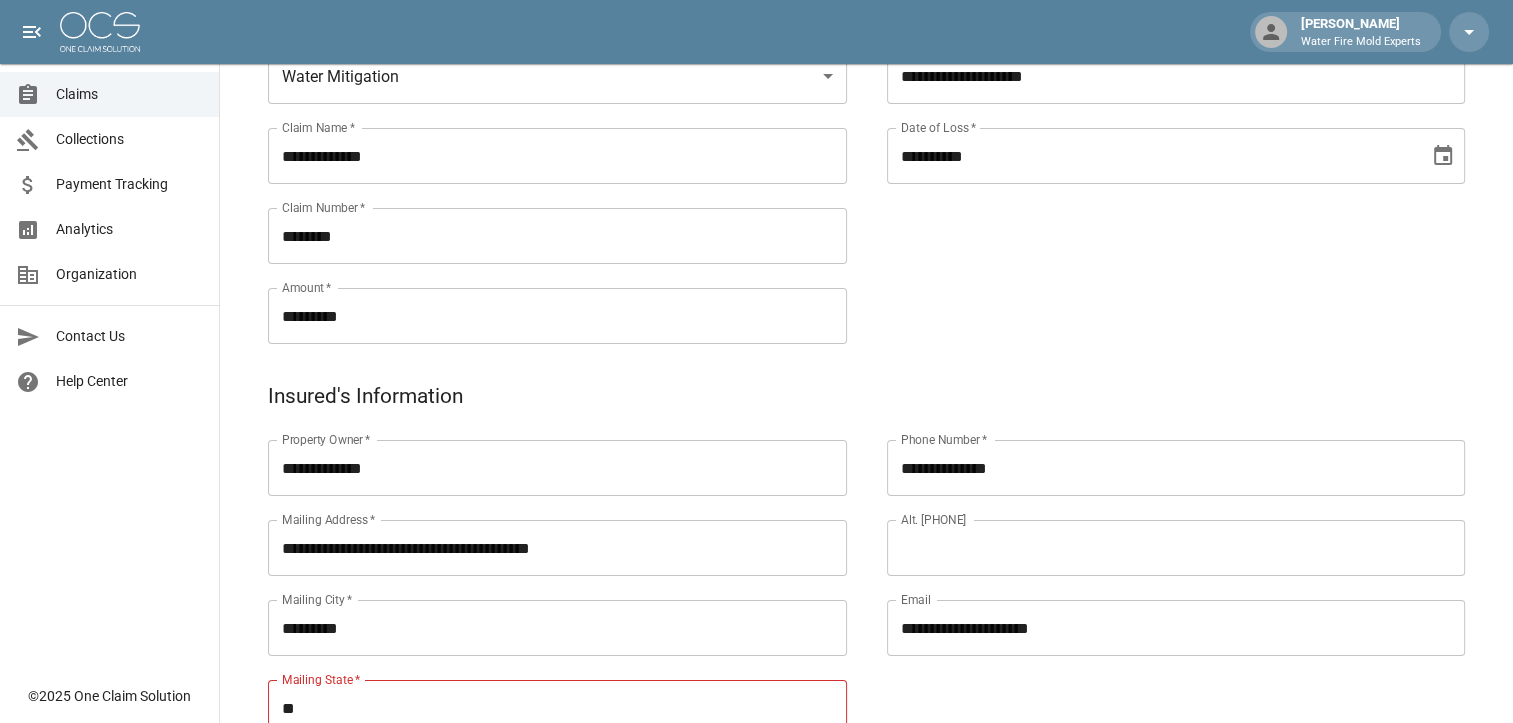 scroll, scrollTop: 300, scrollLeft: 0, axis: vertical 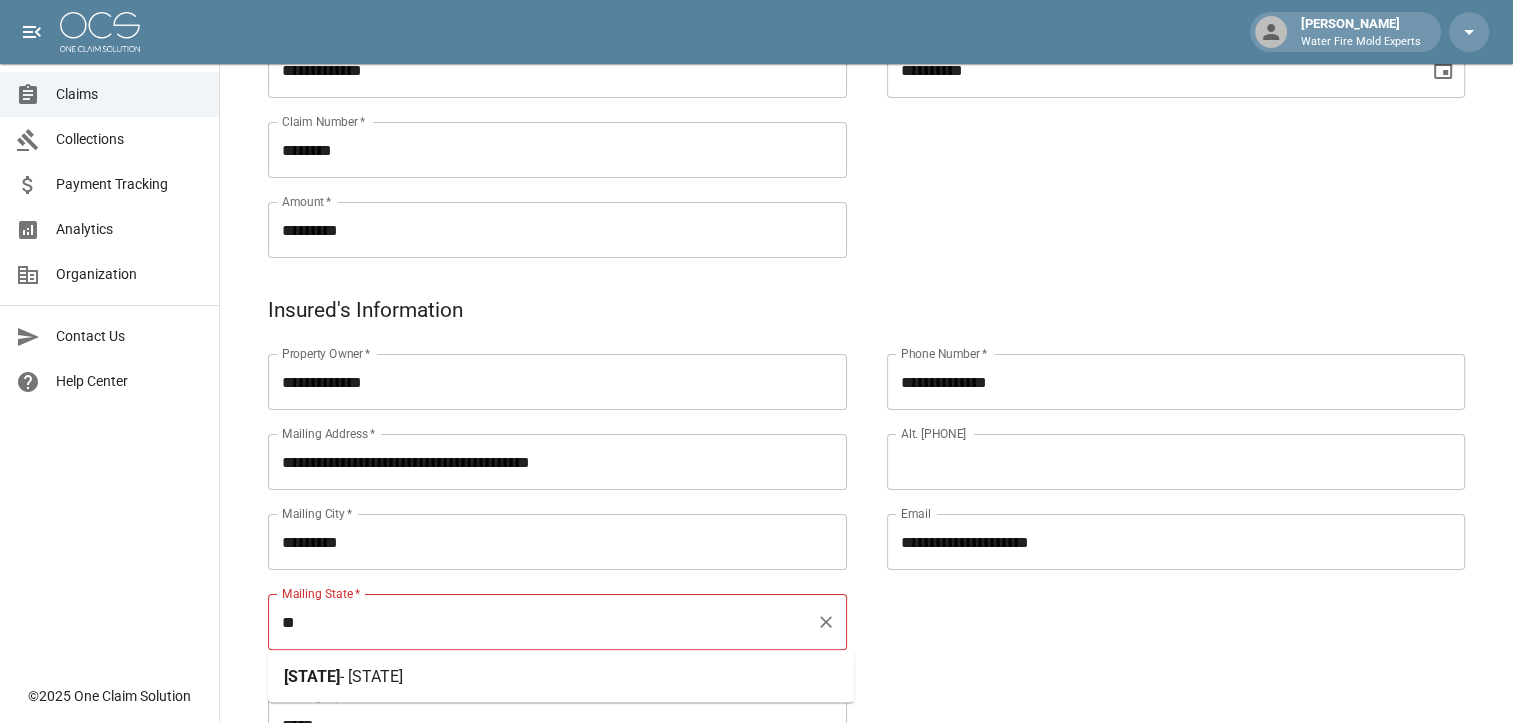 drag, startPoint x: 365, startPoint y: 675, endPoint x: 384, endPoint y: 653, distance: 29.068884 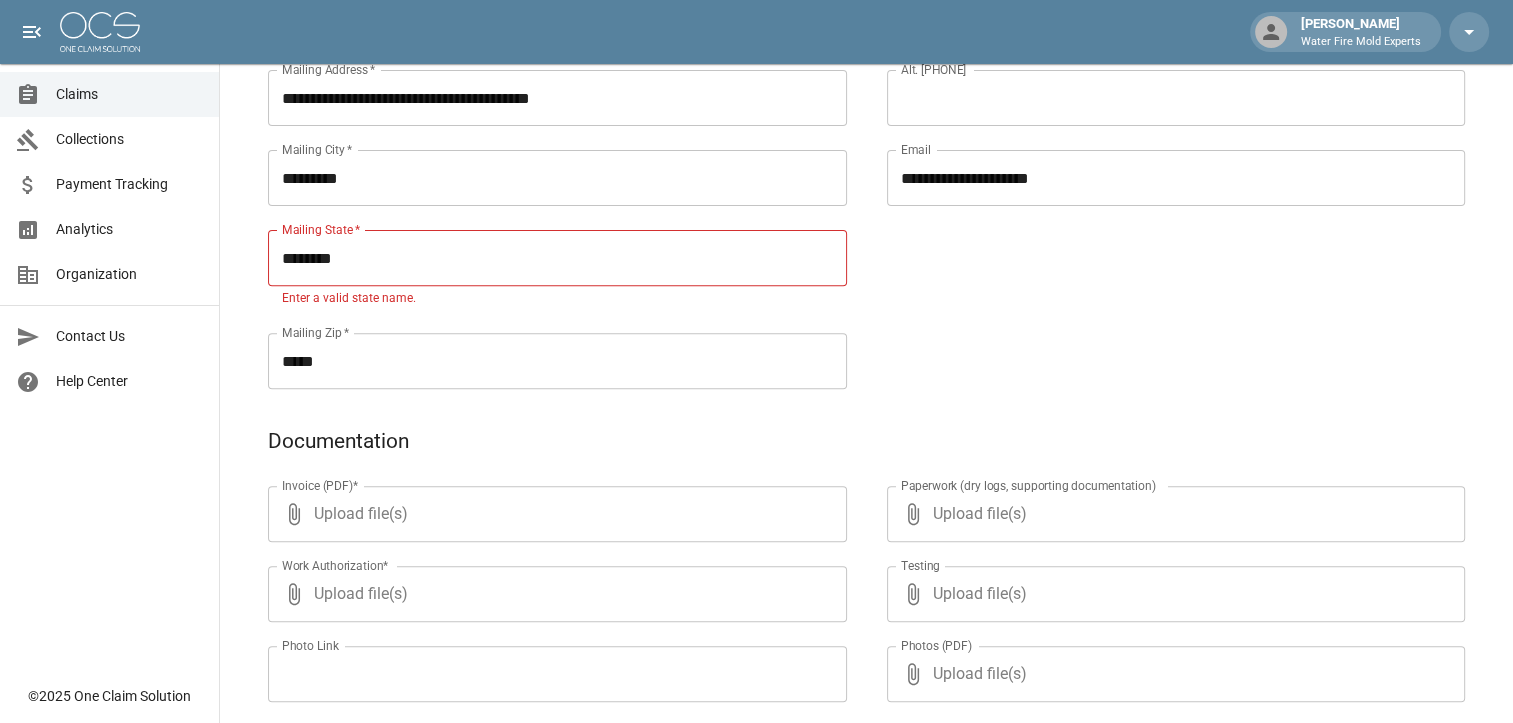 scroll, scrollTop: 700, scrollLeft: 0, axis: vertical 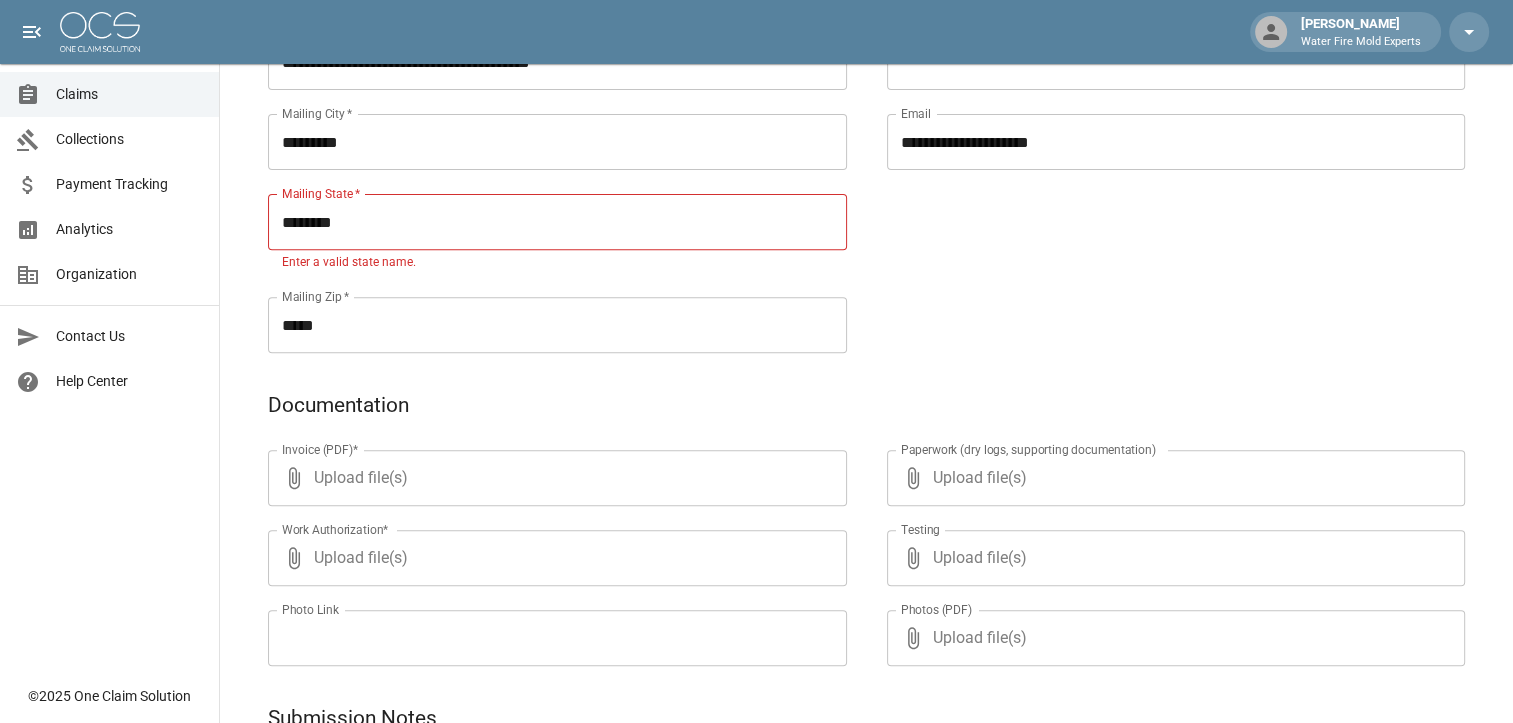 click on "Upload file(s)" at bounding box center (553, 478) 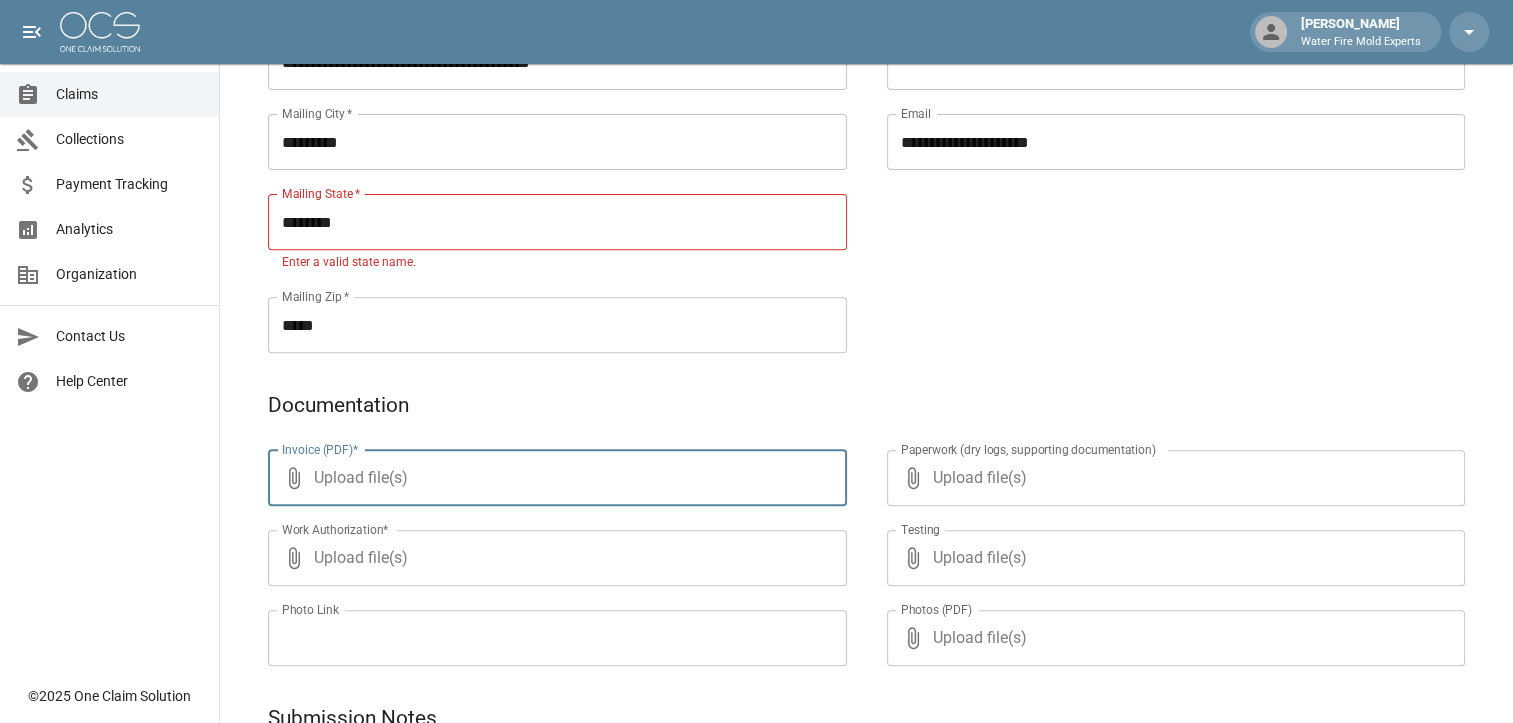 type on "**********" 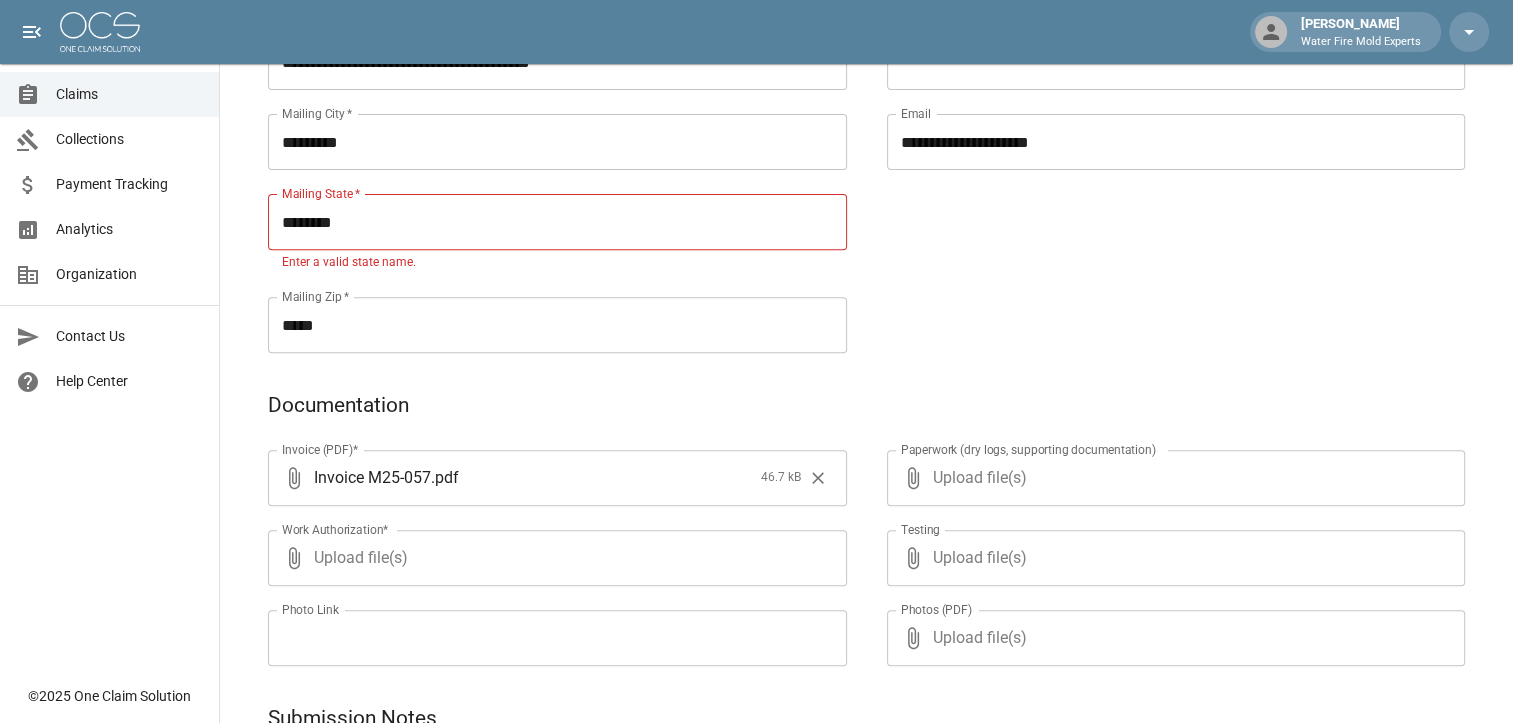 click on "Upload file(s)" at bounding box center [553, 558] 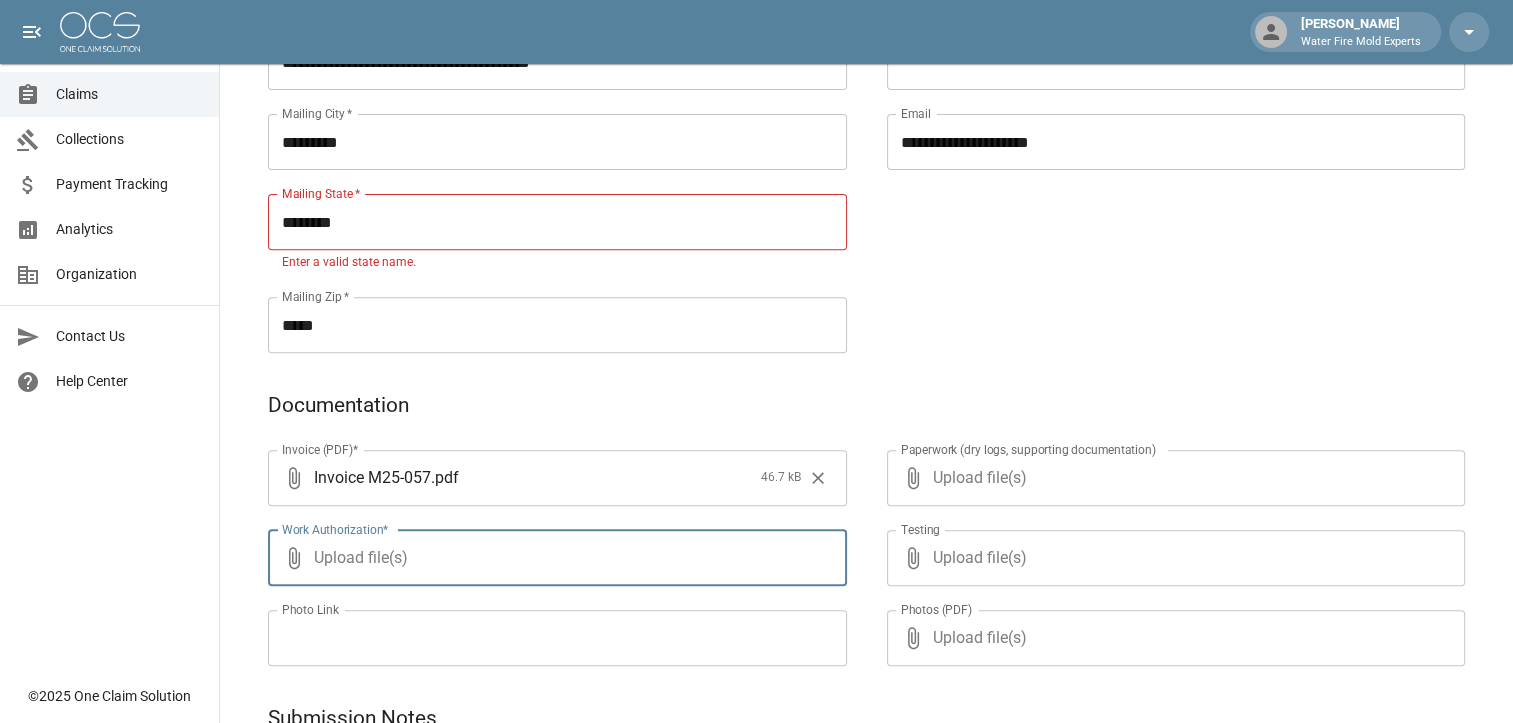 type on "**********" 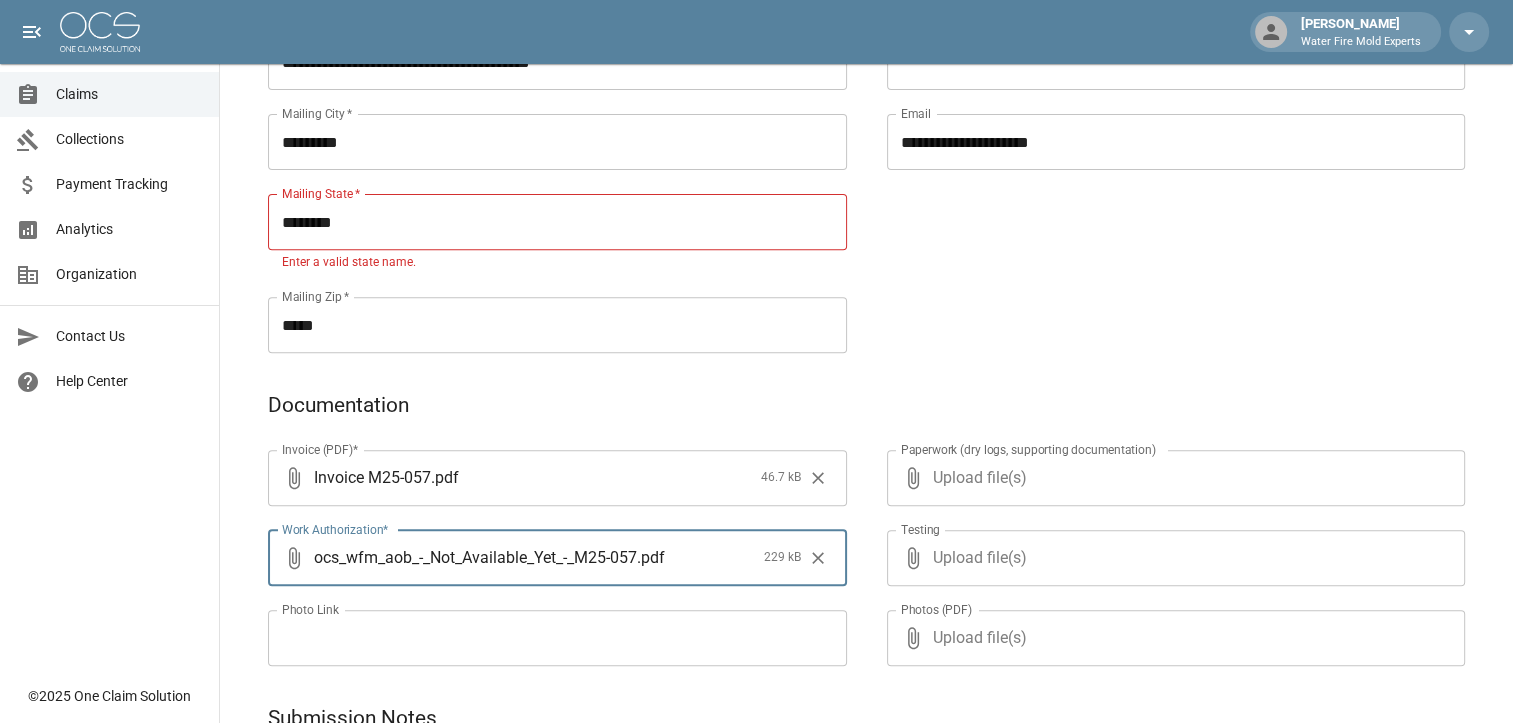 click on "Upload file(s)" at bounding box center [1172, 478] 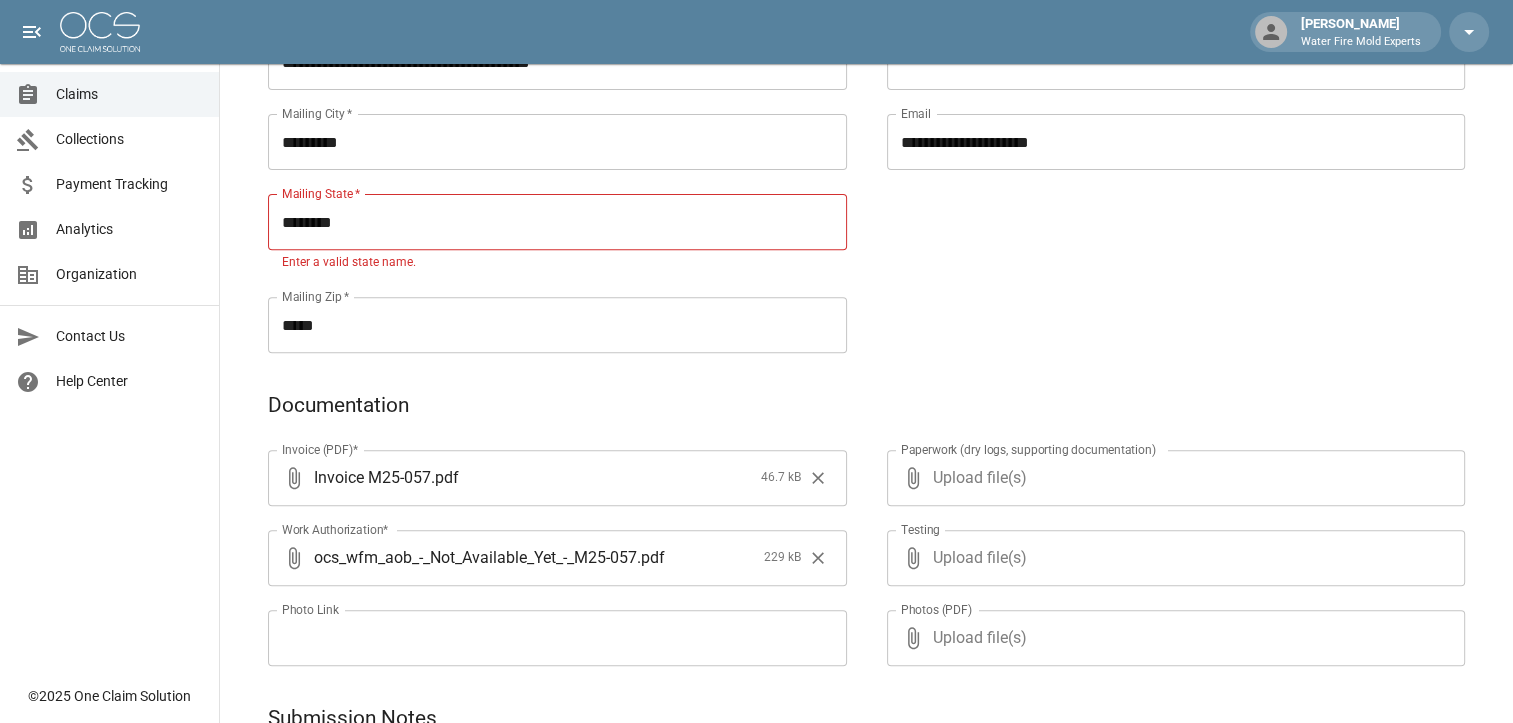 type on "**********" 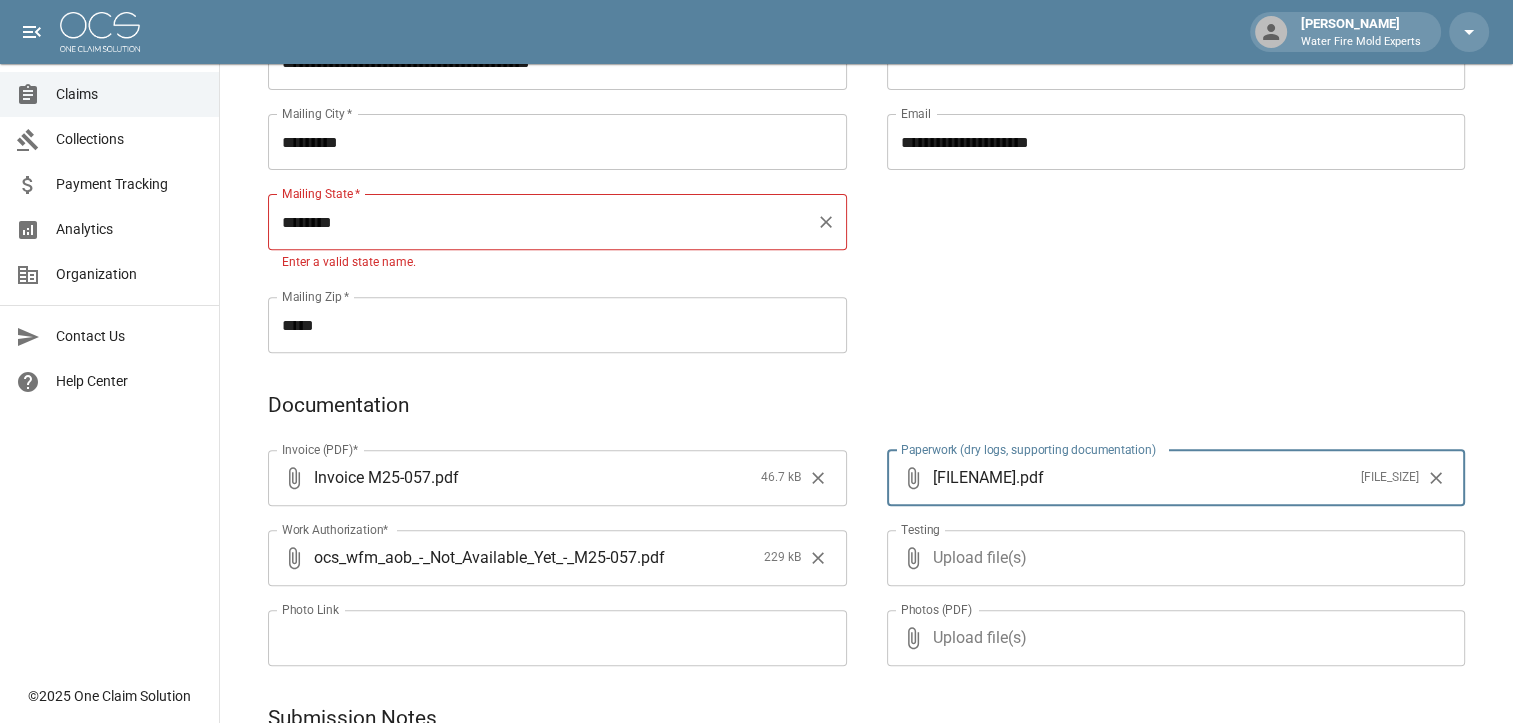 click on "********" at bounding box center [542, 222] 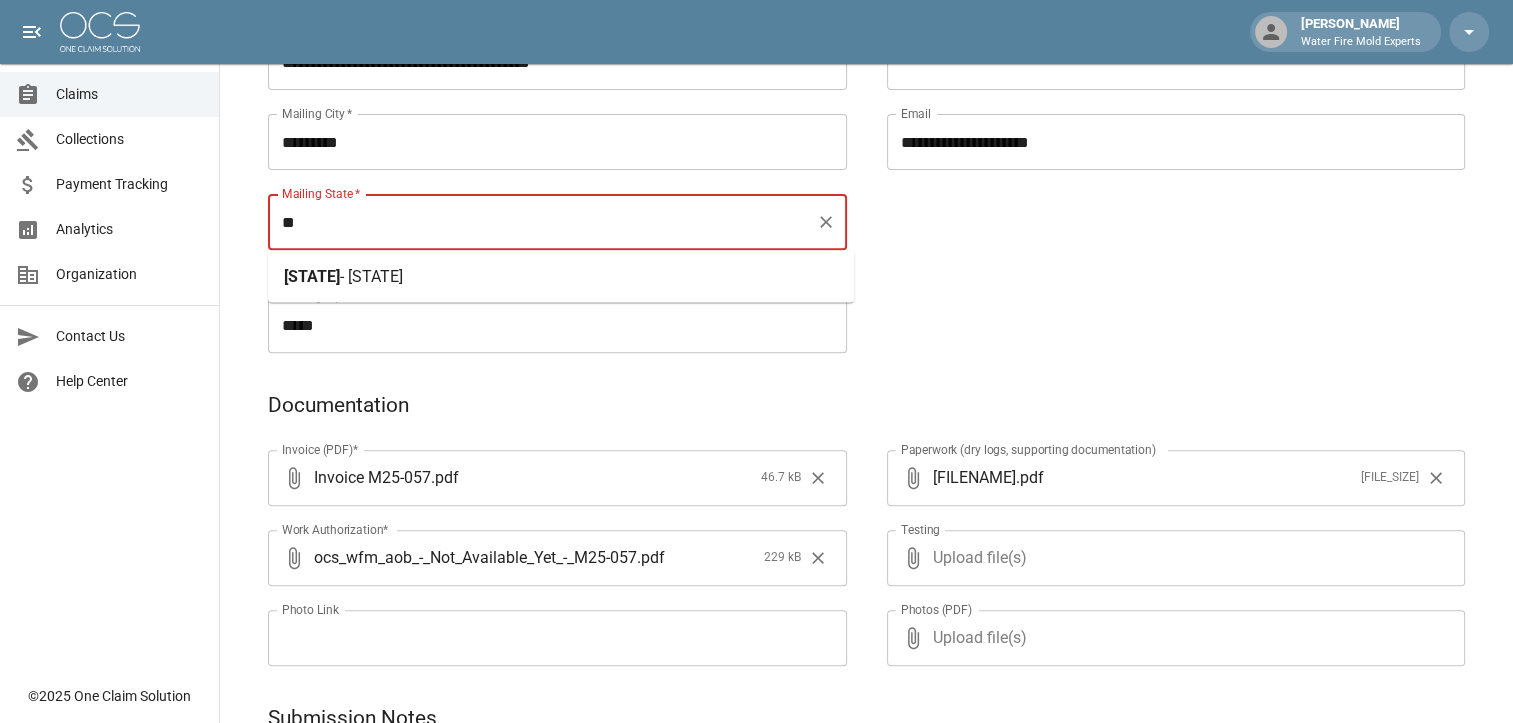 click on "[STATE]  - Kentucky" at bounding box center [561, 276] 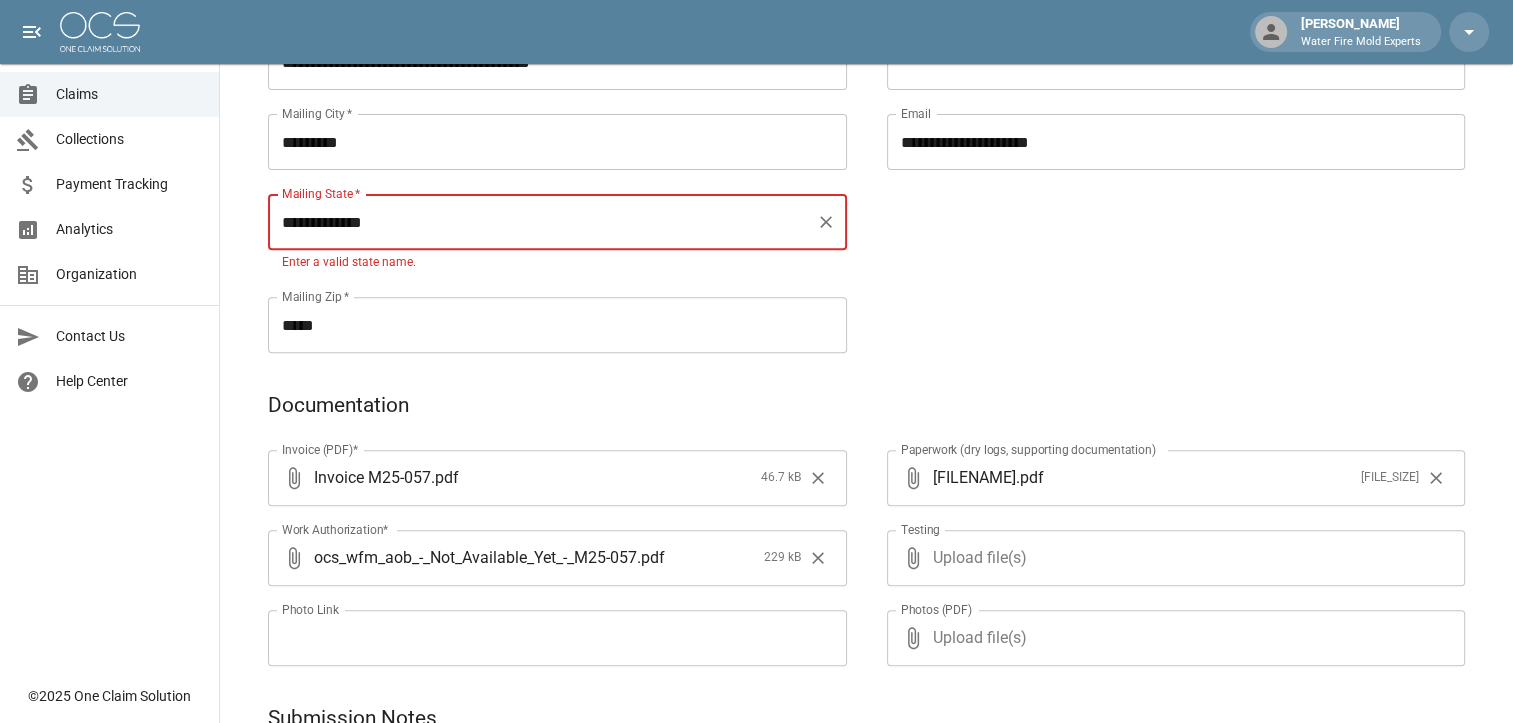 type on "**********" 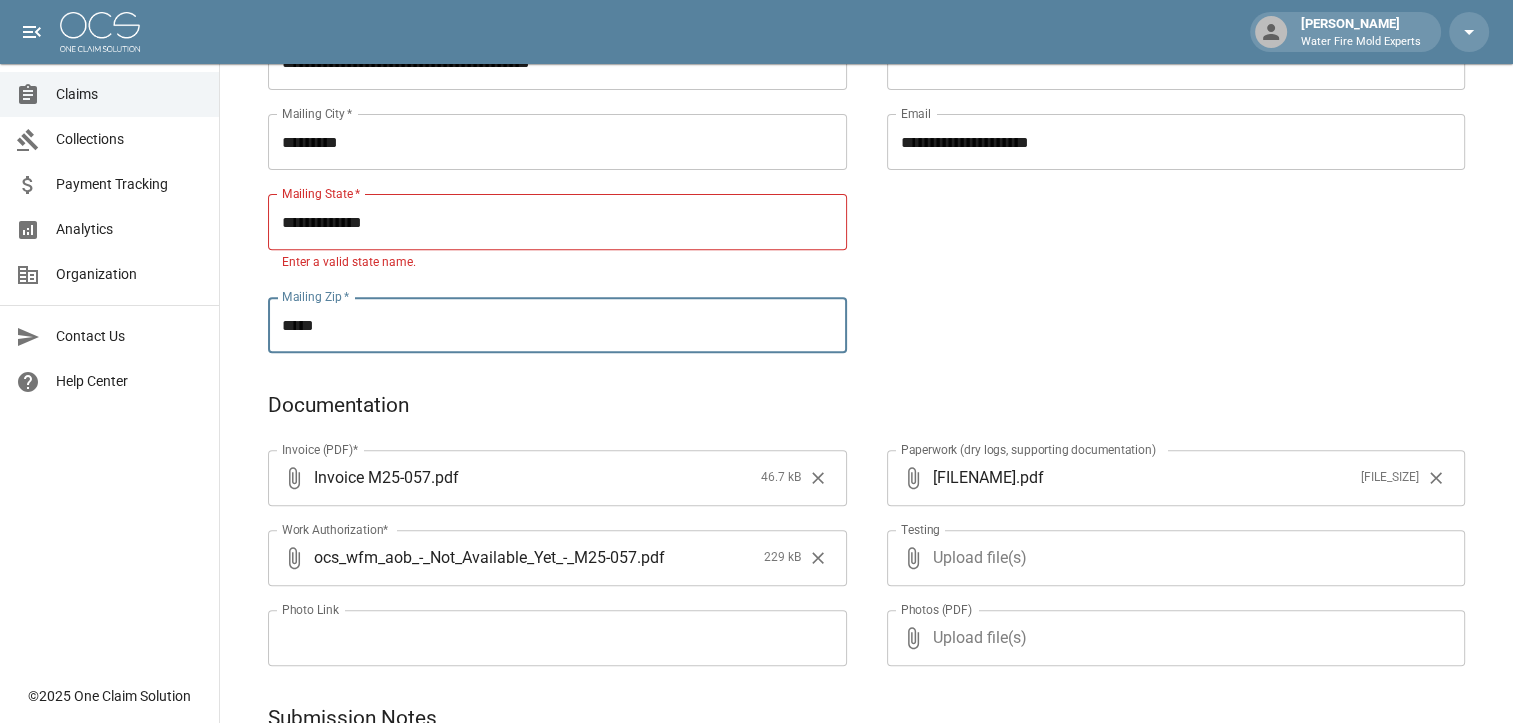 click on "*****" at bounding box center [557, 325] 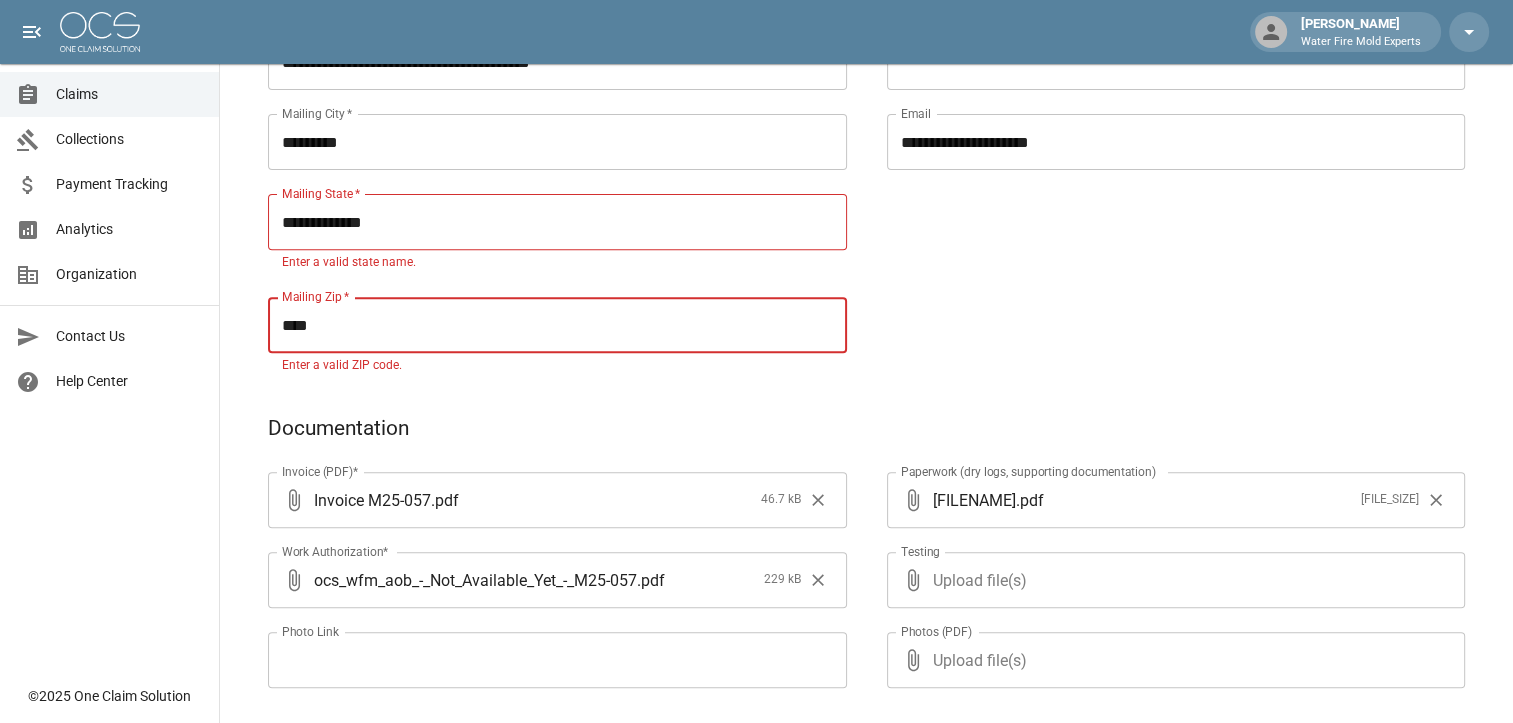 click on "**********" at bounding box center [1156, 141] 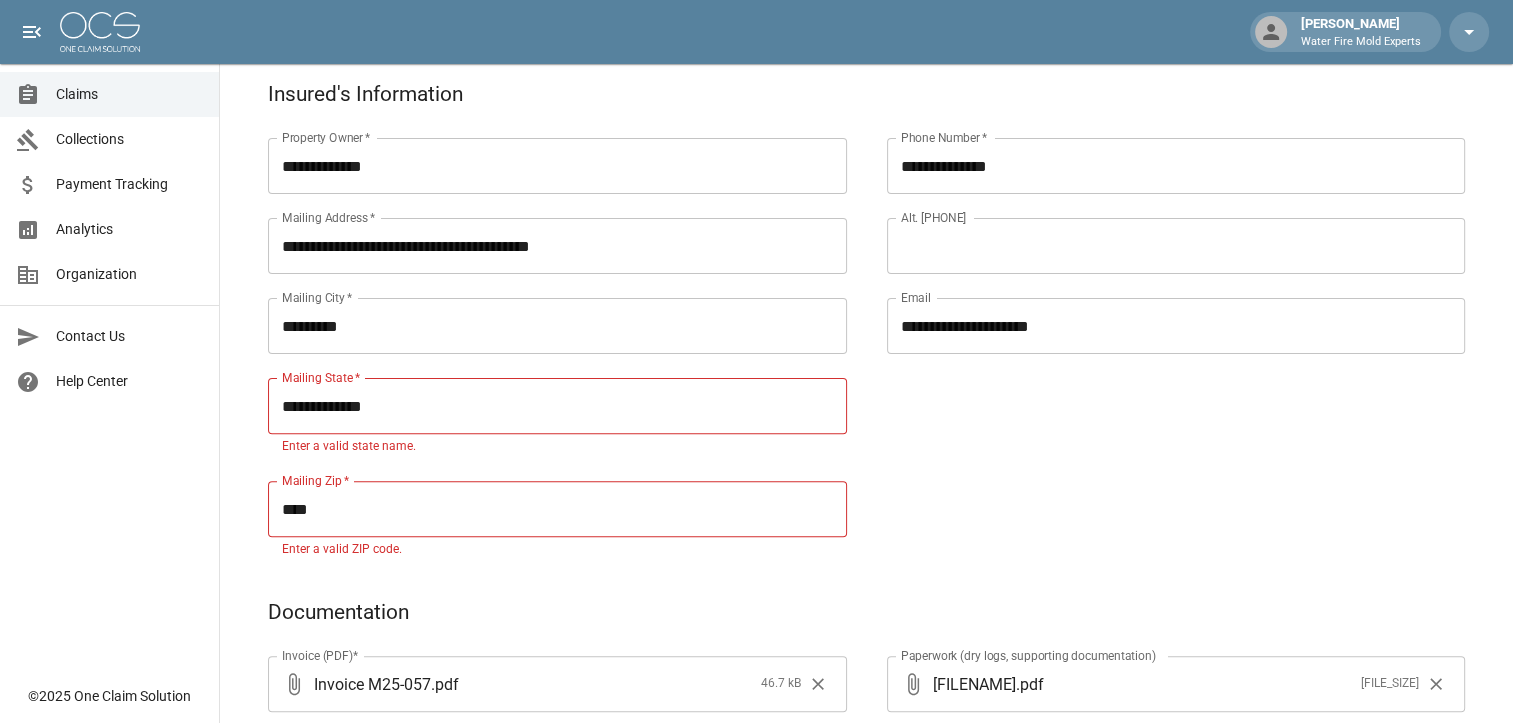 scroll, scrollTop: 500, scrollLeft: 0, axis: vertical 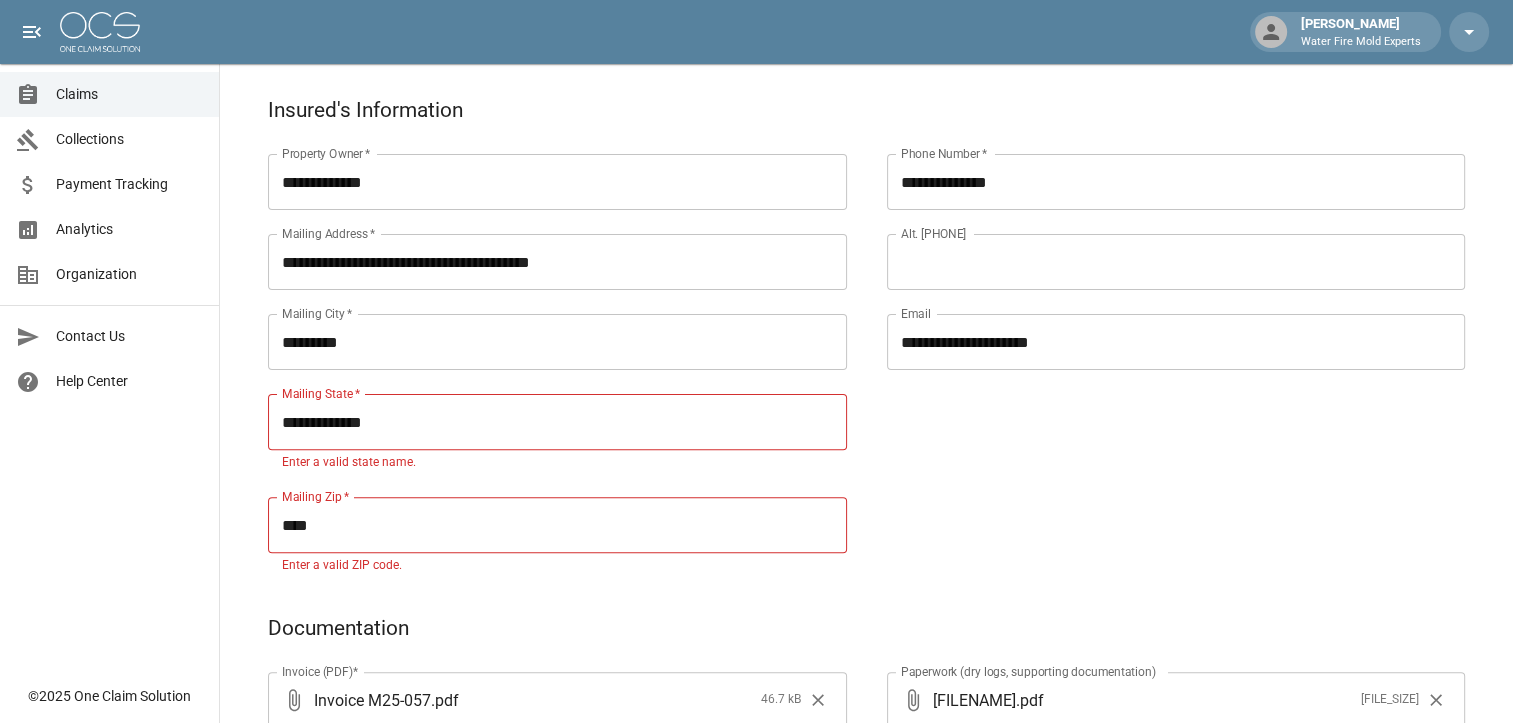 click on "****" at bounding box center [557, 525] 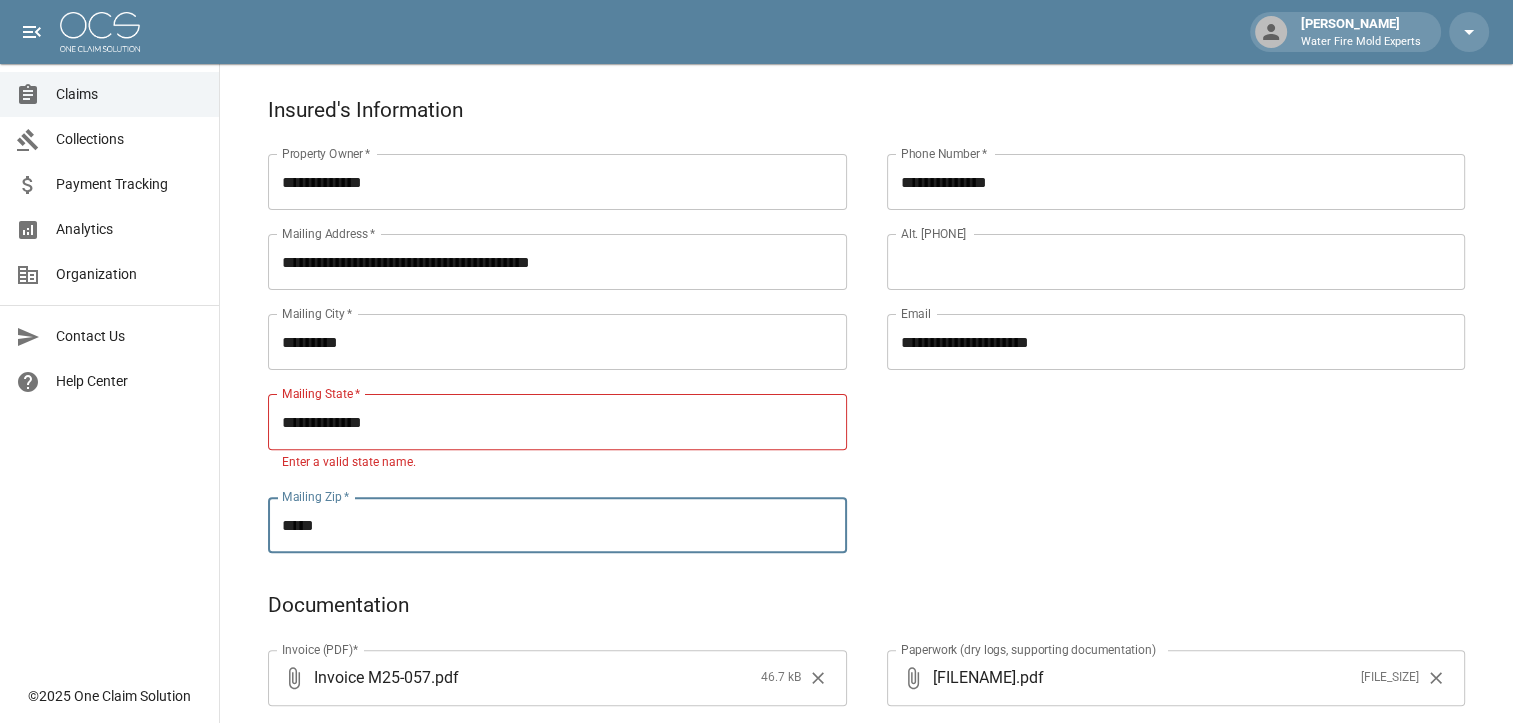 type on "*****" 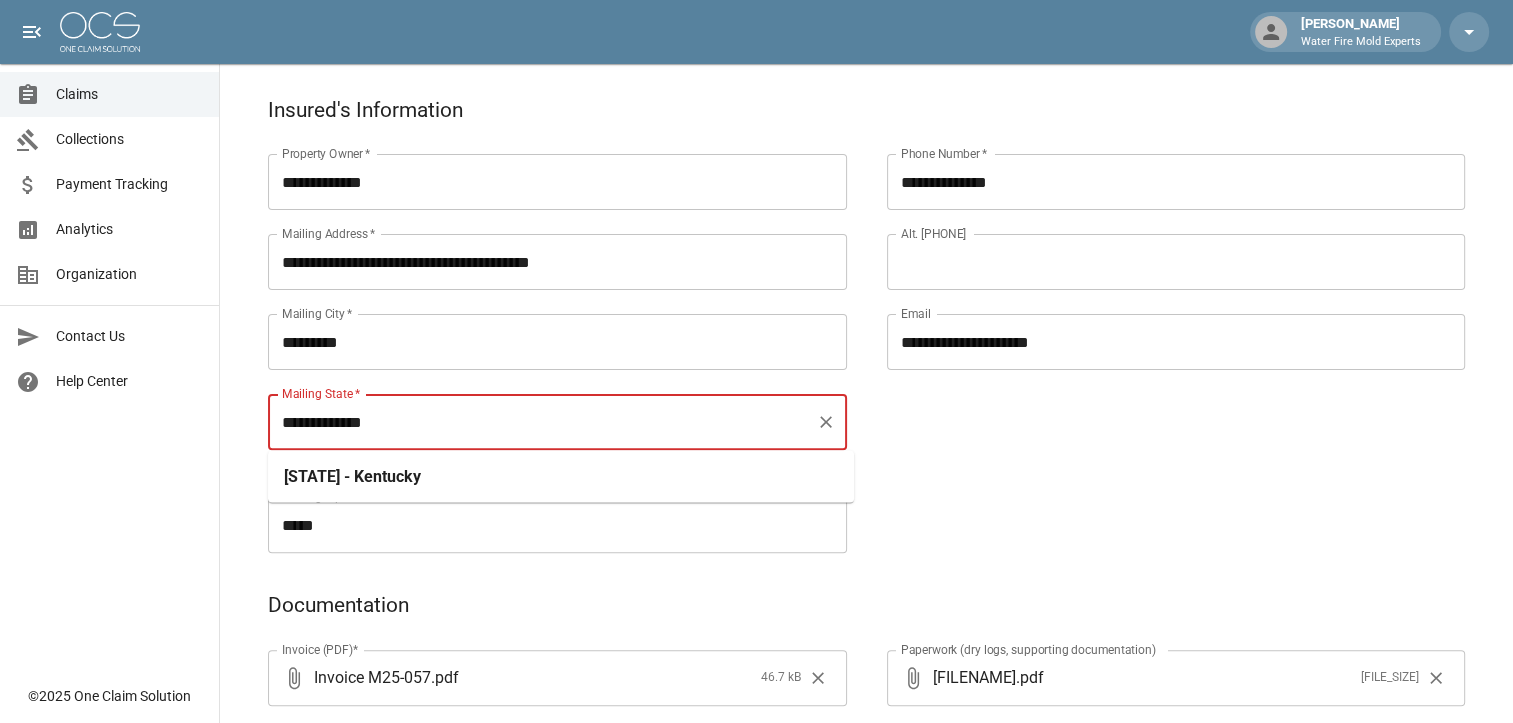 click on "**********" at bounding box center [542, 422] 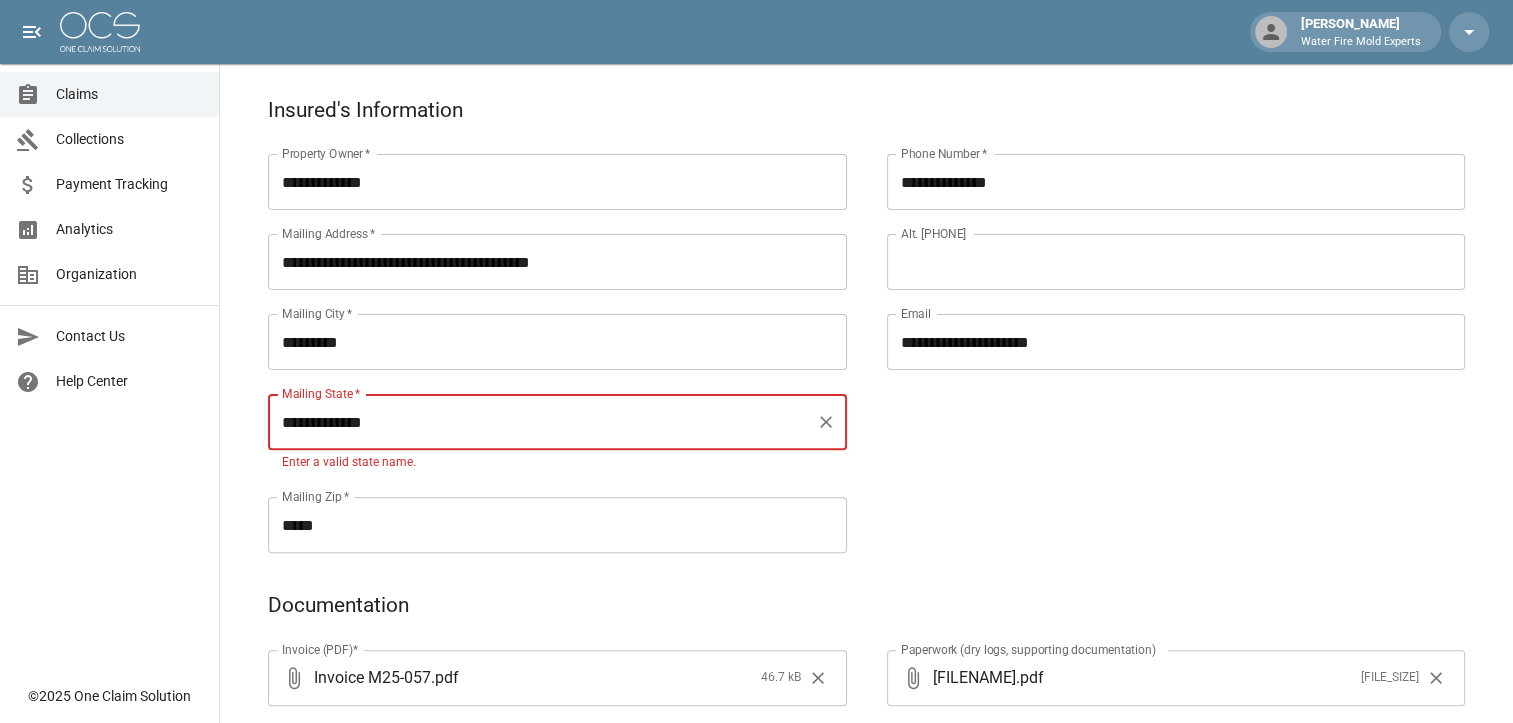 click on "**********" at bounding box center (542, 422) 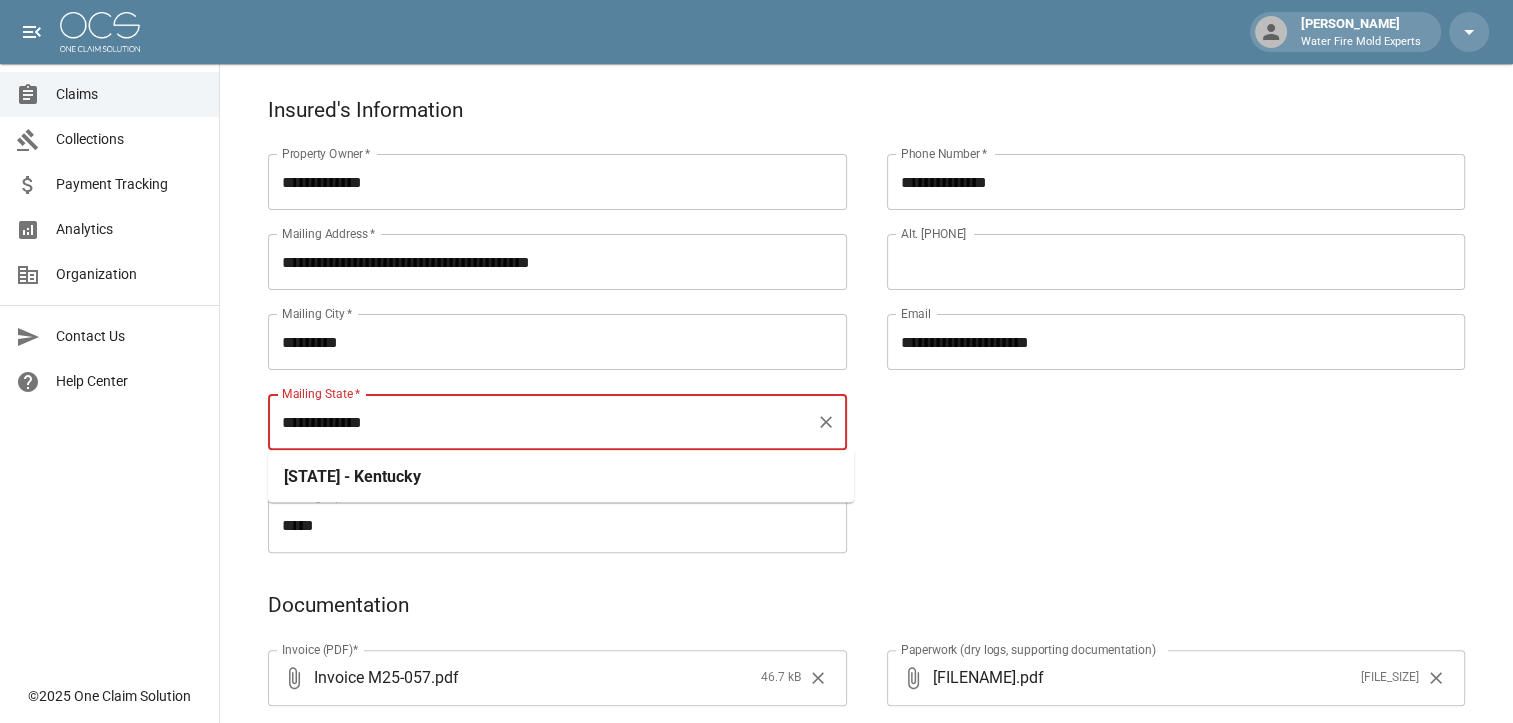 click on "Kentucky" at bounding box center (387, 475) 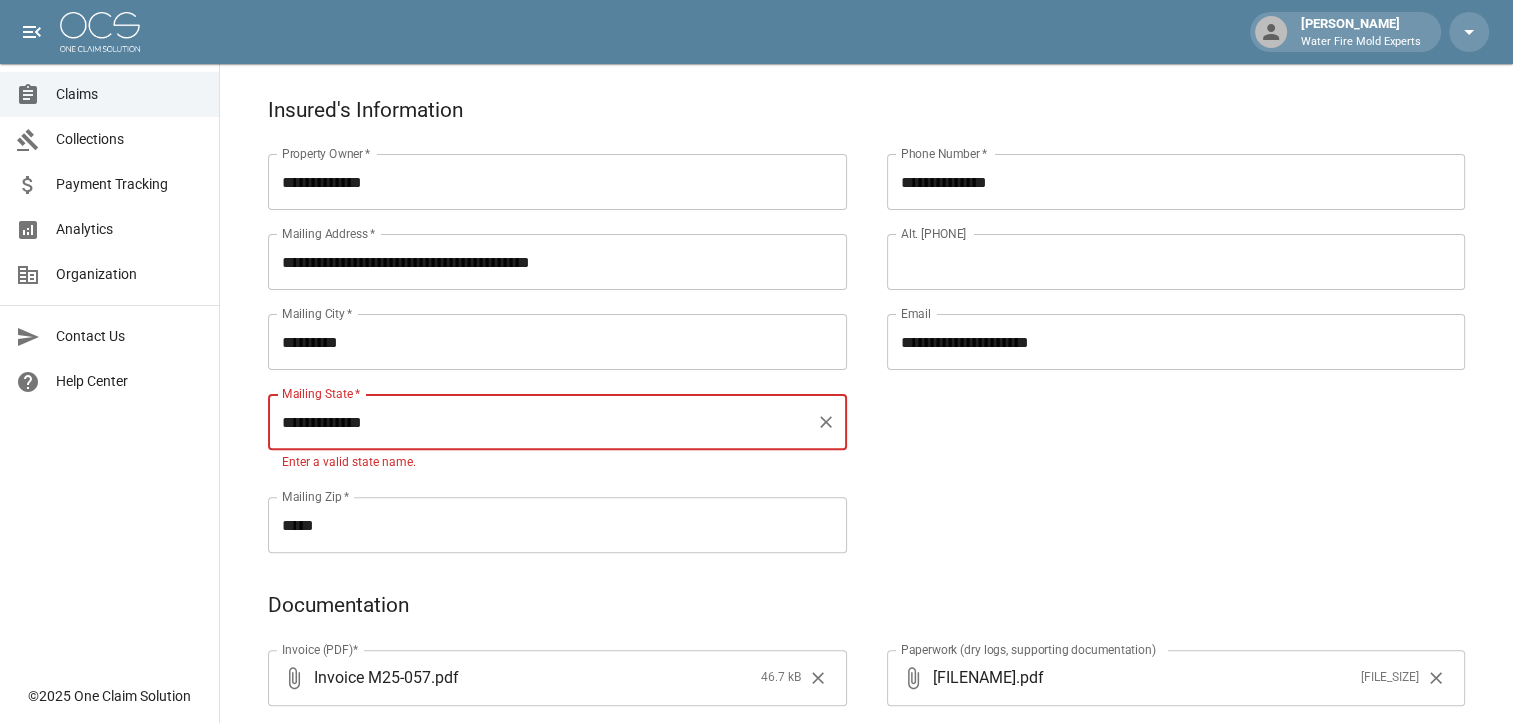 click on "**********" at bounding box center (557, 429) 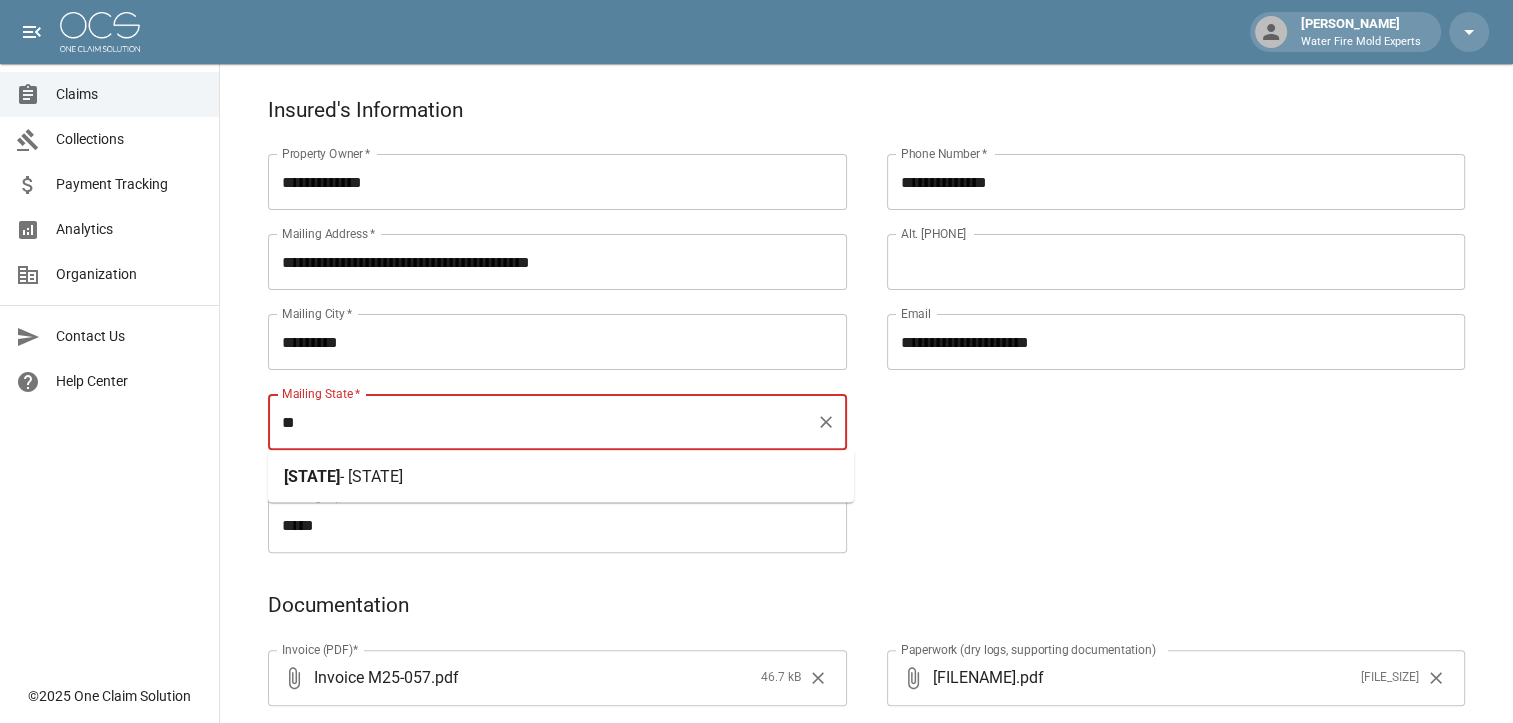 type on "*" 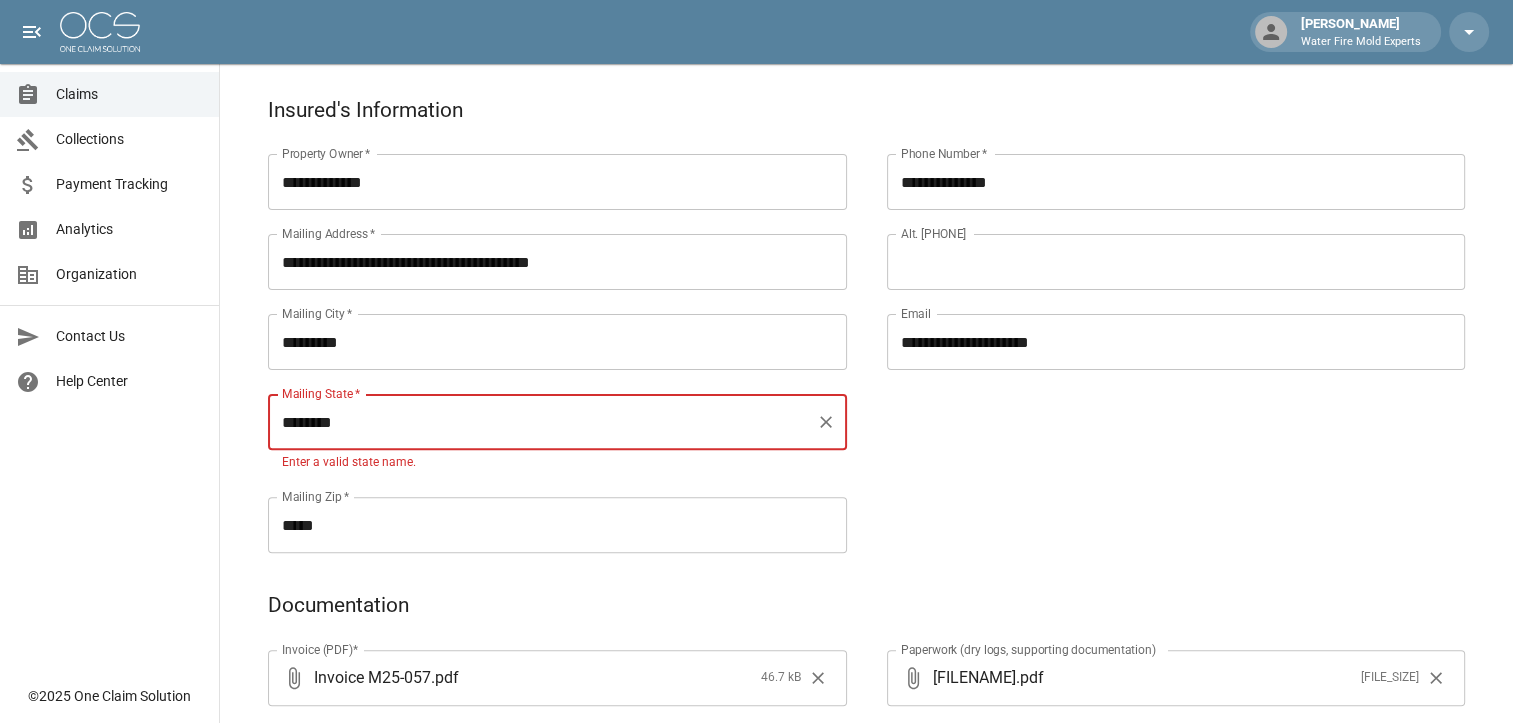 type on "********" 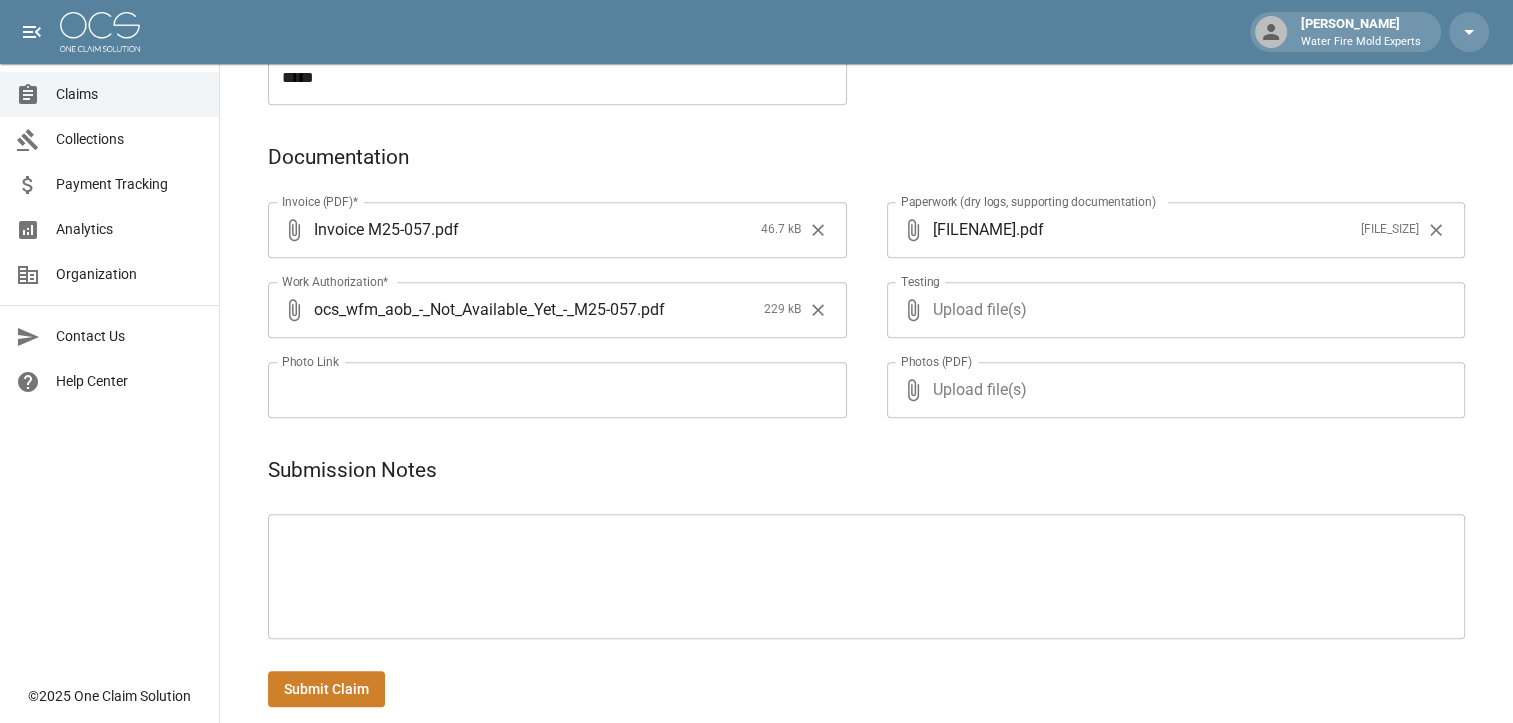 scroll, scrollTop: 948, scrollLeft: 0, axis: vertical 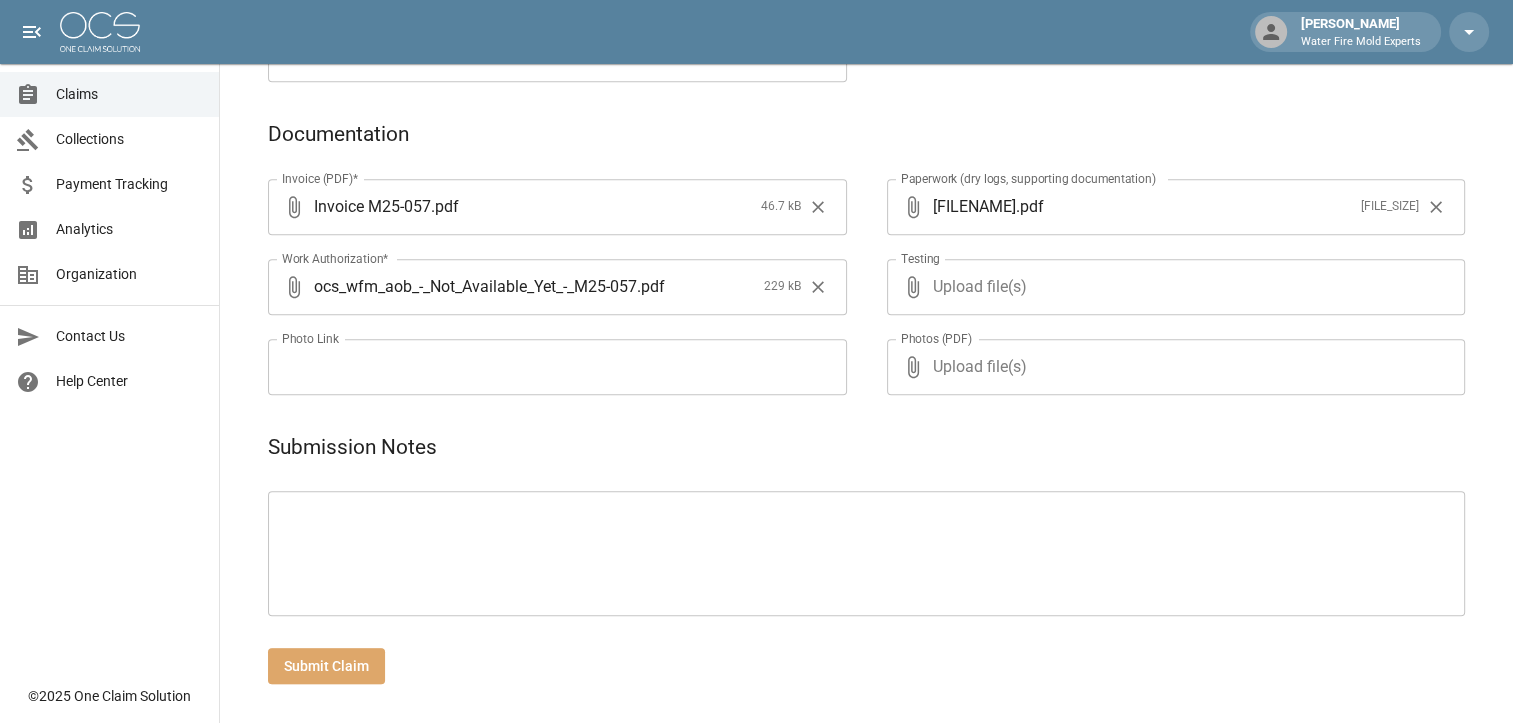 click on "Submit Claim" at bounding box center (326, 666) 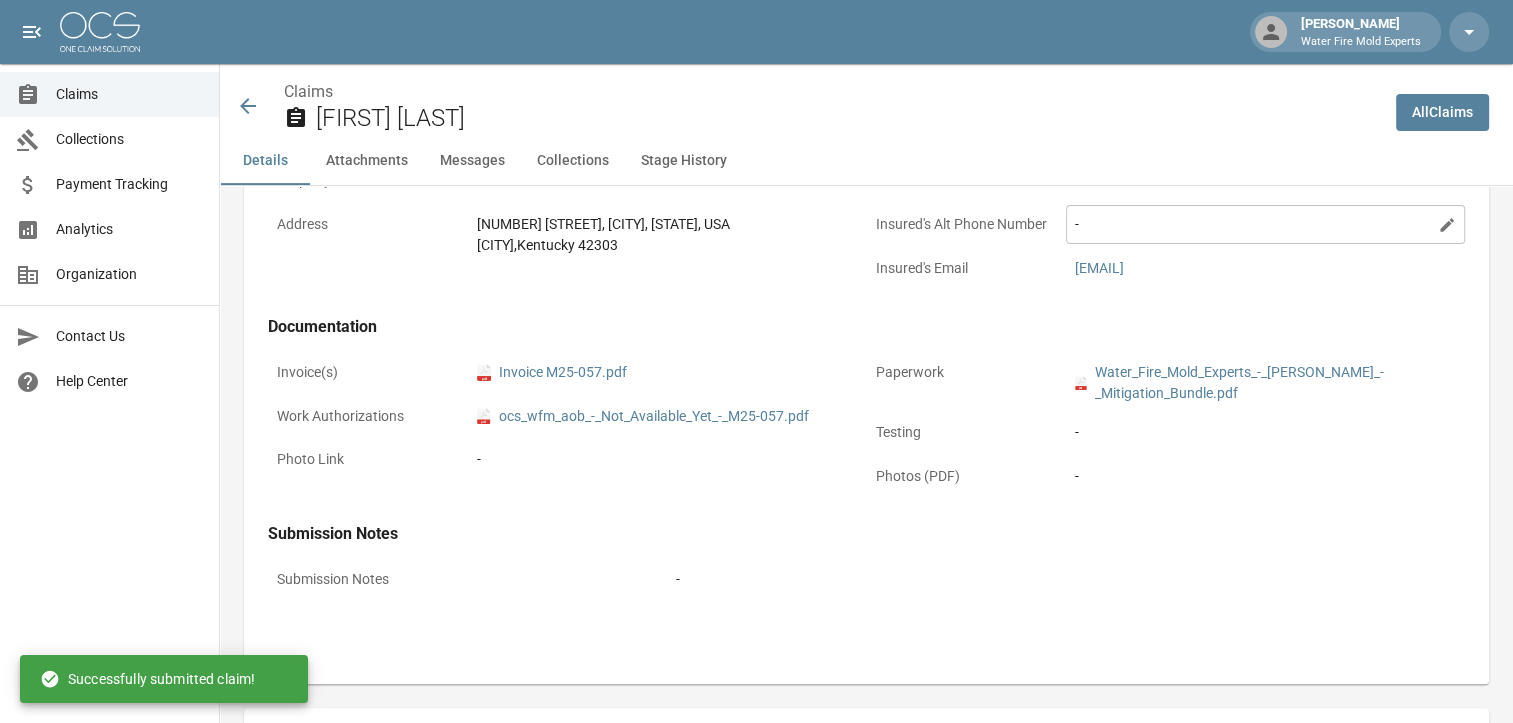 scroll, scrollTop: 548, scrollLeft: 0, axis: vertical 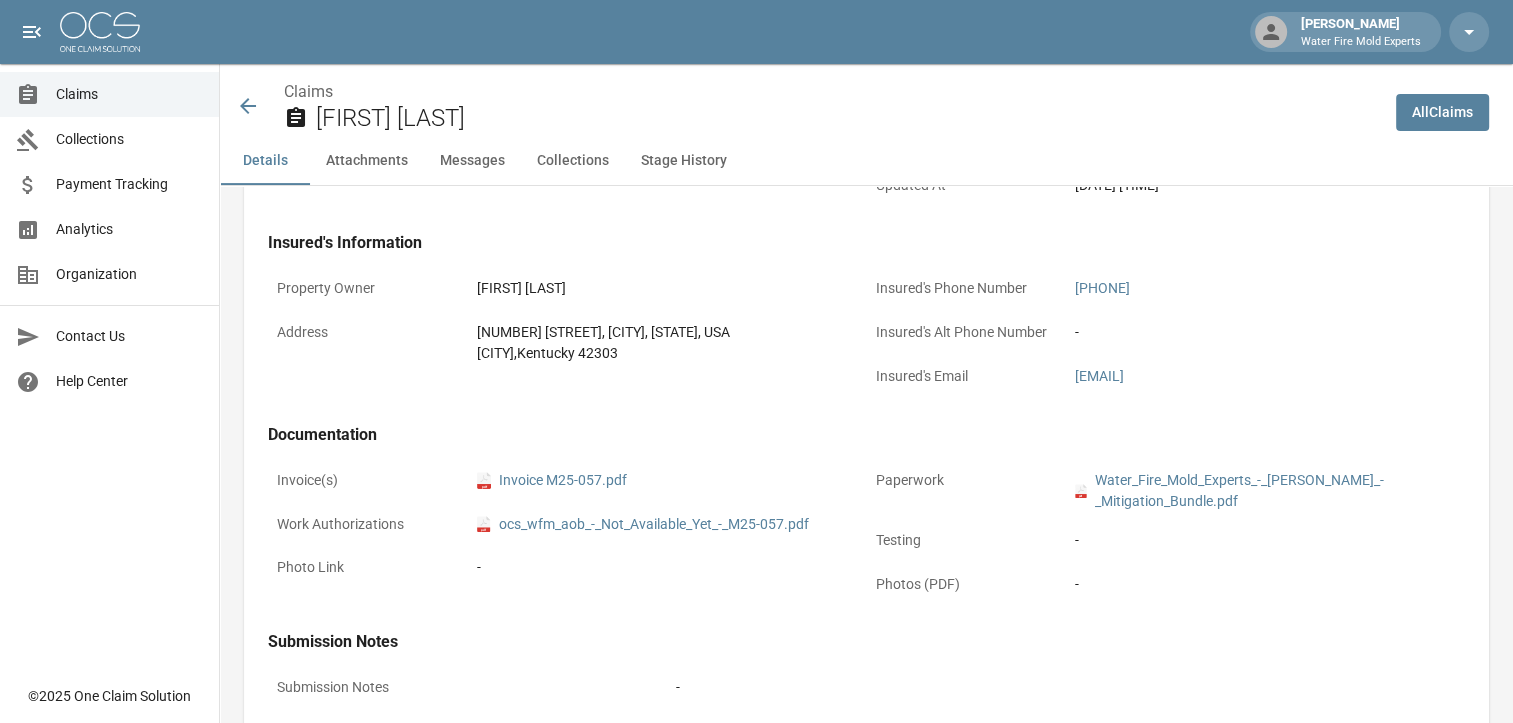 click on "All  Claims" at bounding box center (1442, 112) 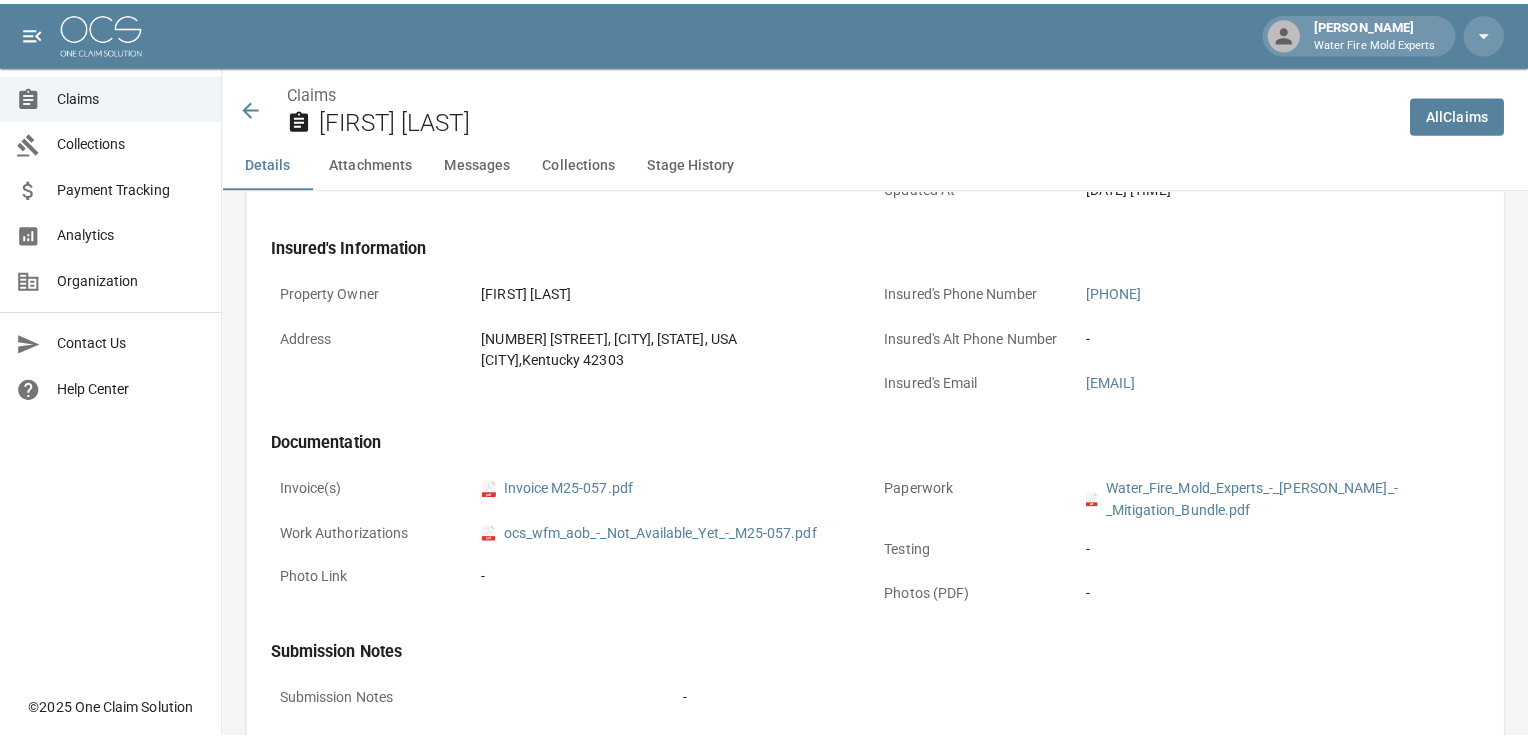 scroll, scrollTop: 0, scrollLeft: 0, axis: both 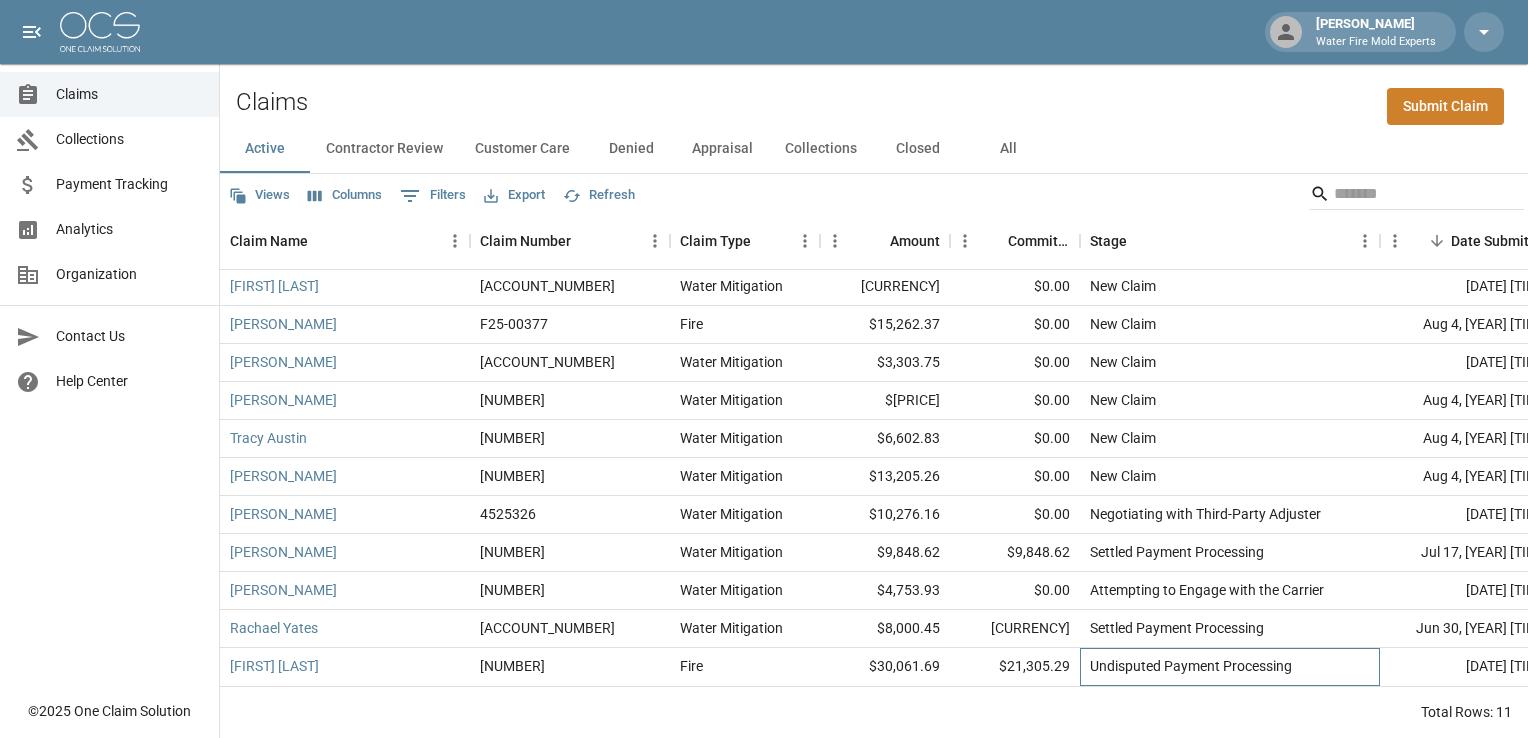click on "Undisputed Payment Processing" at bounding box center (1191, 666) 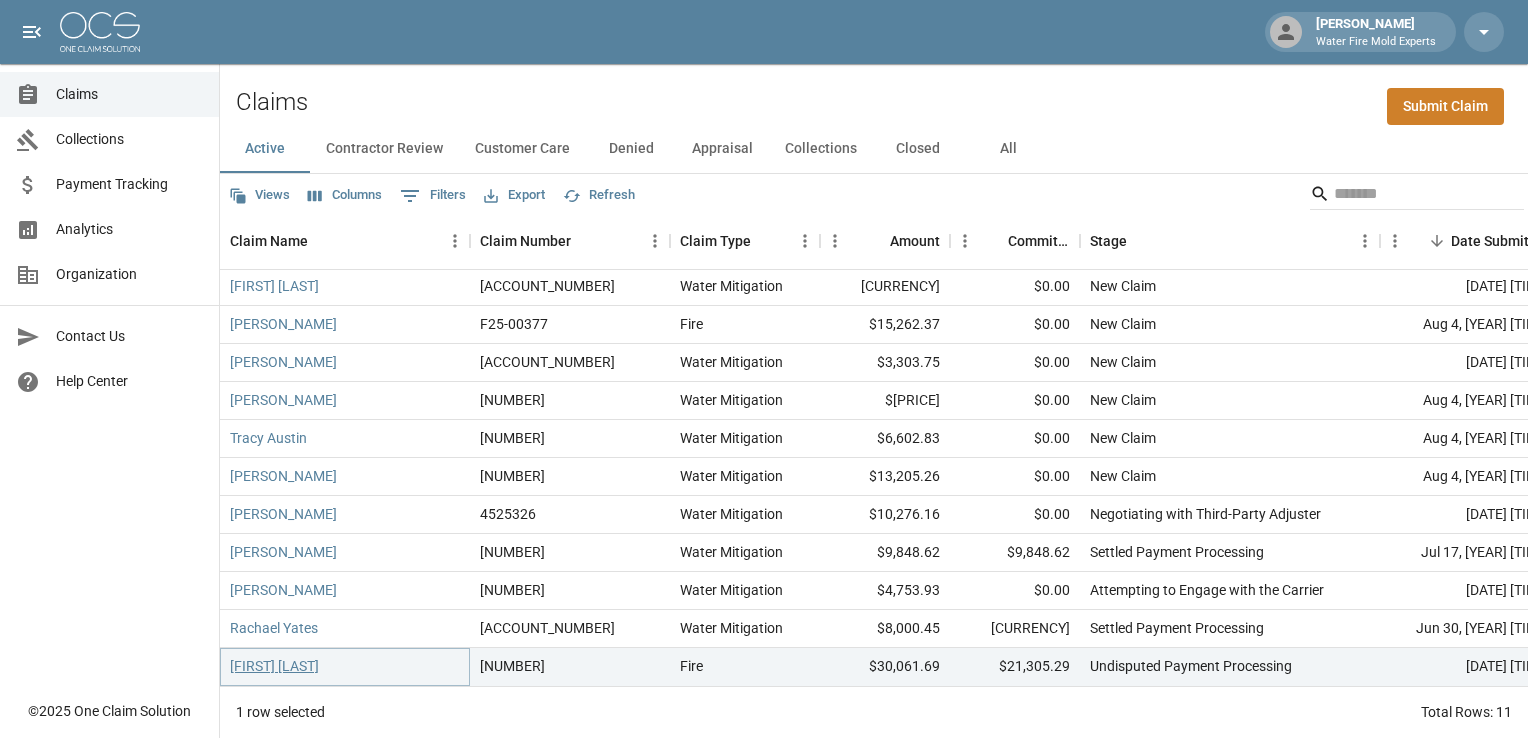 click on "[FIRST] [LAST]" at bounding box center (274, 666) 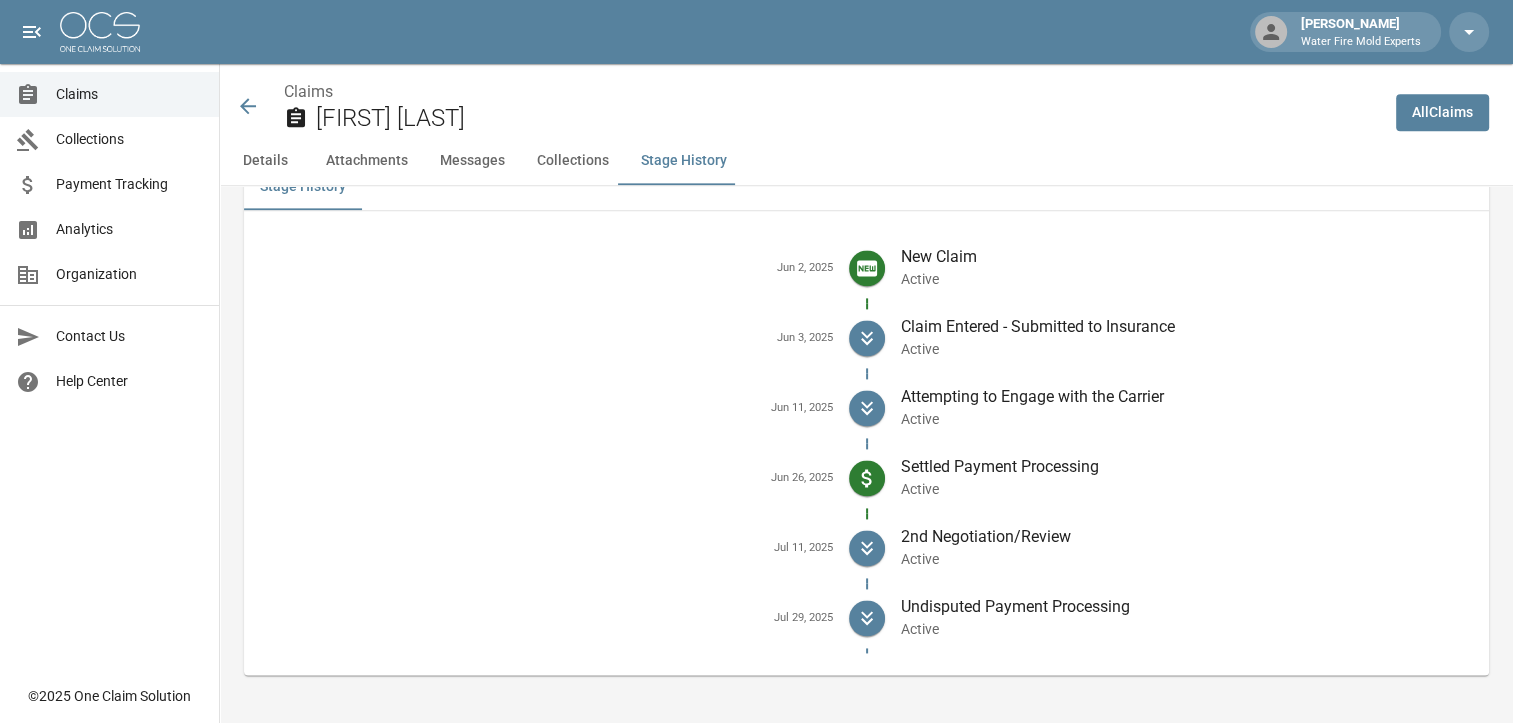 scroll, scrollTop: 2610, scrollLeft: 0, axis: vertical 